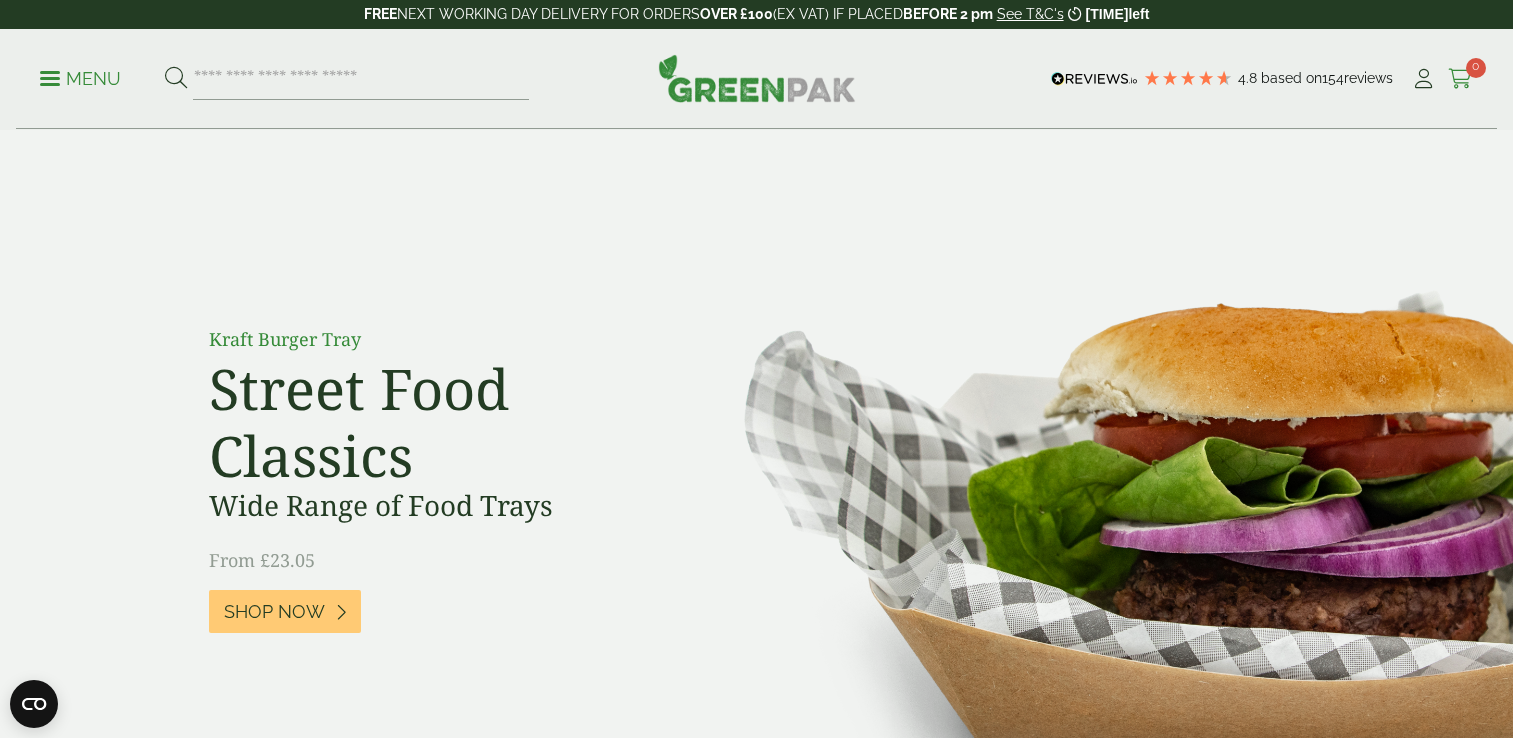 scroll, scrollTop: 0, scrollLeft: 0, axis: both 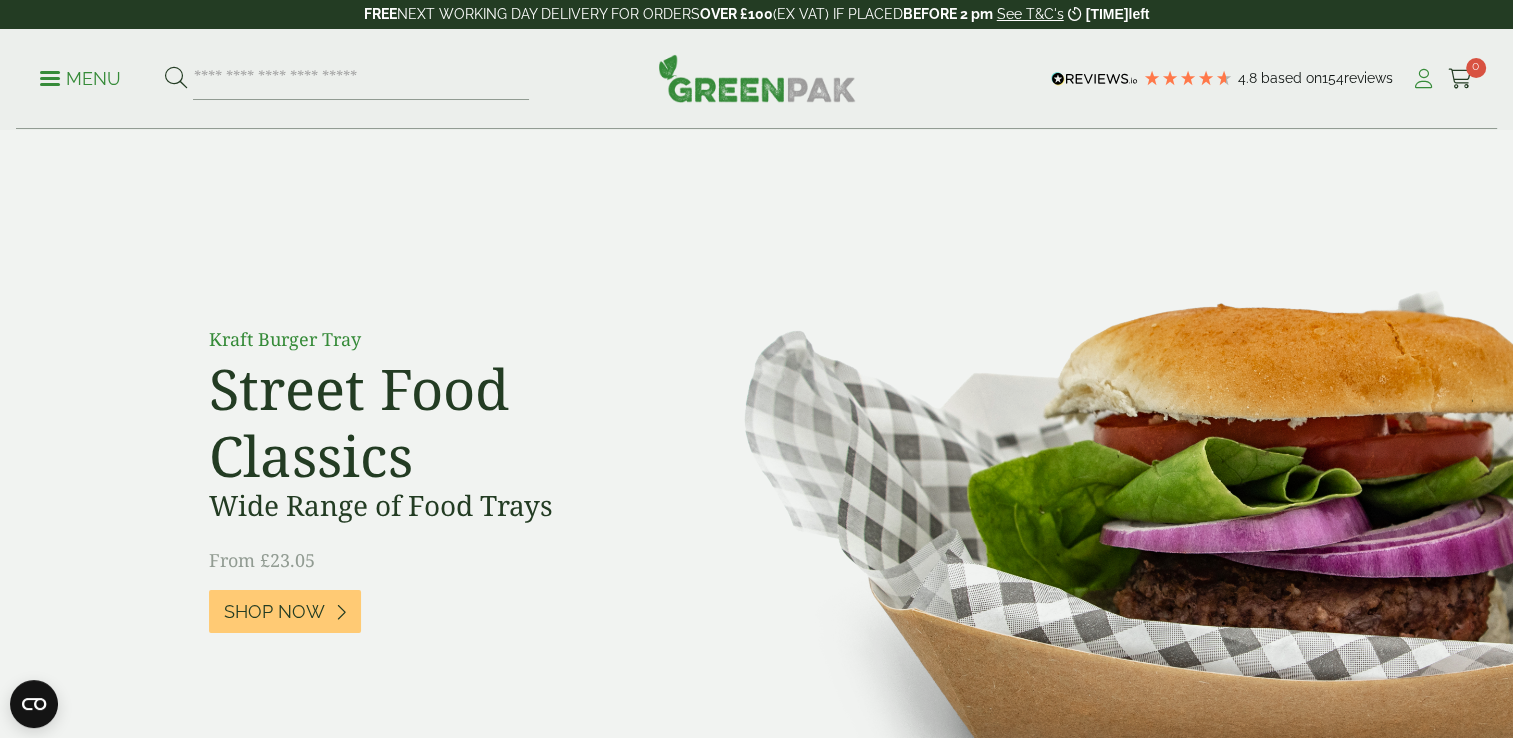 click at bounding box center [1423, 79] 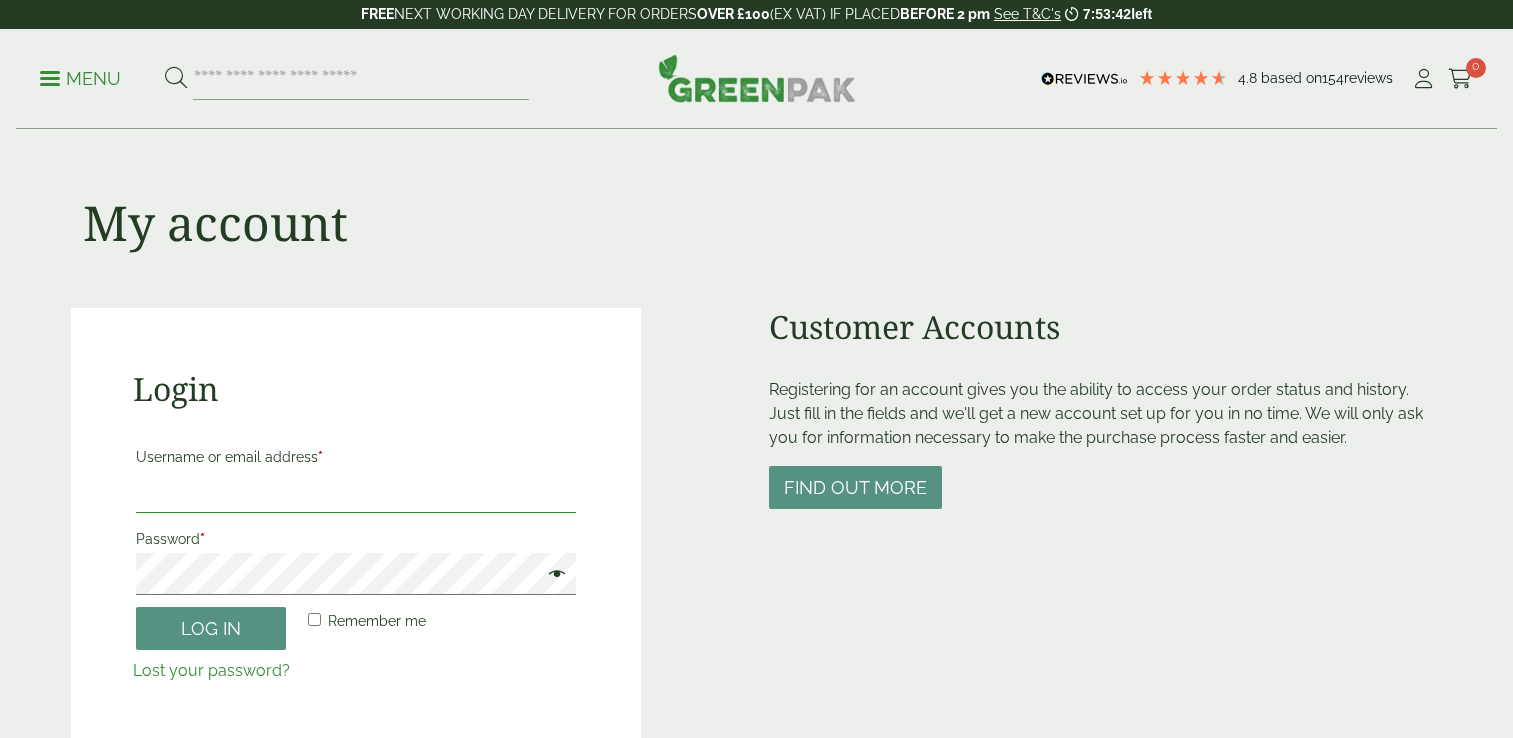 type on "**********" 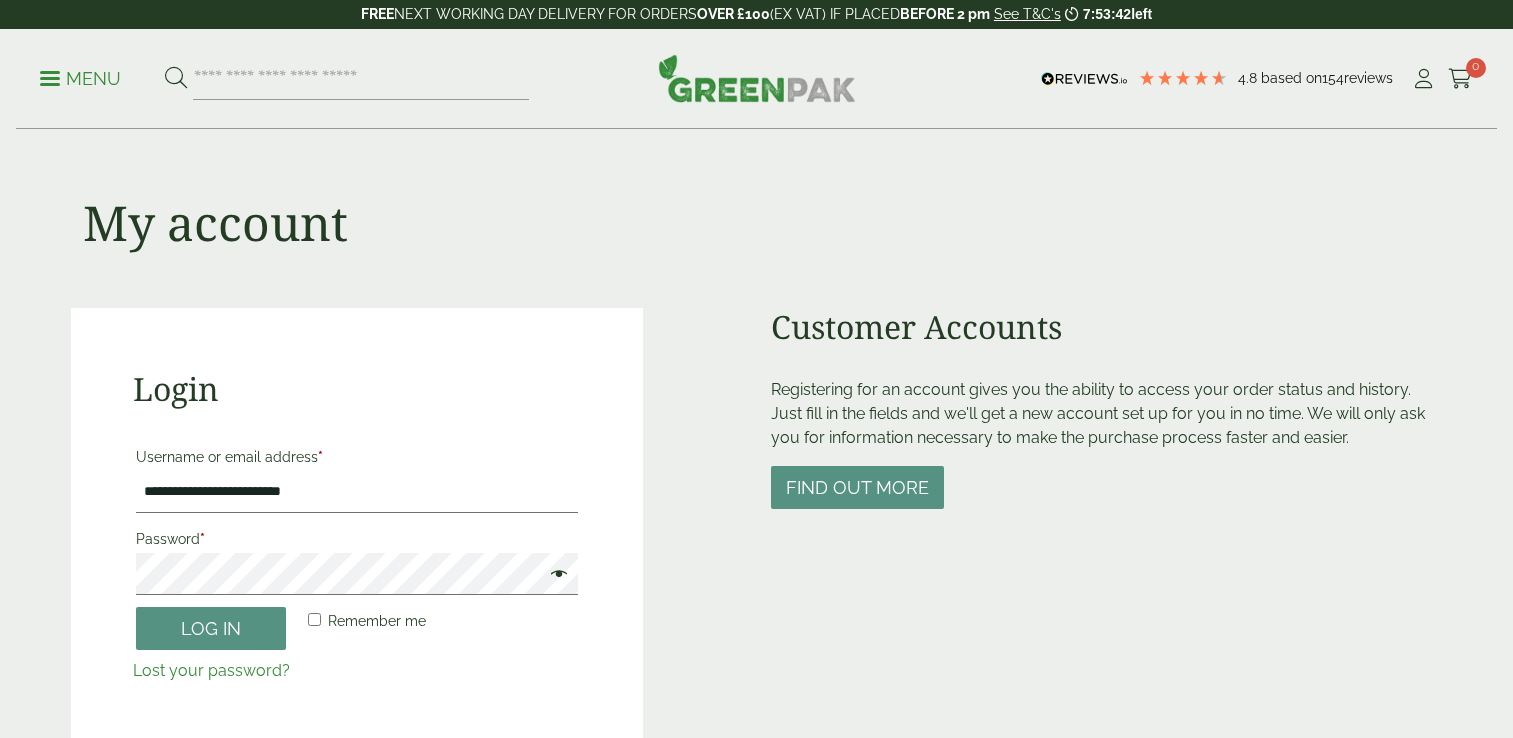 scroll, scrollTop: 0, scrollLeft: 0, axis: both 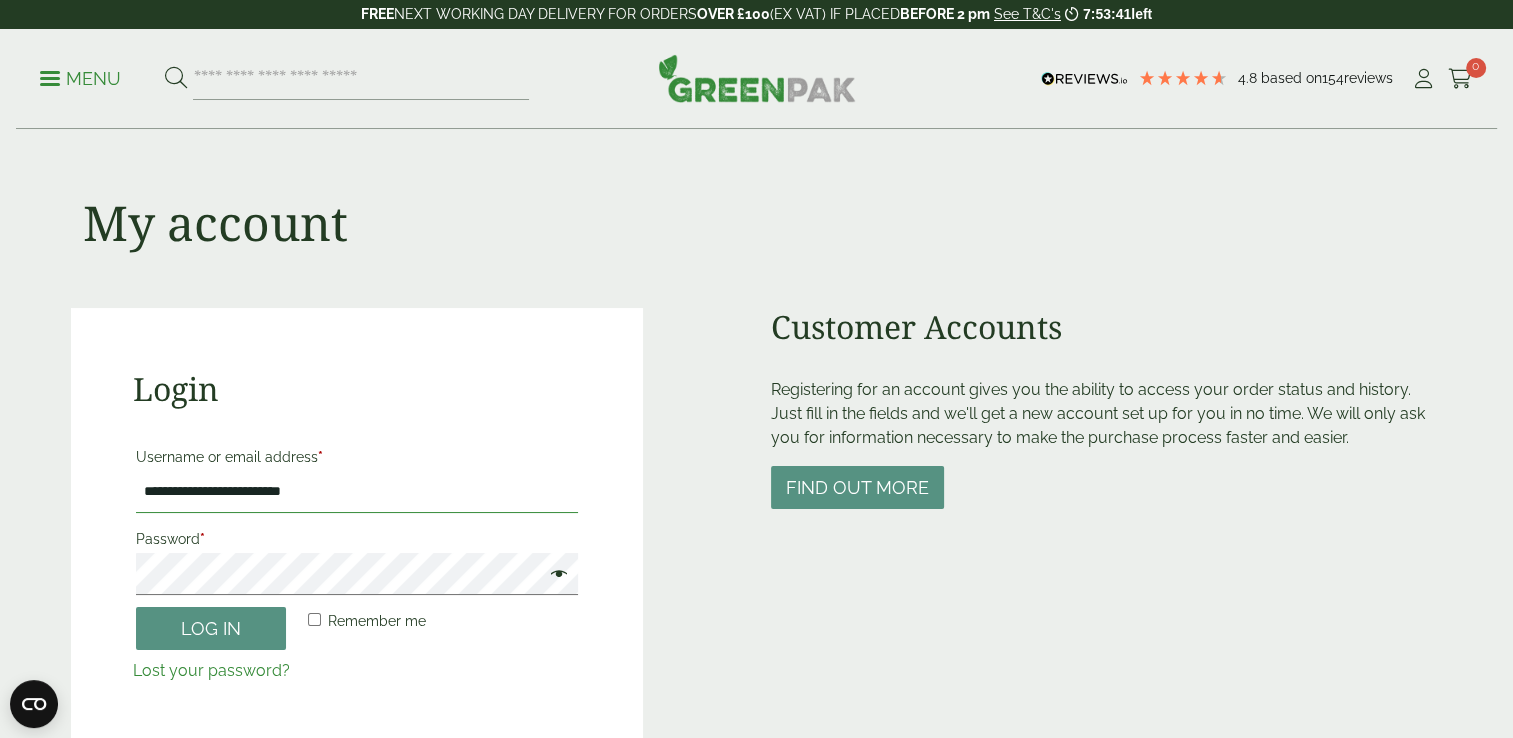 click on "**********" at bounding box center (357, 492) 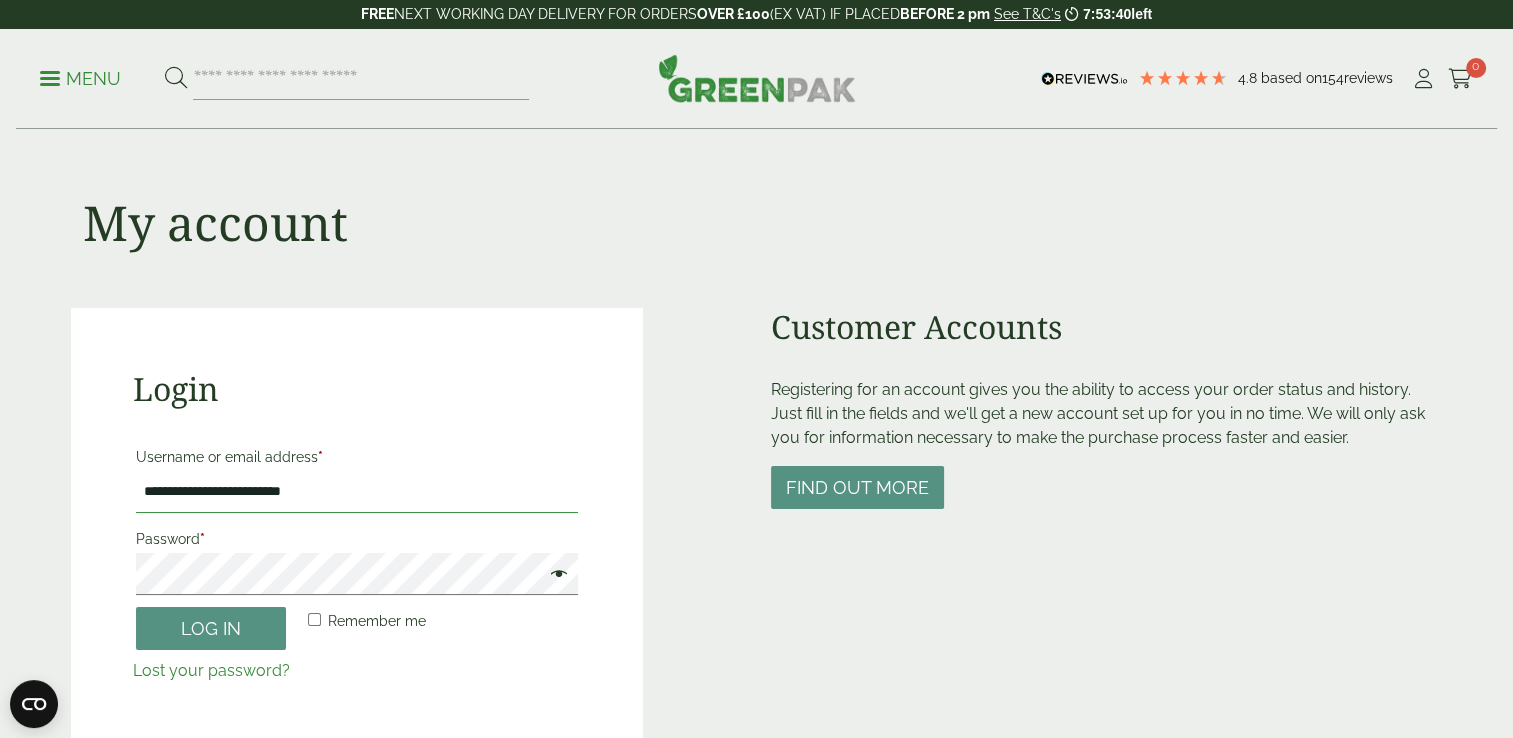 click on "**********" at bounding box center [357, 492] 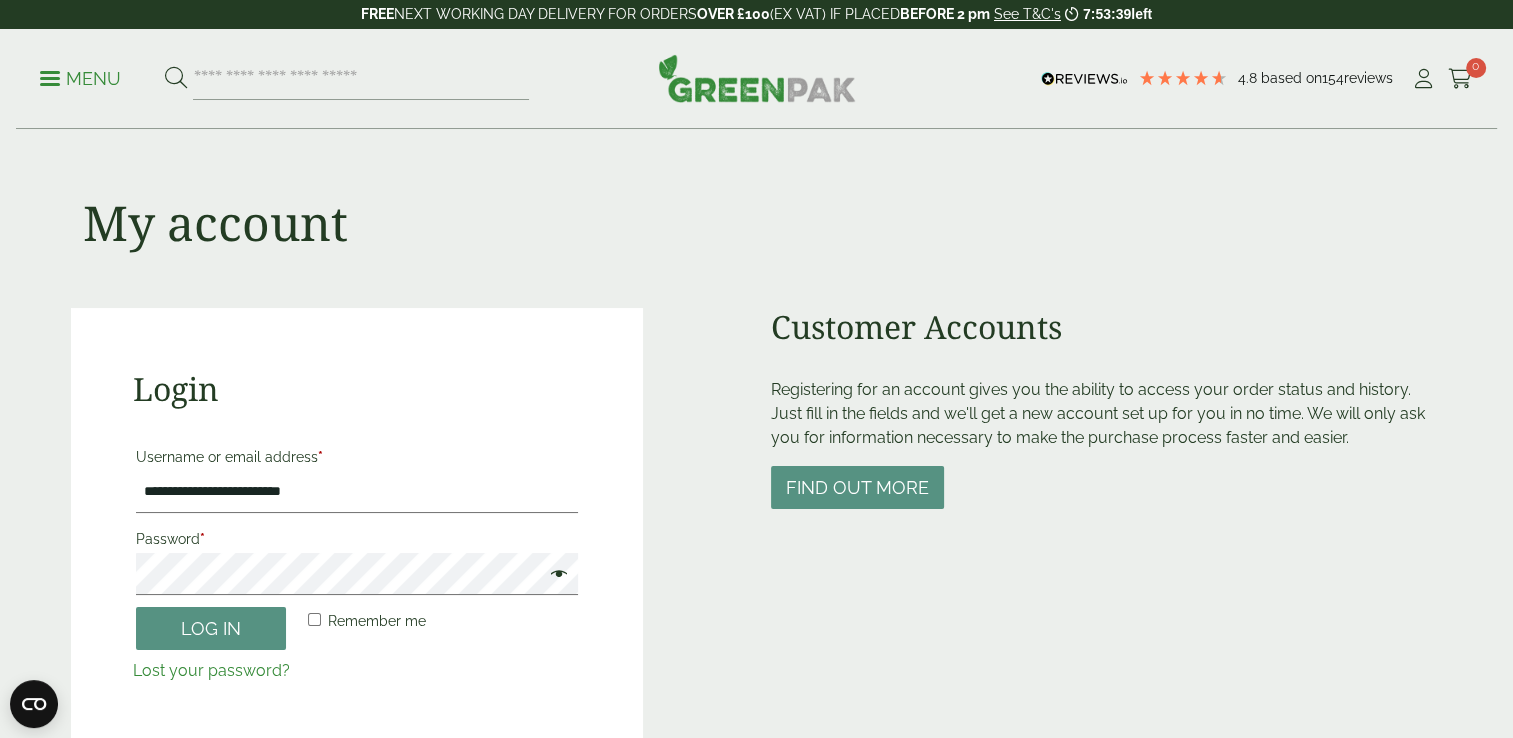 click on "**********" at bounding box center [757, 445] 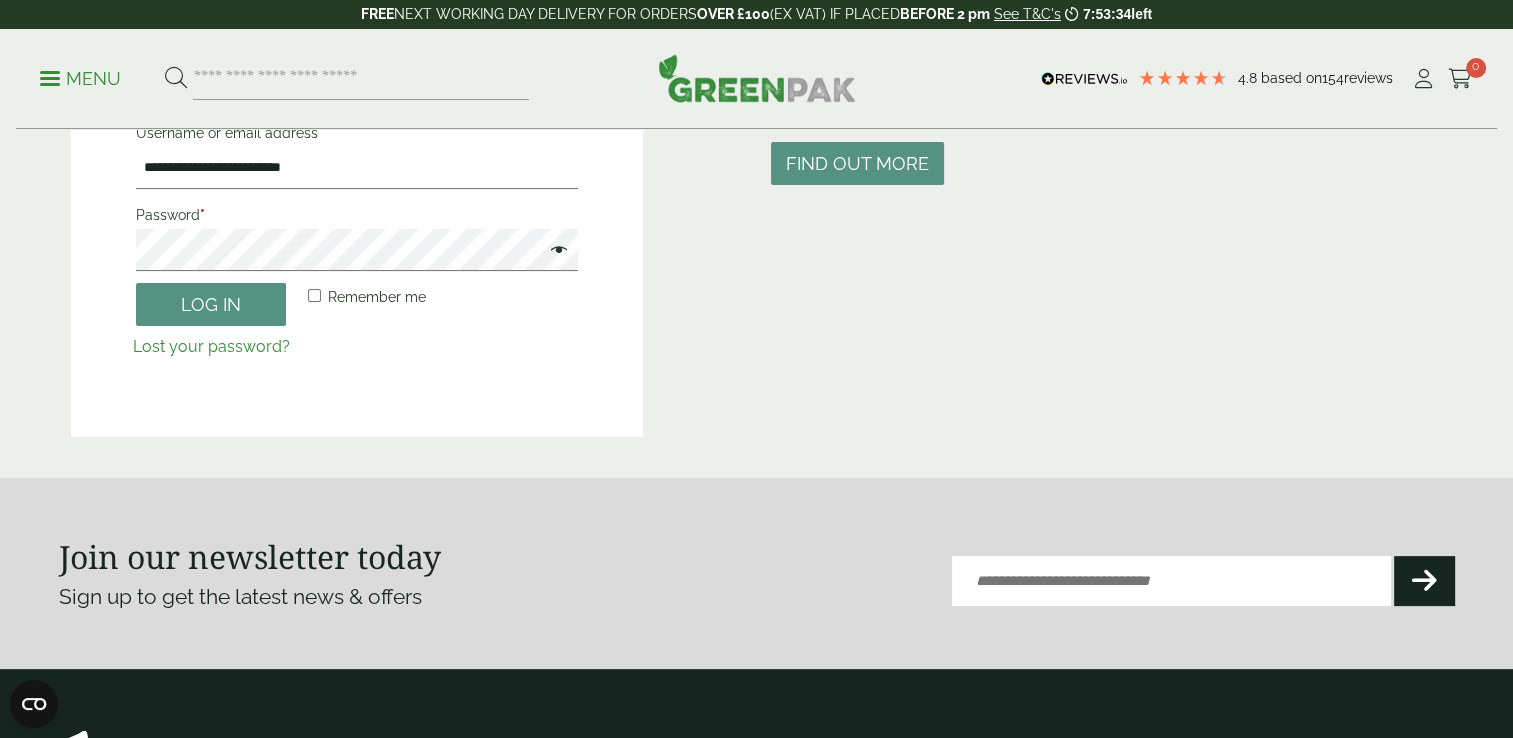 scroll, scrollTop: 351, scrollLeft: 0, axis: vertical 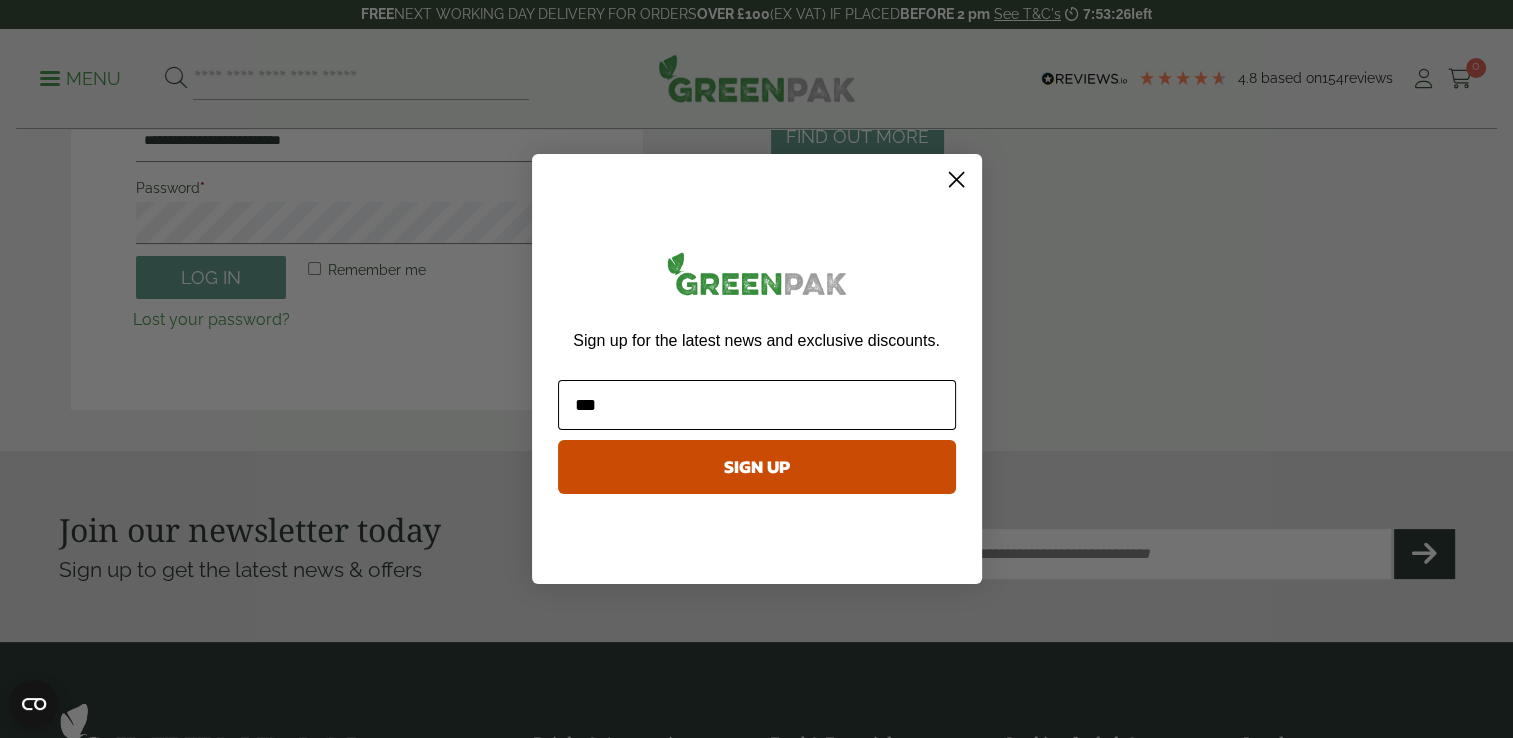 type on "**********" 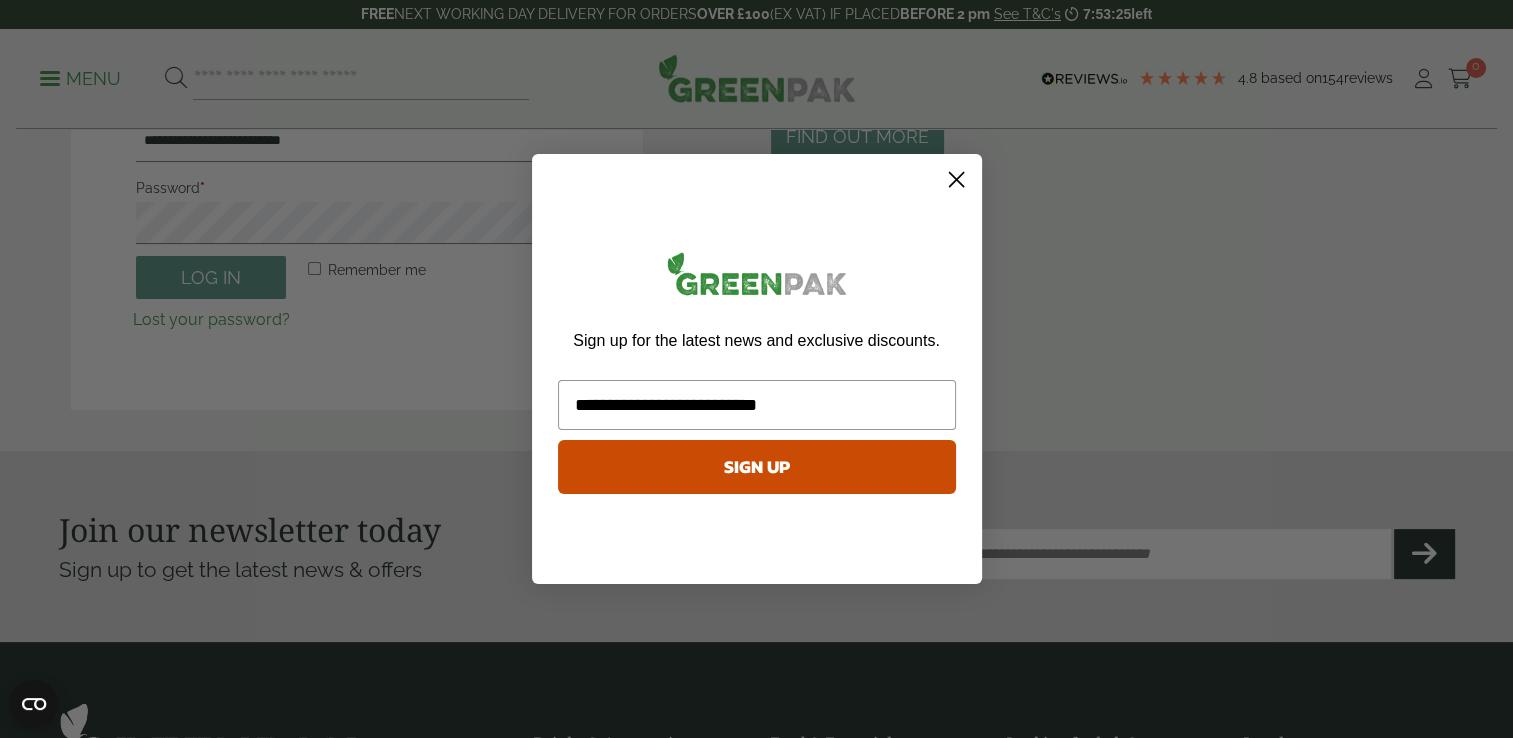 click on "SIGN UP" at bounding box center (757, 467) 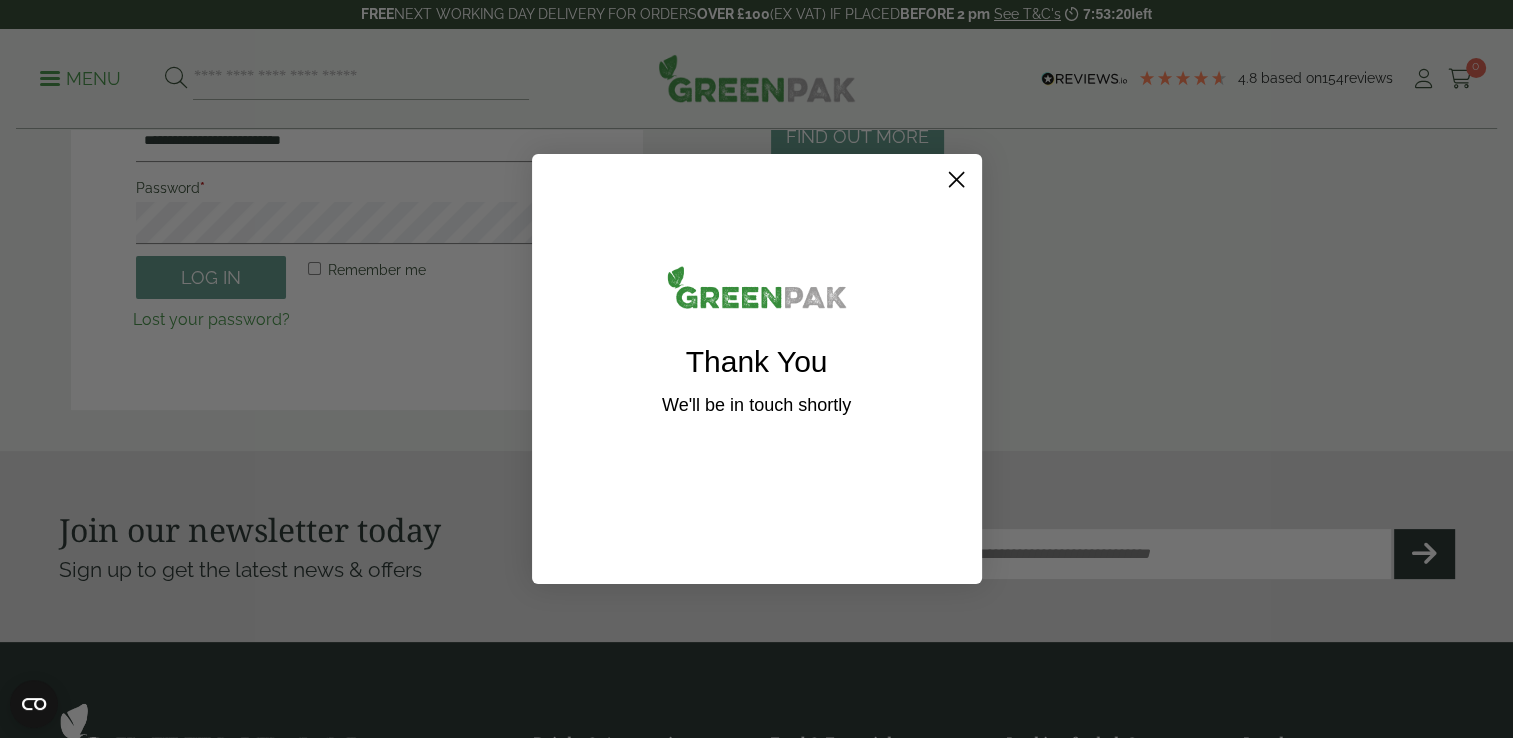 click 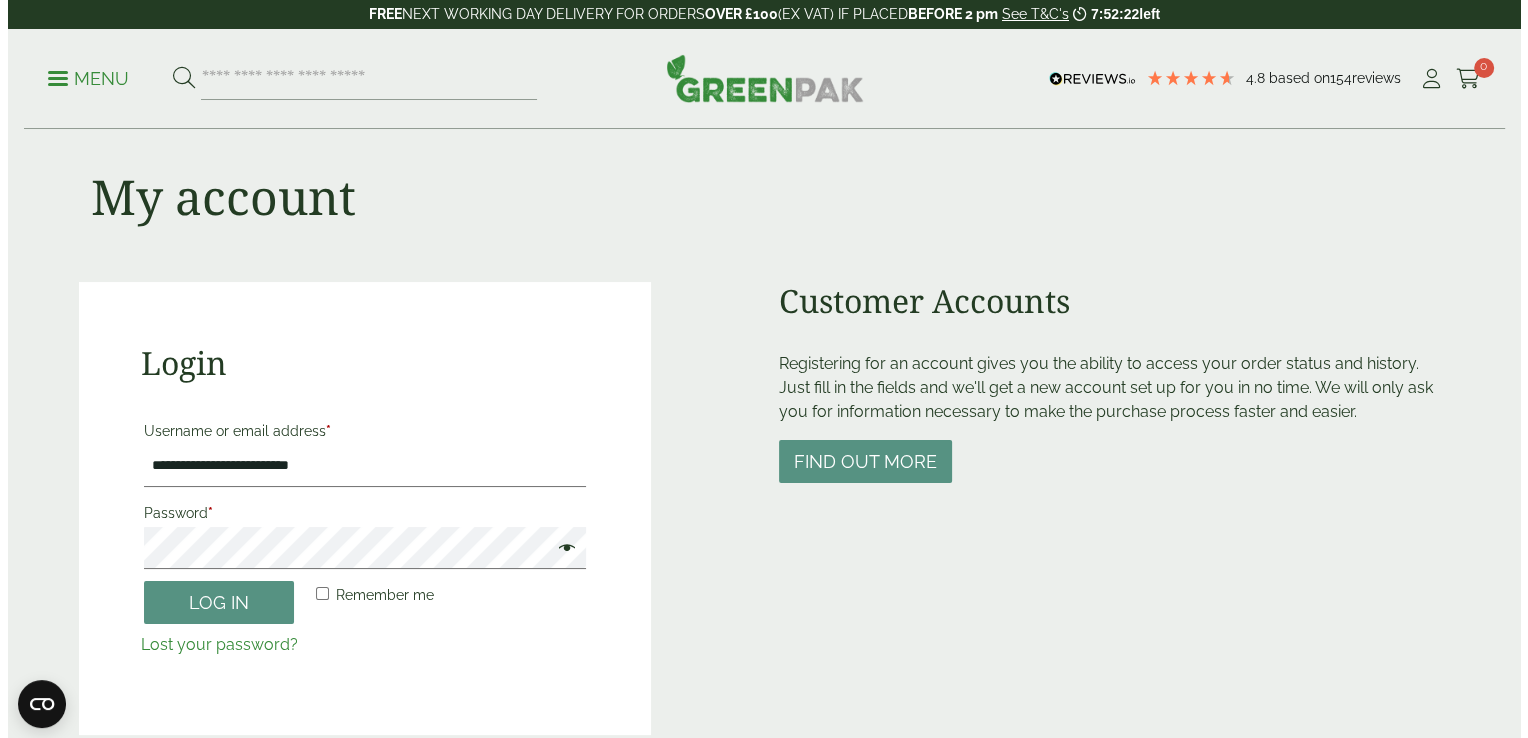 scroll, scrollTop: 0, scrollLeft: 0, axis: both 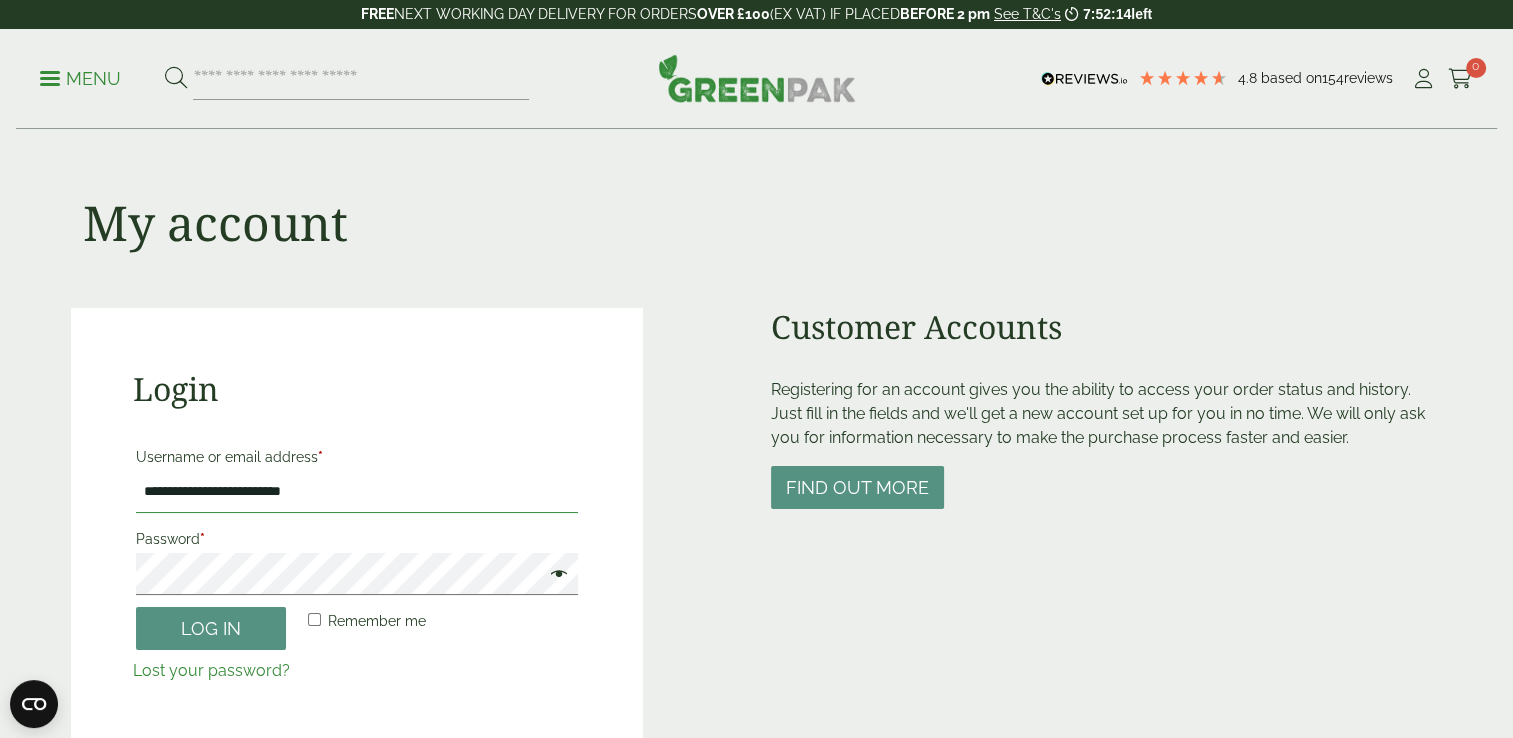 click on "**********" at bounding box center [357, 492] 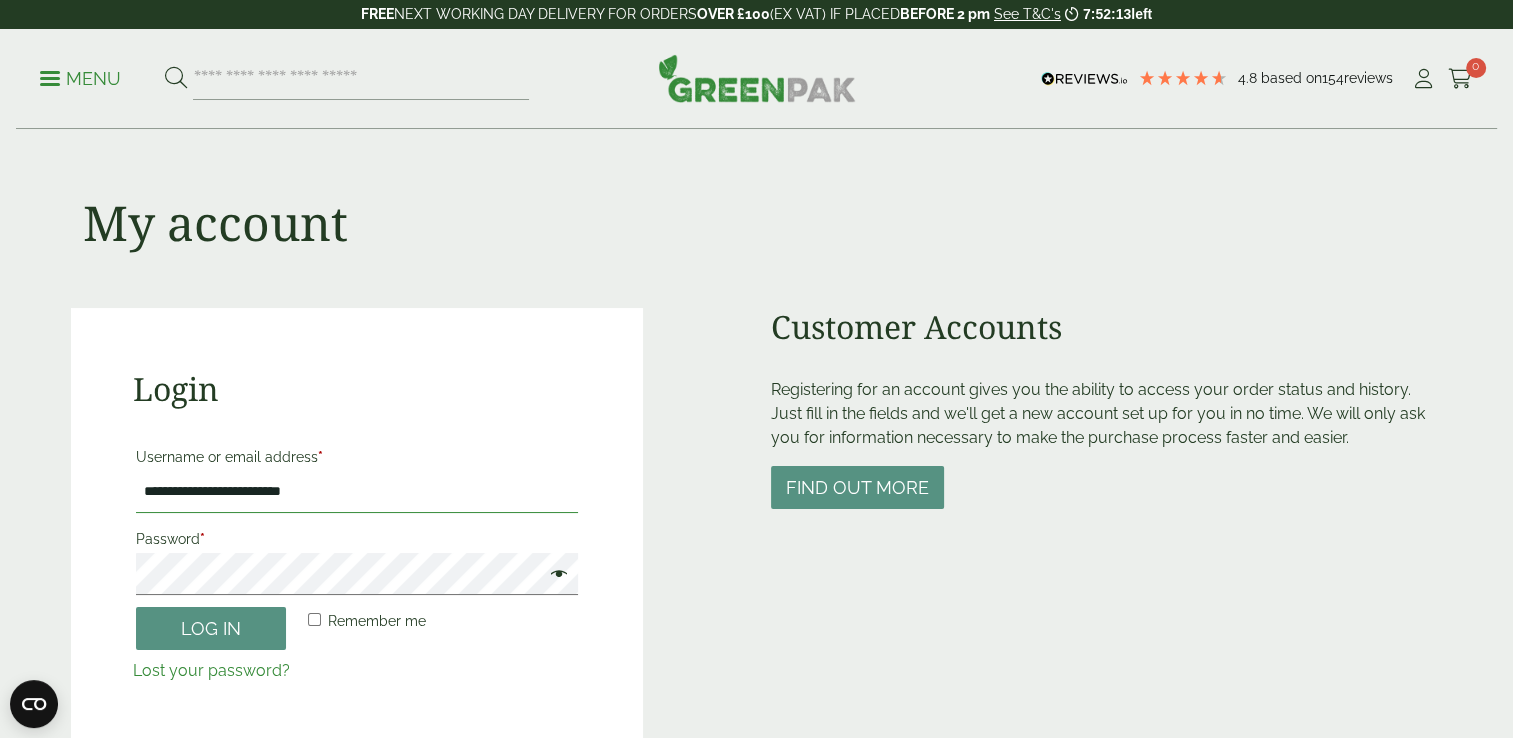 click on "**********" at bounding box center (357, 492) 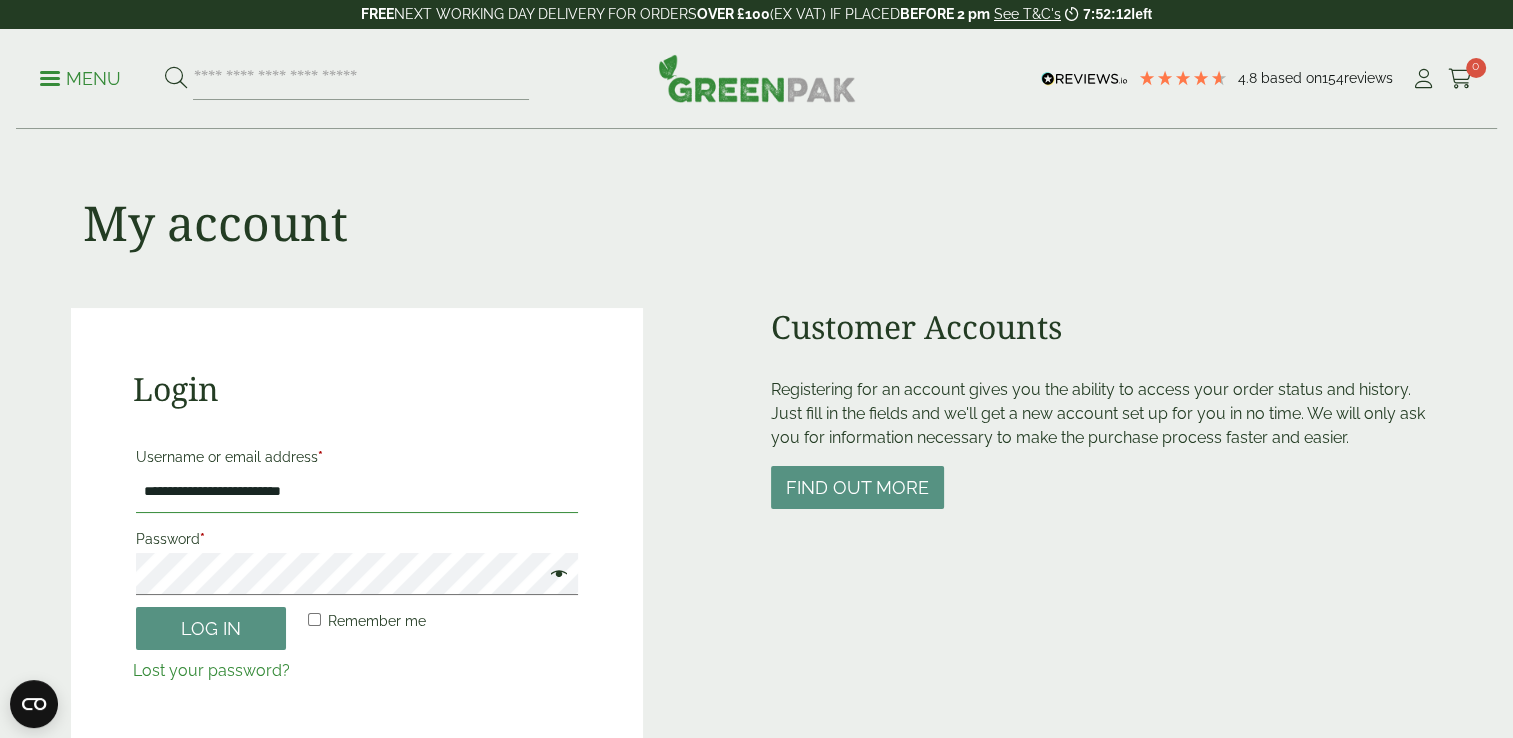 drag, startPoint x: 244, startPoint y: 494, endPoint x: 254, endPoint y: 464, distance: 31.622776 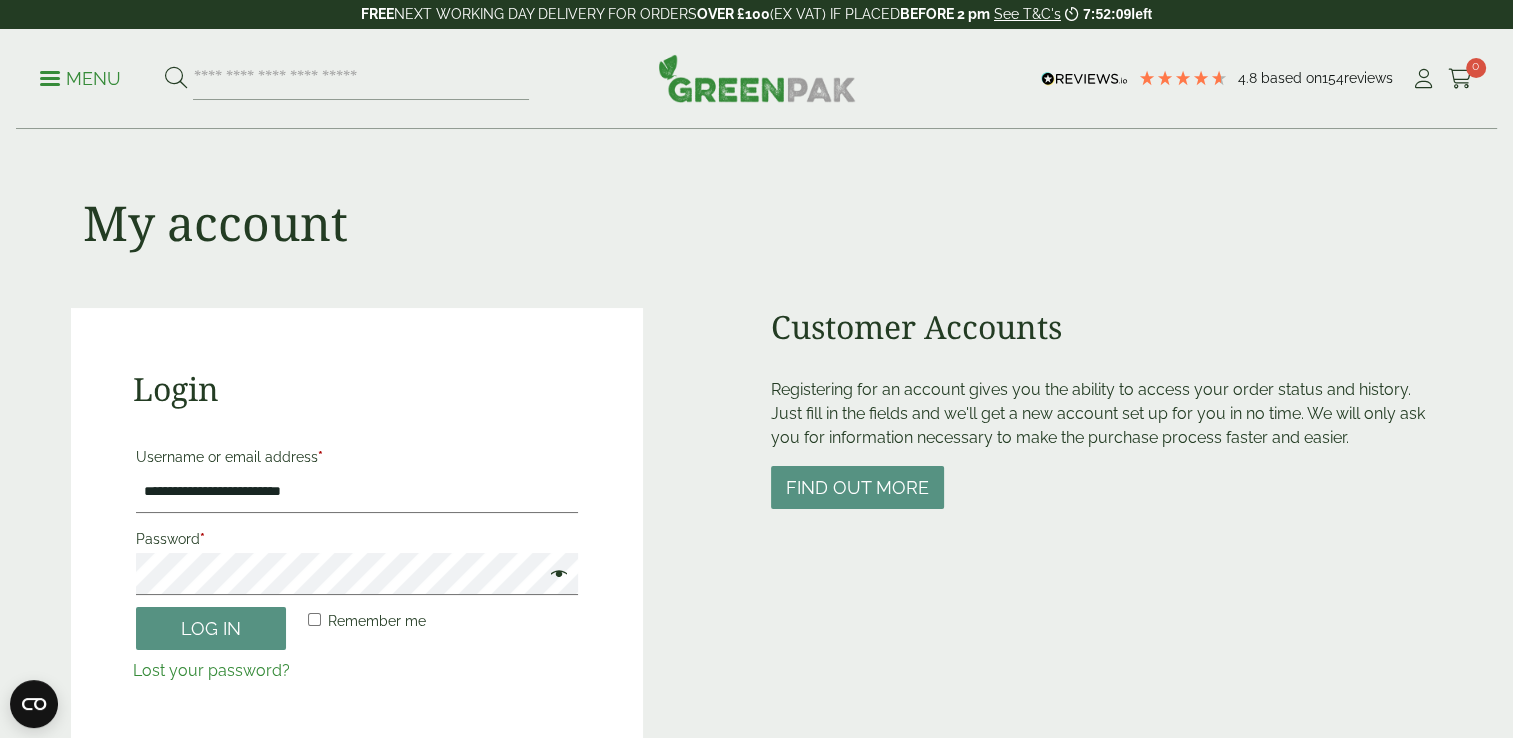 click on "Menu" at bounding box center (80, 77) 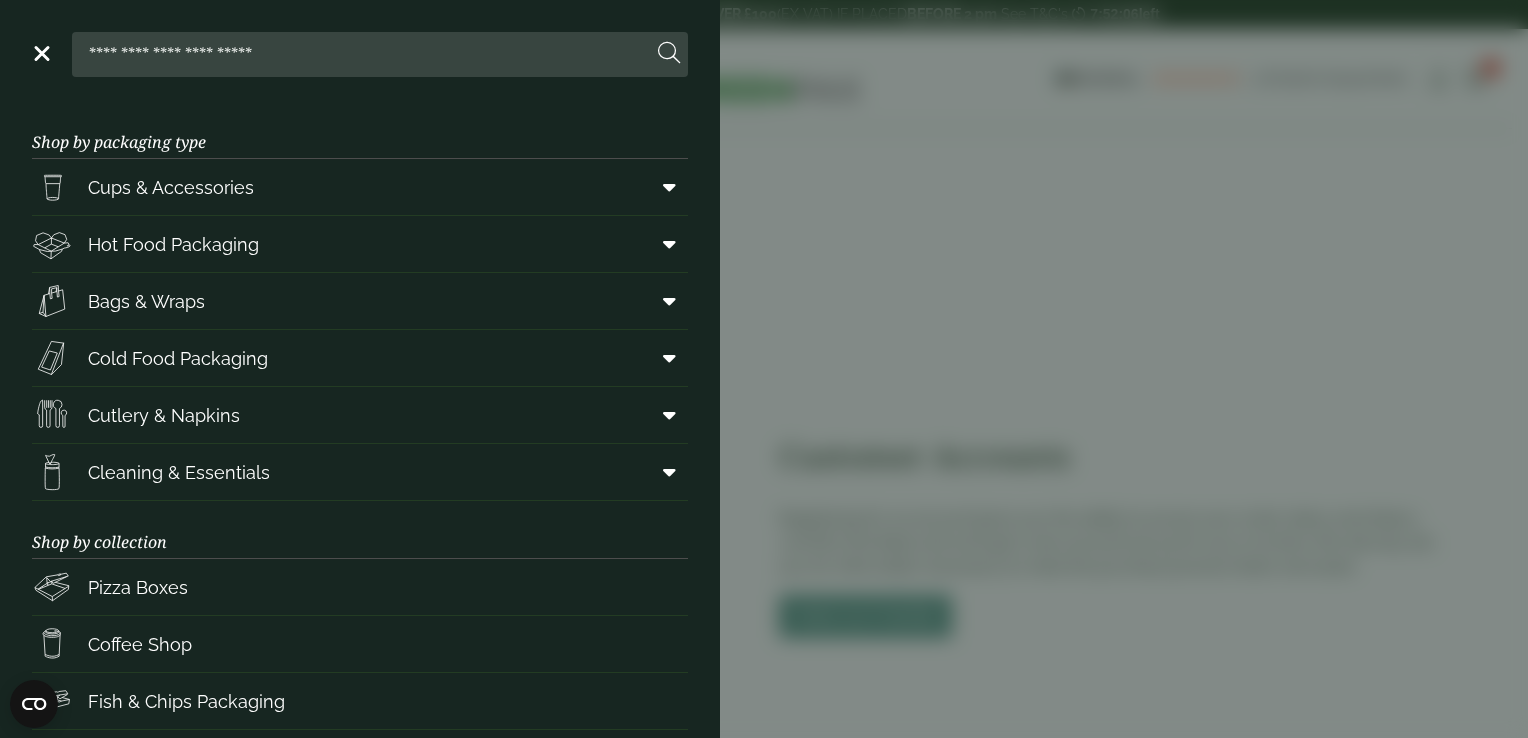 scroll, scrollTop: 252, scrollLeft: 0, axis: vertical 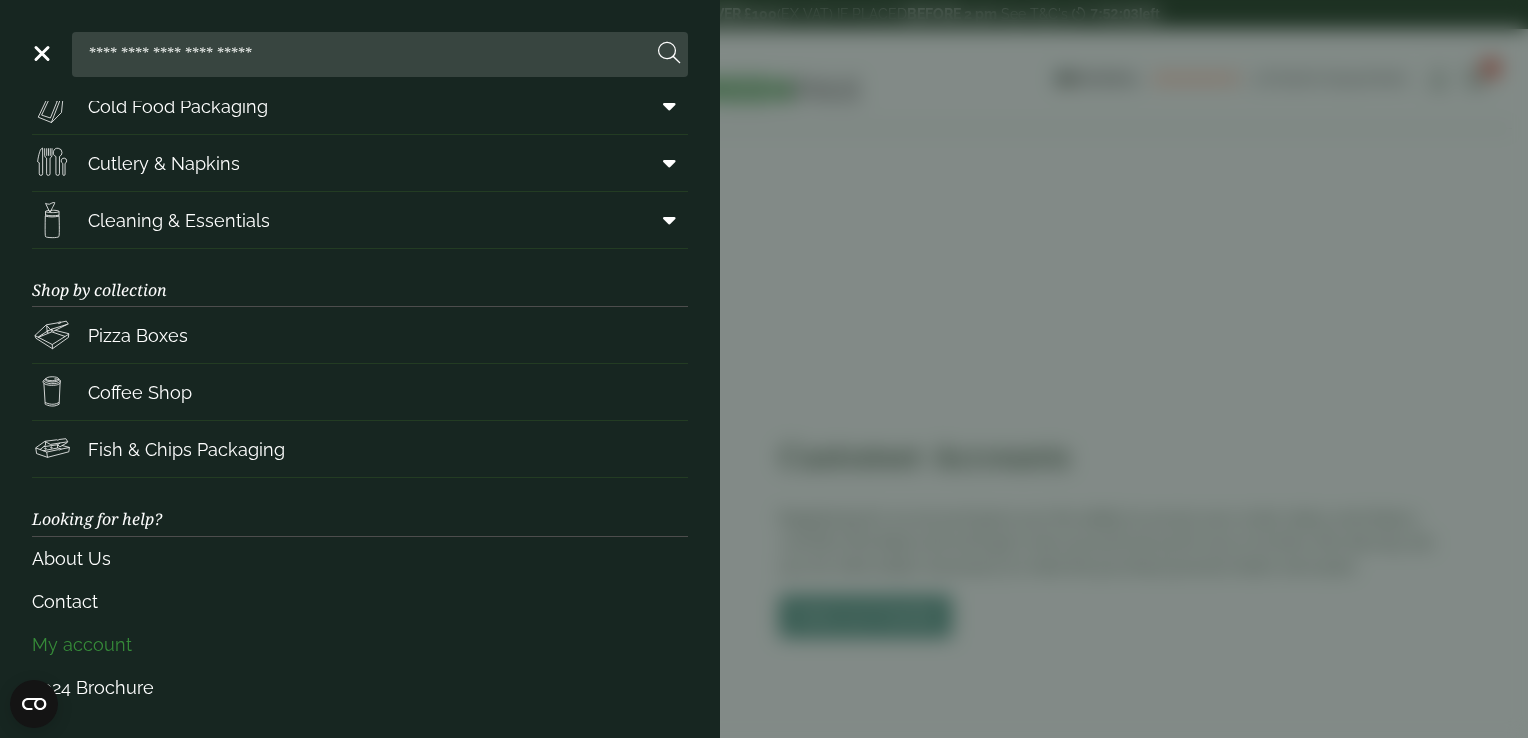 click on "My account" at bounding box center (360, 644) 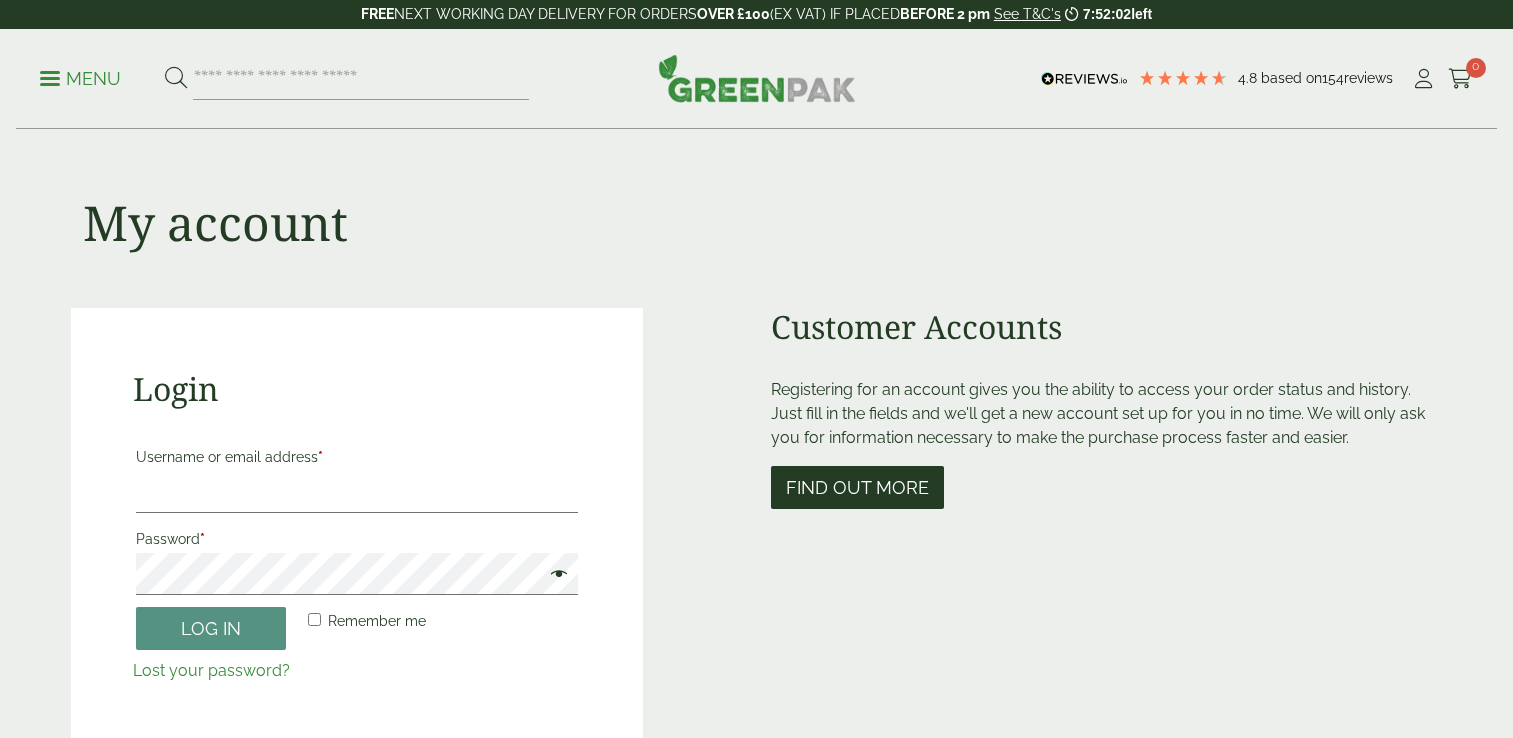 scroll, scrollTop: 0, scrollLeft: 0, axis: both 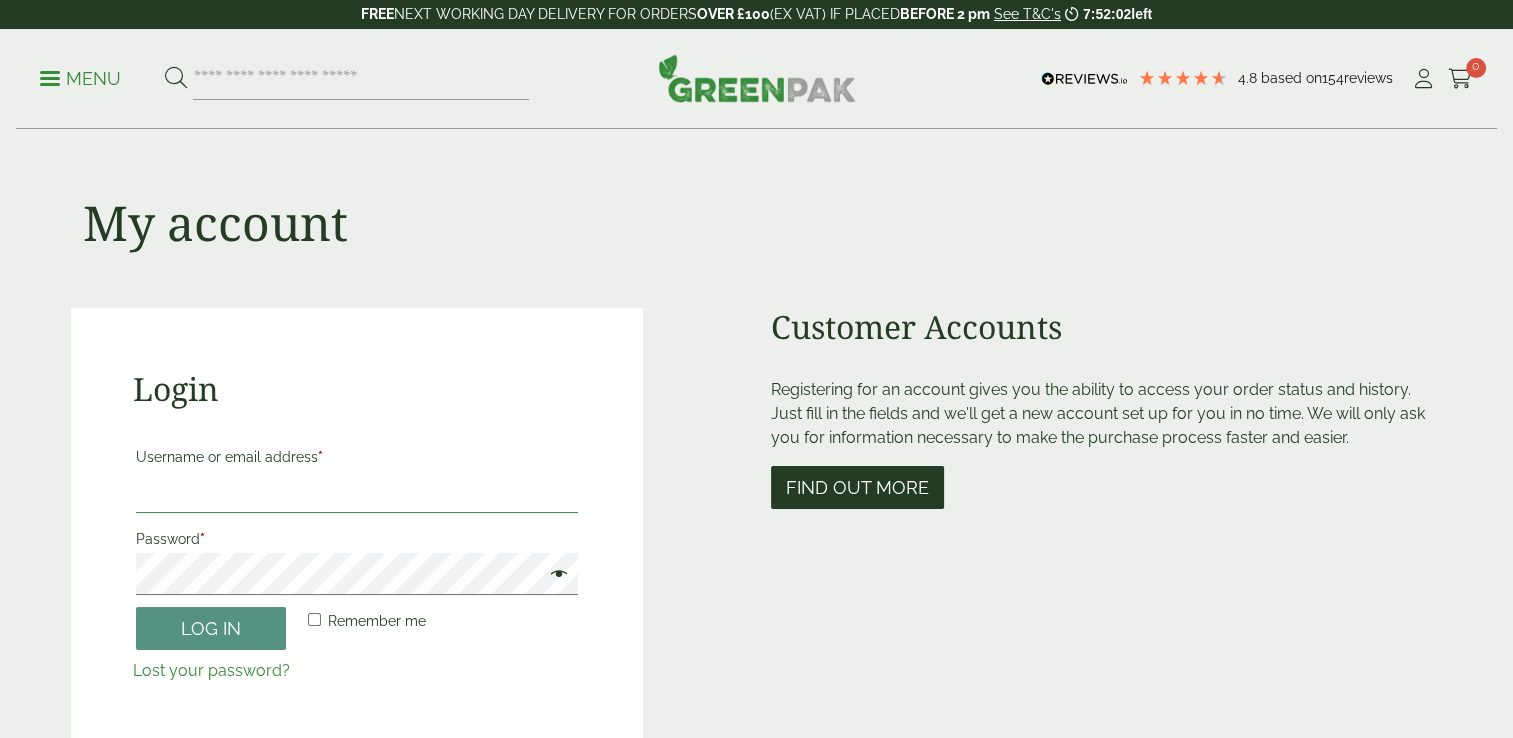 type on "**********" 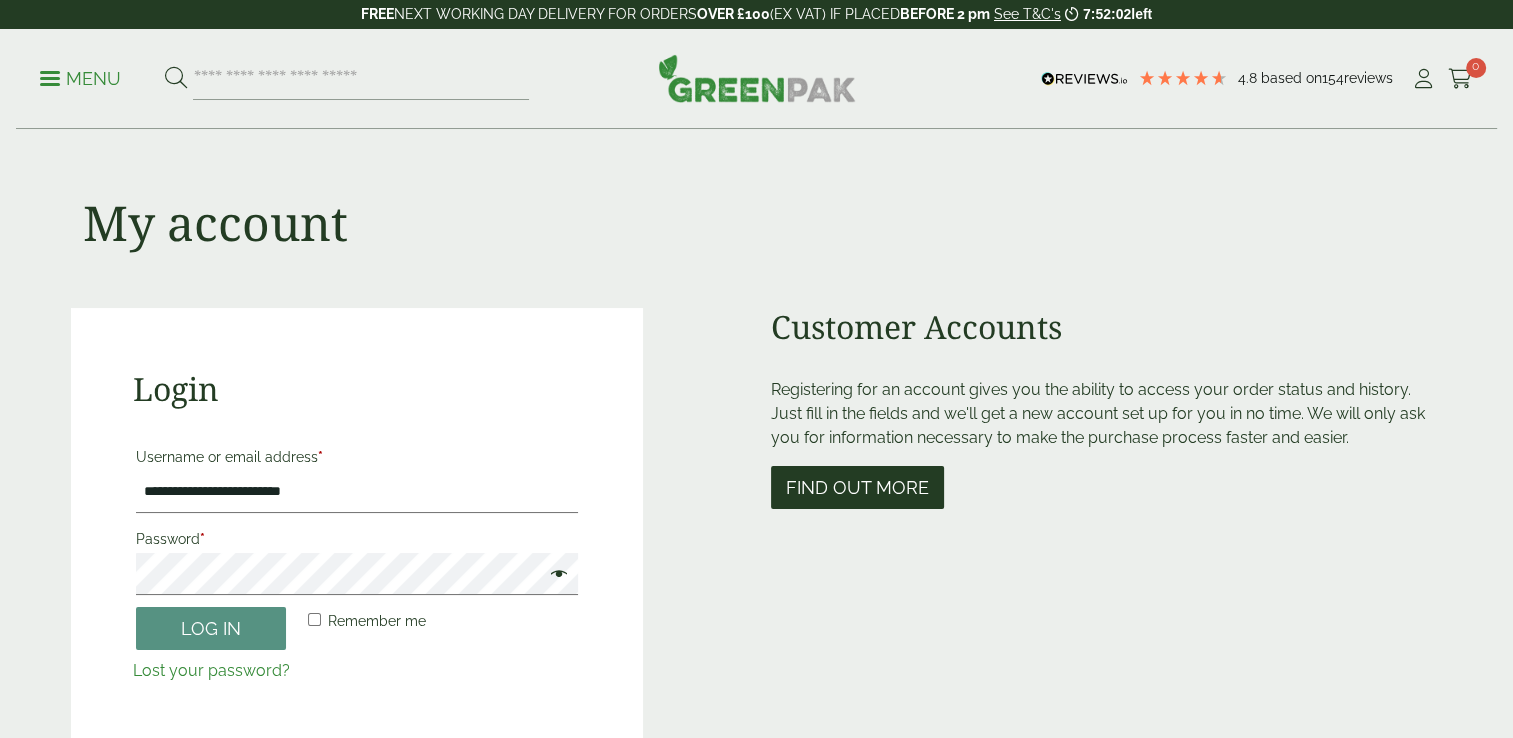 scroll, scrollTop: 0, scrollLeft: 0, axis: both 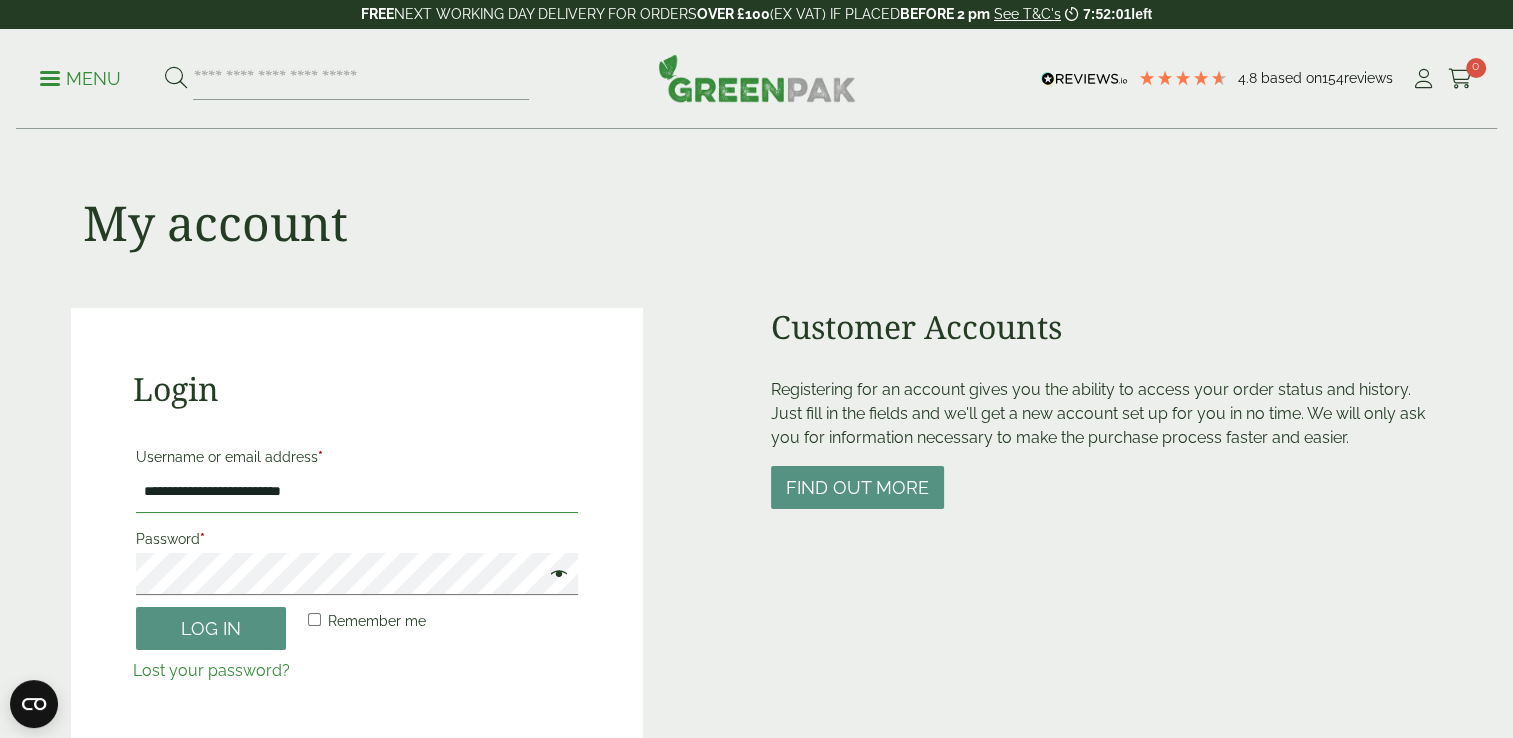 click on "**********" at bounding box center (357, 492) 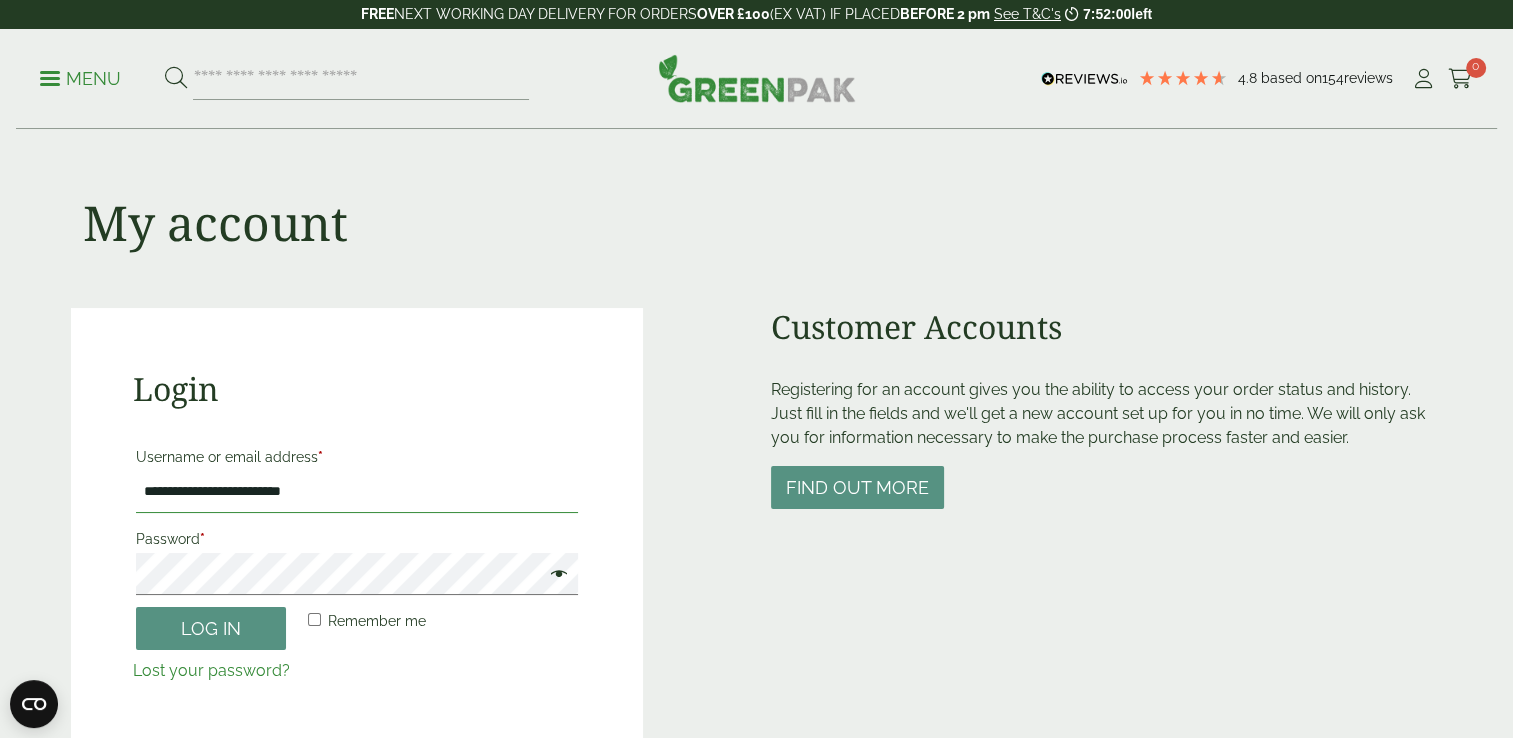 click on "**********" at bounding box center (357, 492) 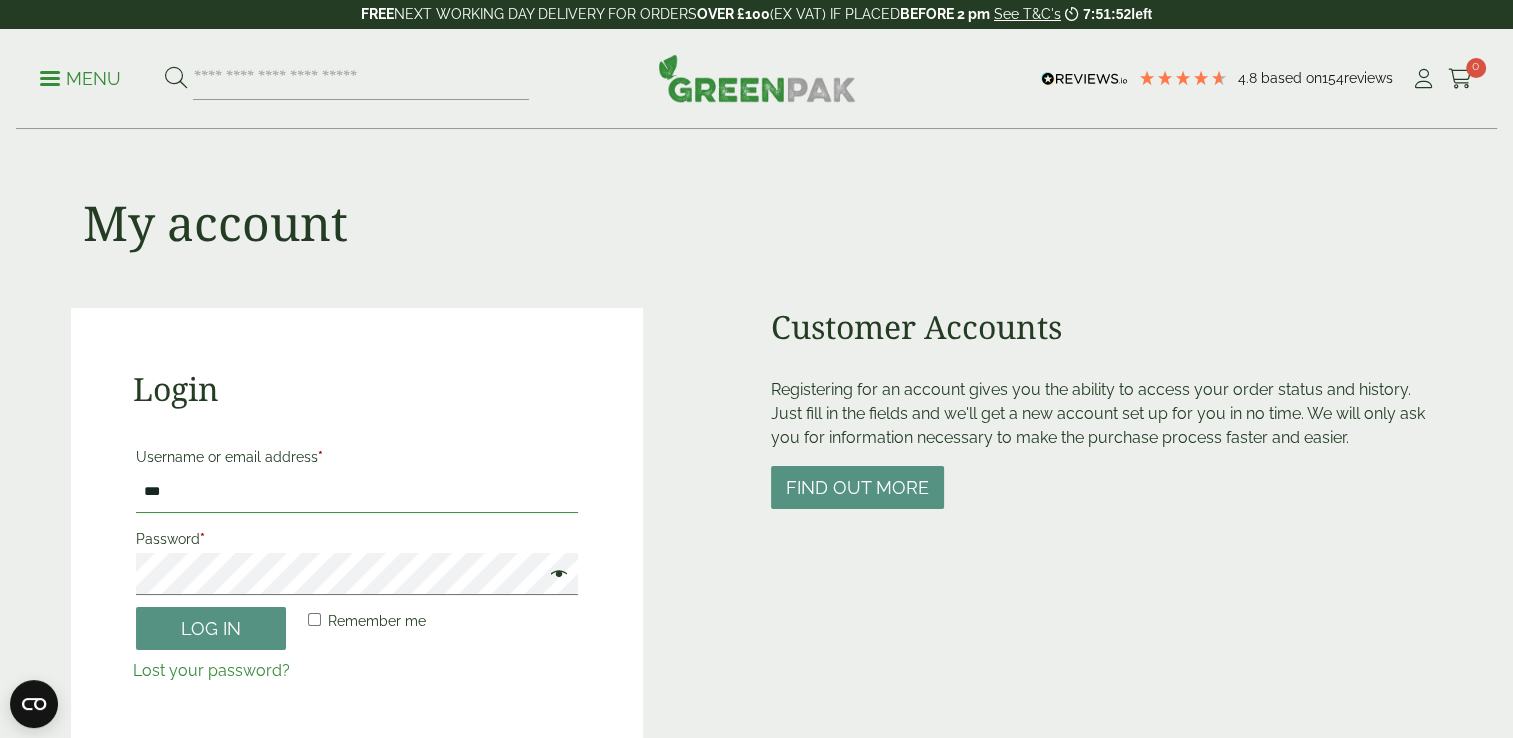 type on "**********" 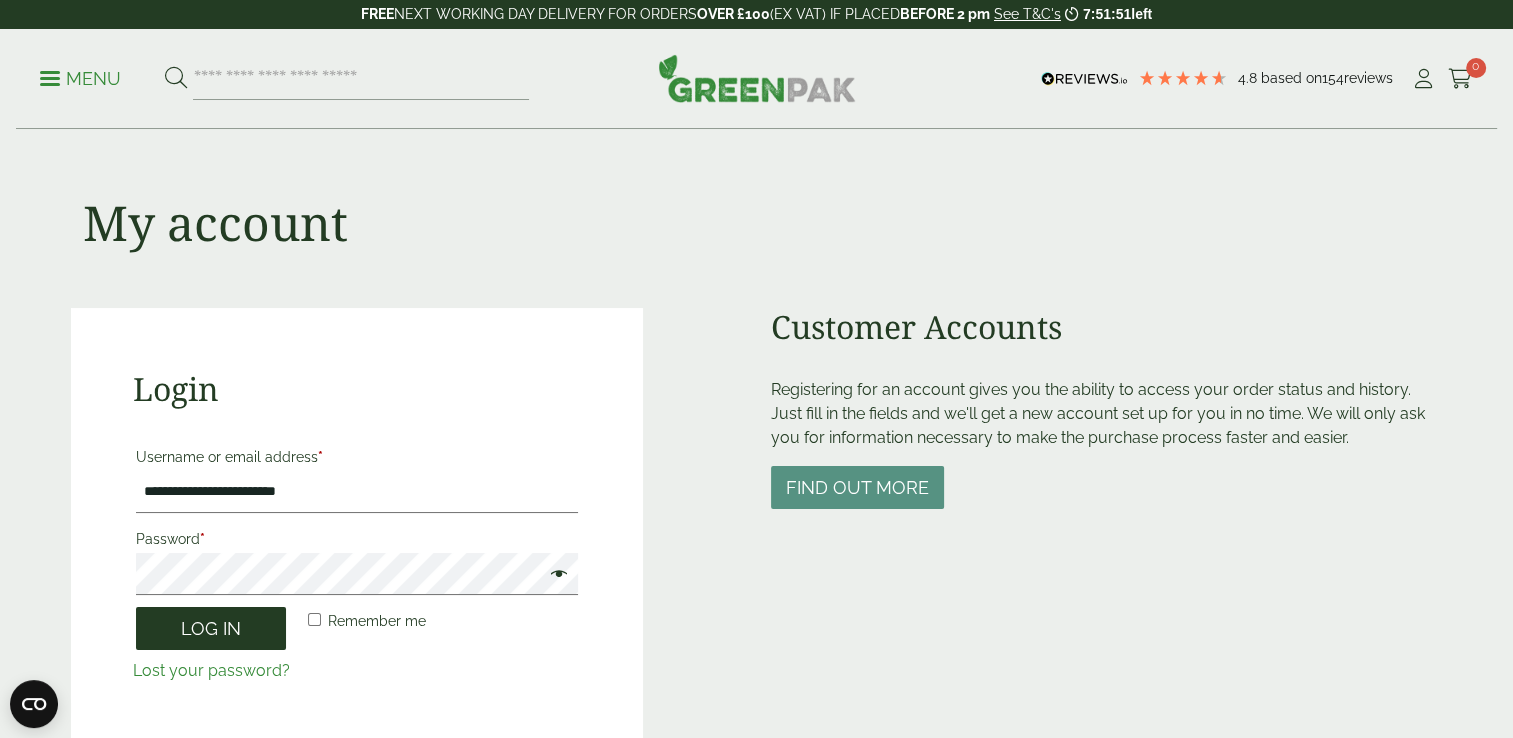 click on "Log in" at bounding box center [211, 628] 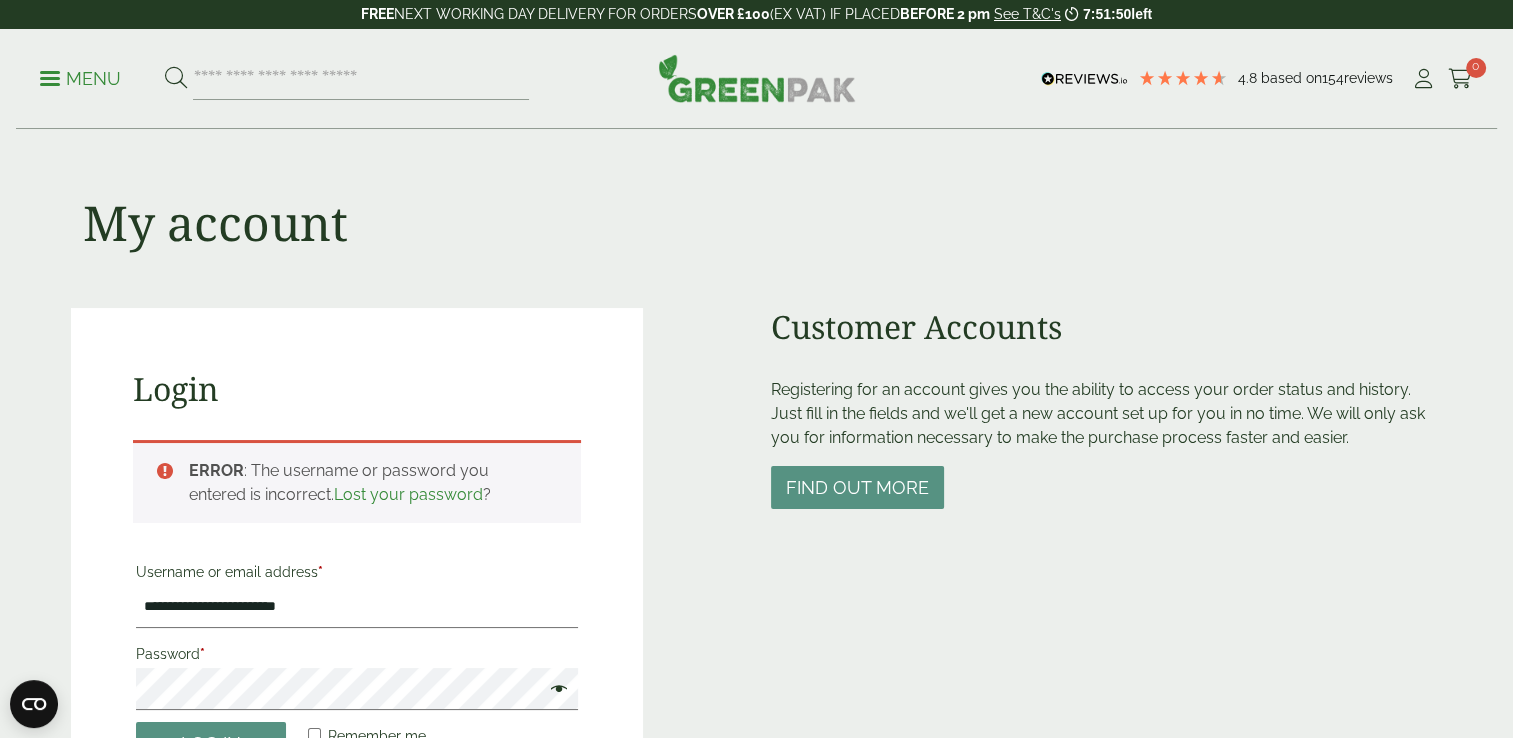 scroll, scrollTop: 440, scrollLeft: 0, axis: vertical 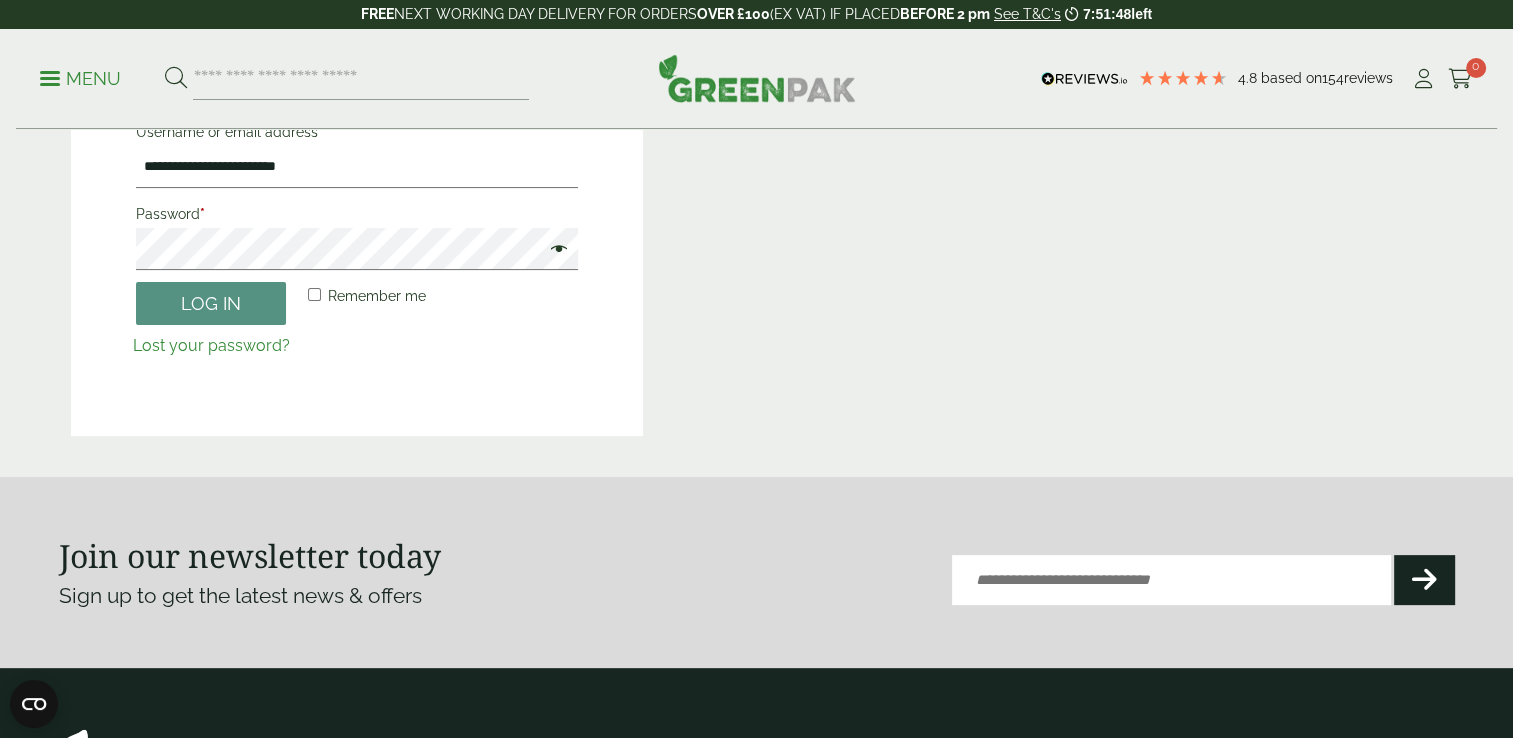 click on "**********" at bounding box center (757, 152) 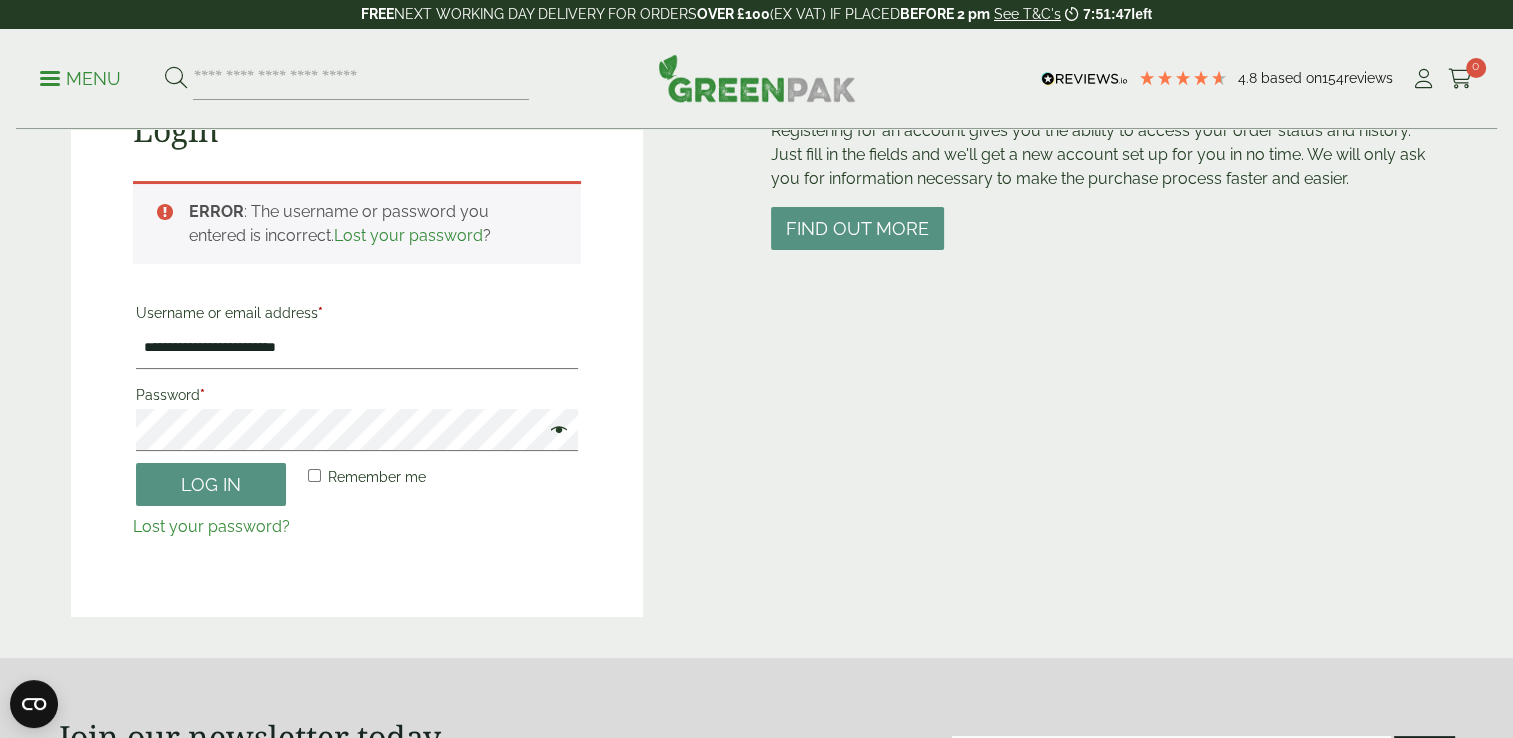 scroll, scrollTop: 240, scrollLeft: 0, axis: vertical 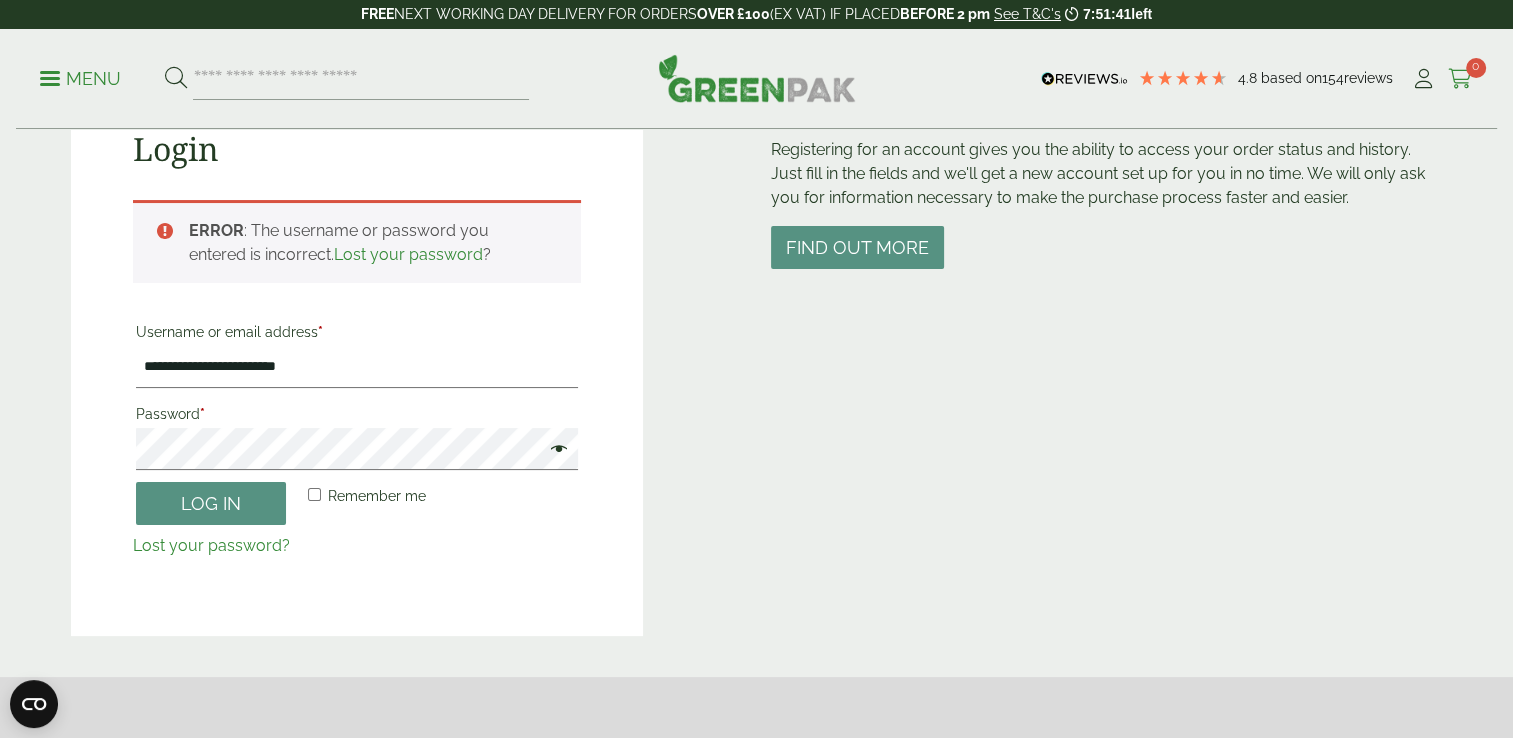 click at bounding box center (1460, 79) 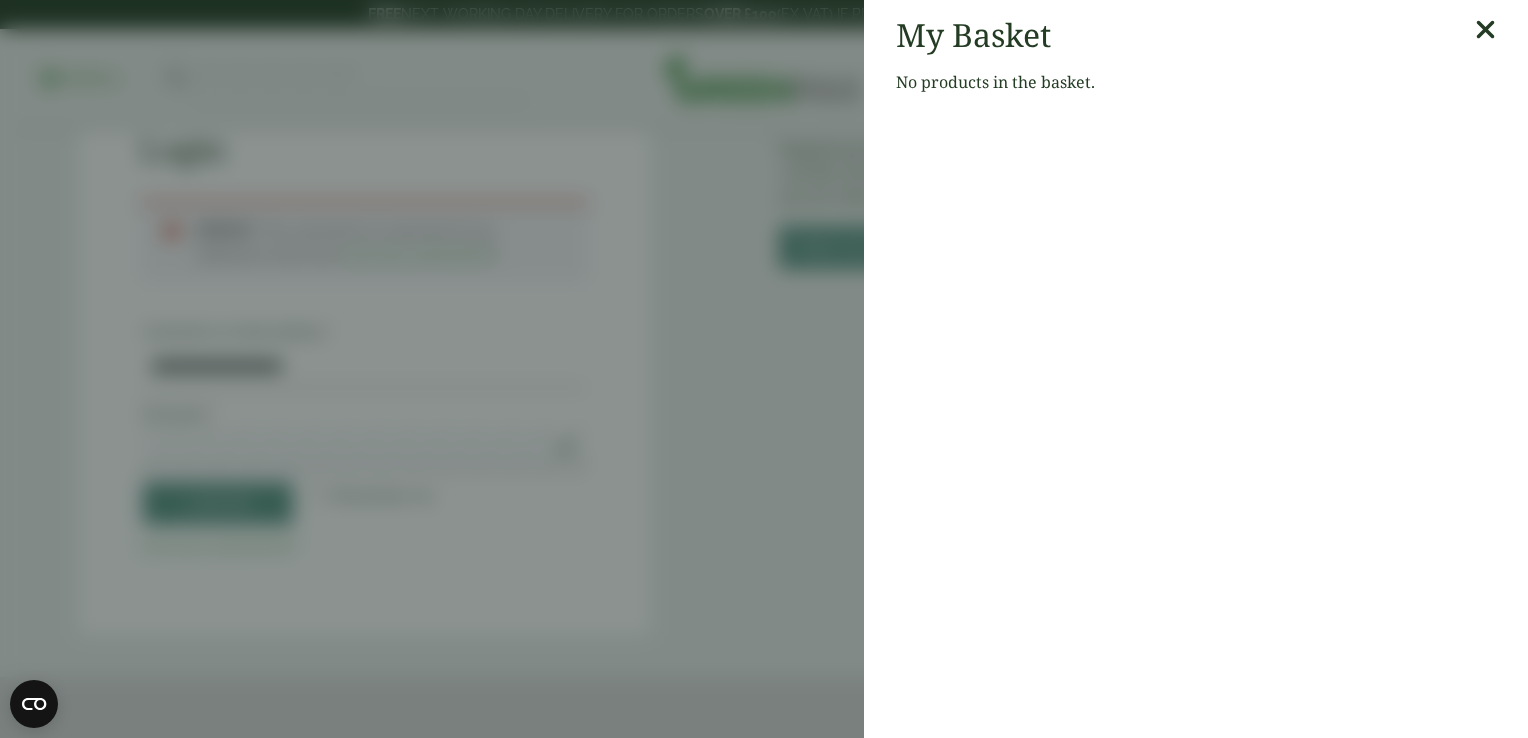 click at bounding box center [1485, 30] 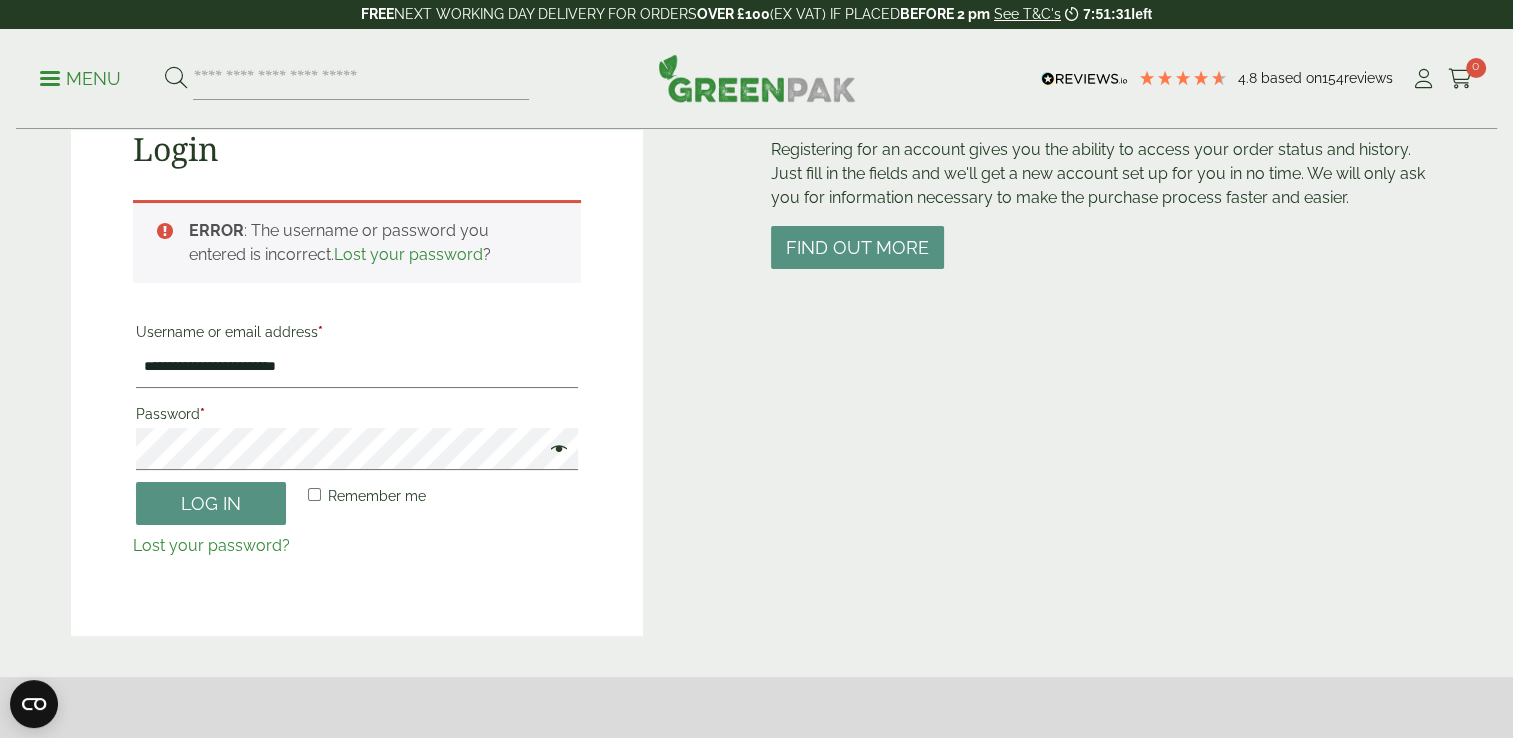 click on "Lost your password?" at bounding box center [211, 545] 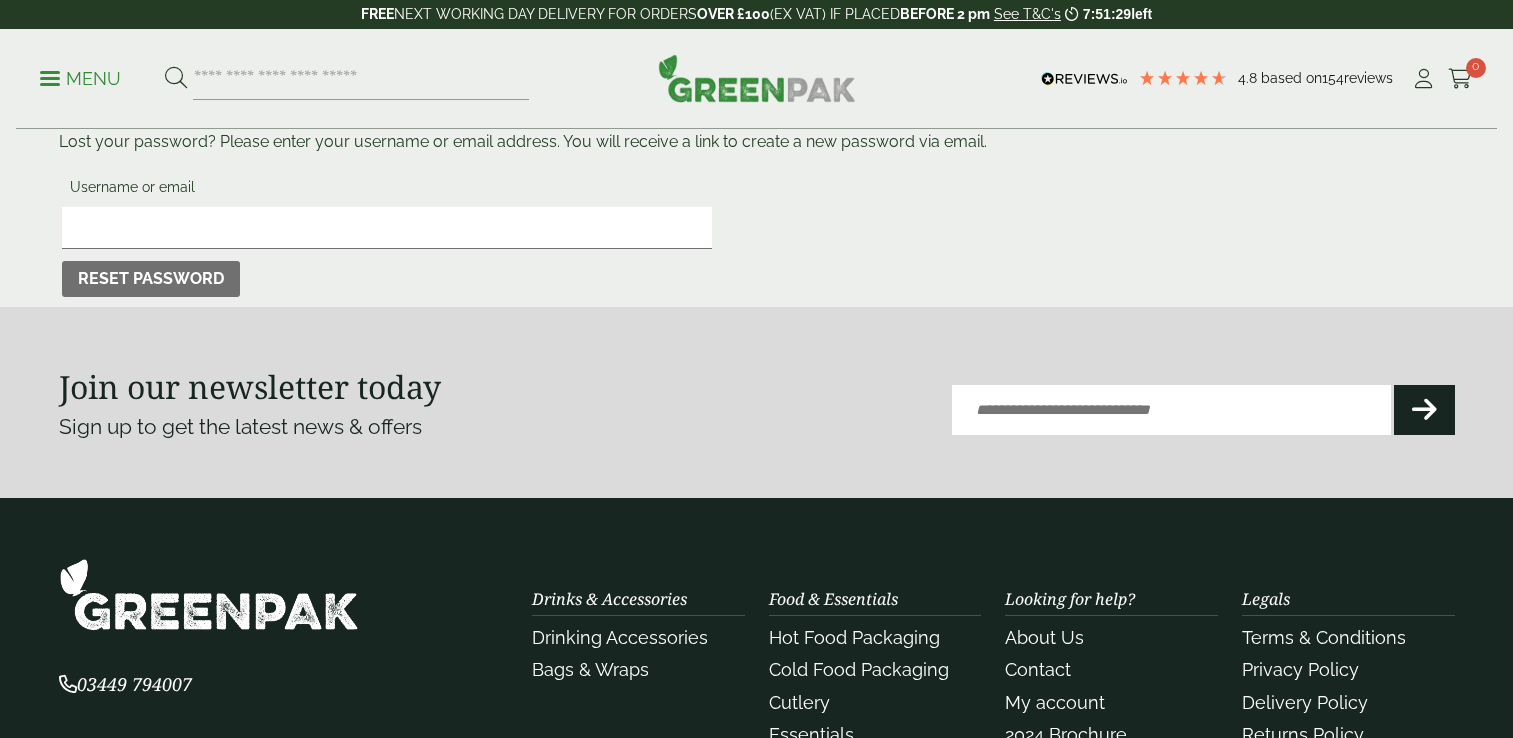 scroll, scrollTop: 0, scrollLeft: 0, axis: both 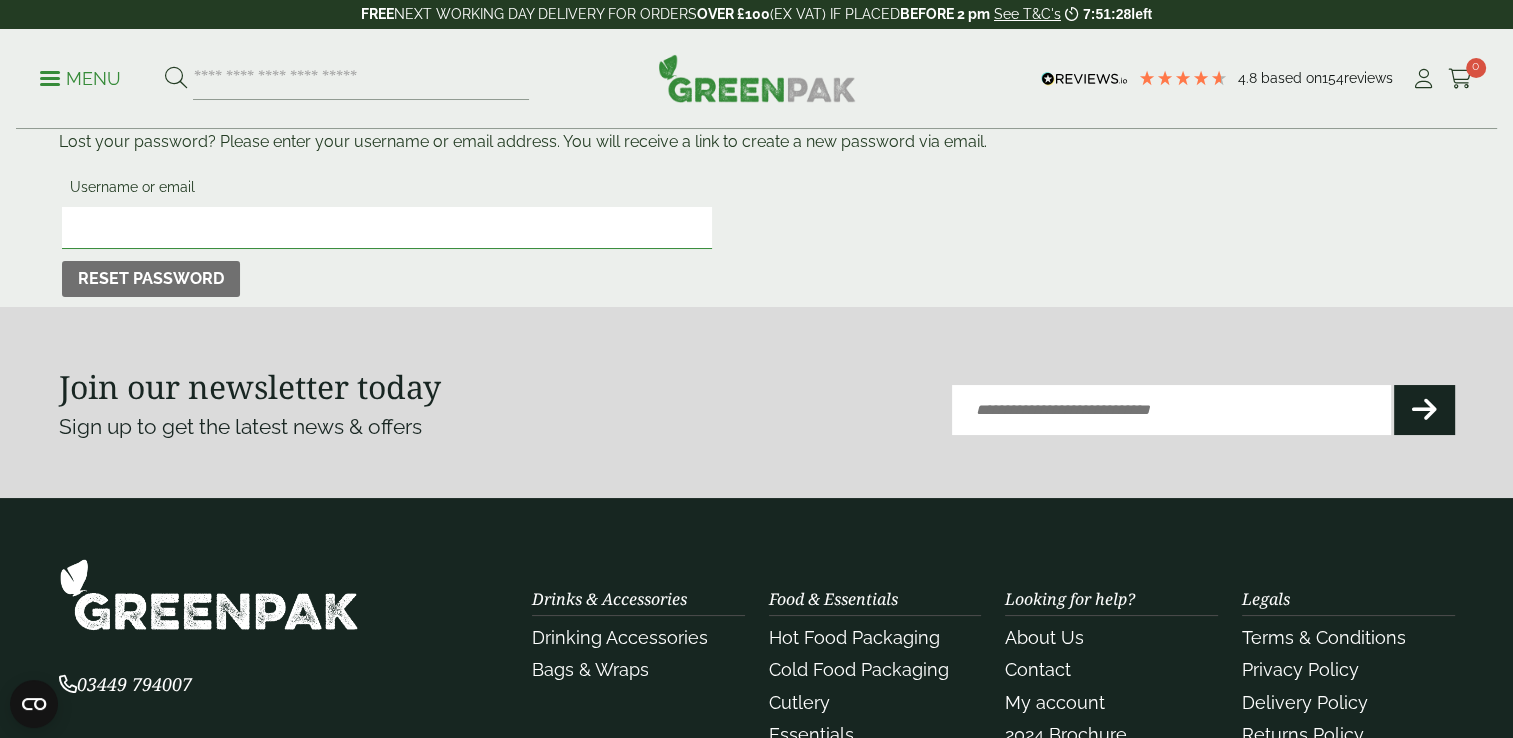 click on "Username or email" at bounding box center (387, 228) 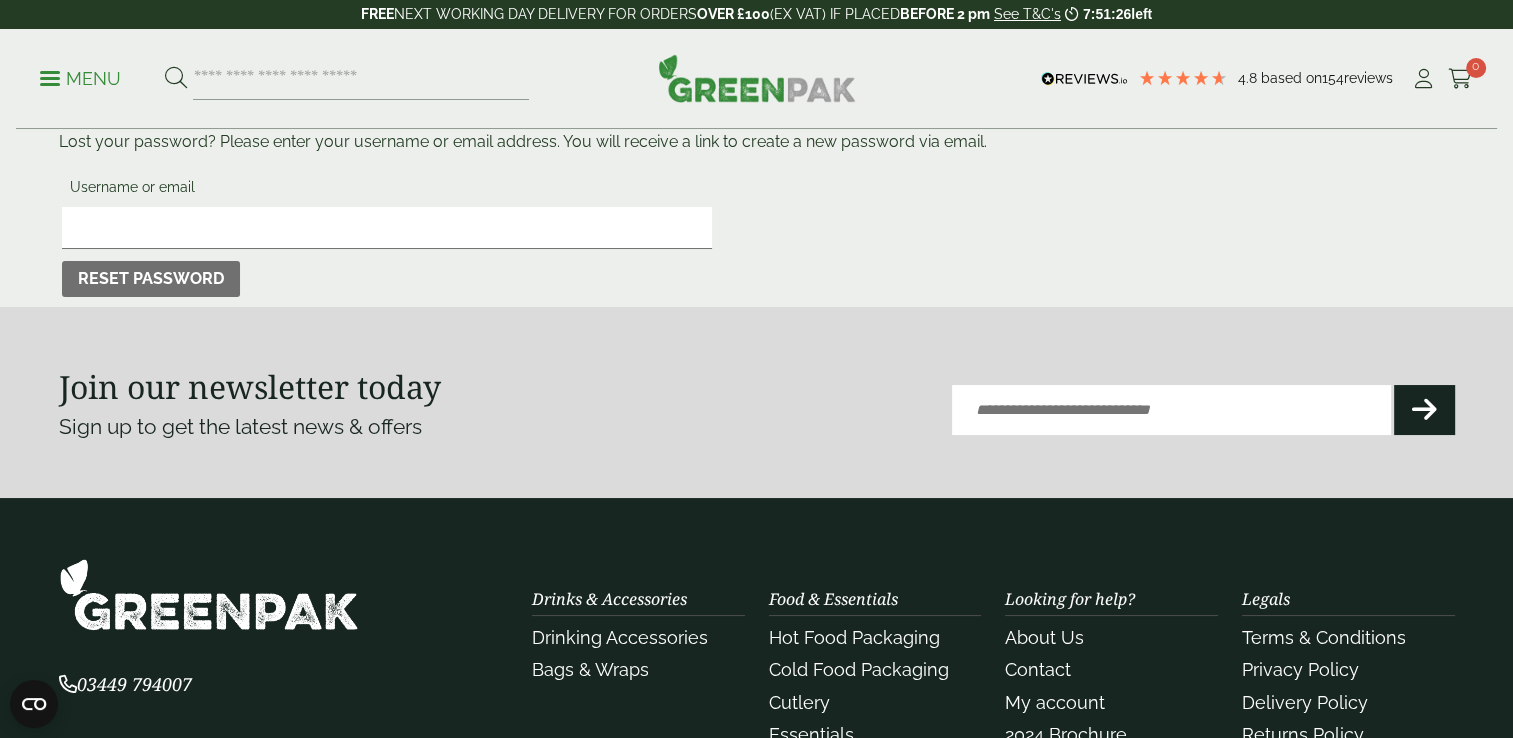 drag, startPoint x: 306, startPoint y: 205, endPoint x: 279, endPoint y: 221, distance: 31.38471 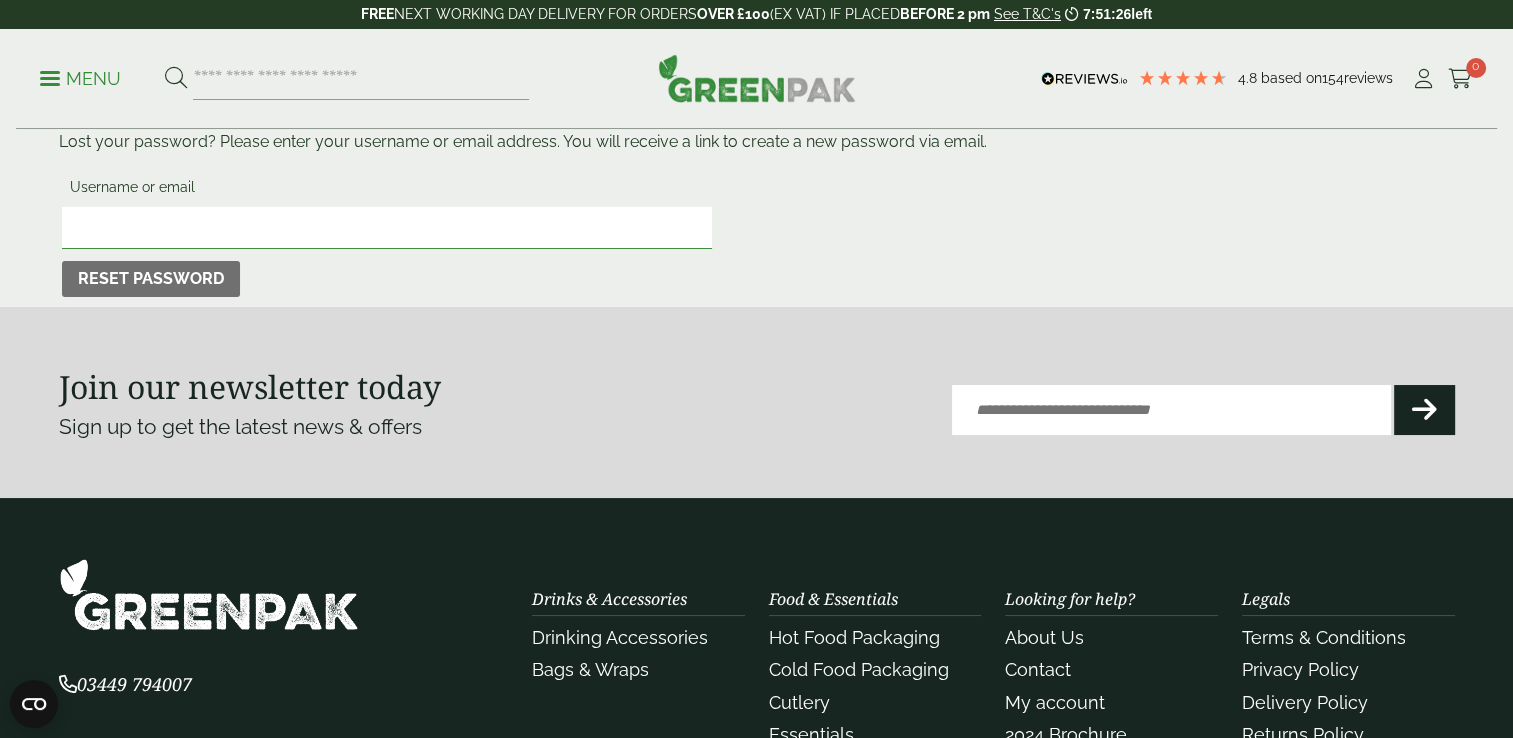 click on "Username or email" at bounding box center (387, 228) 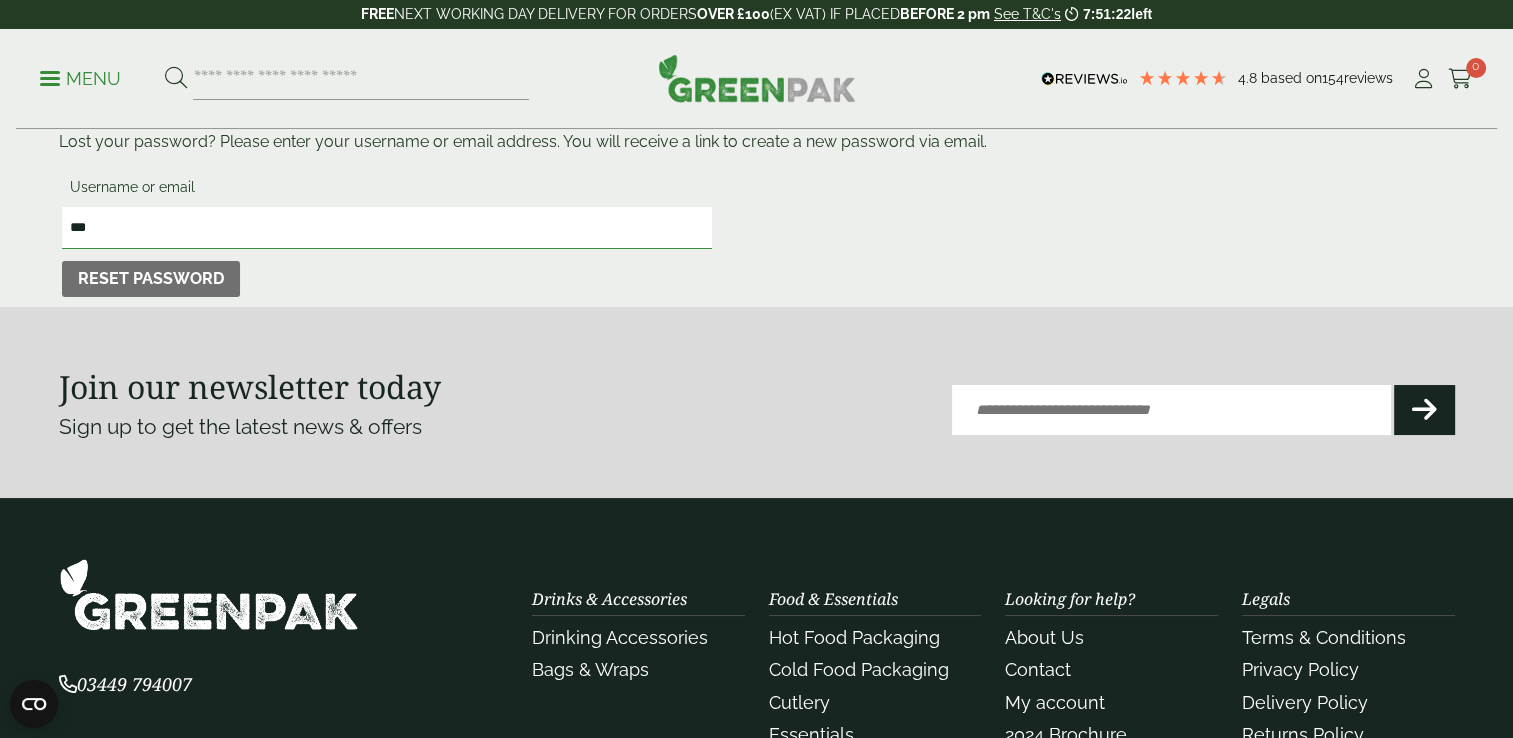 type on "**********" 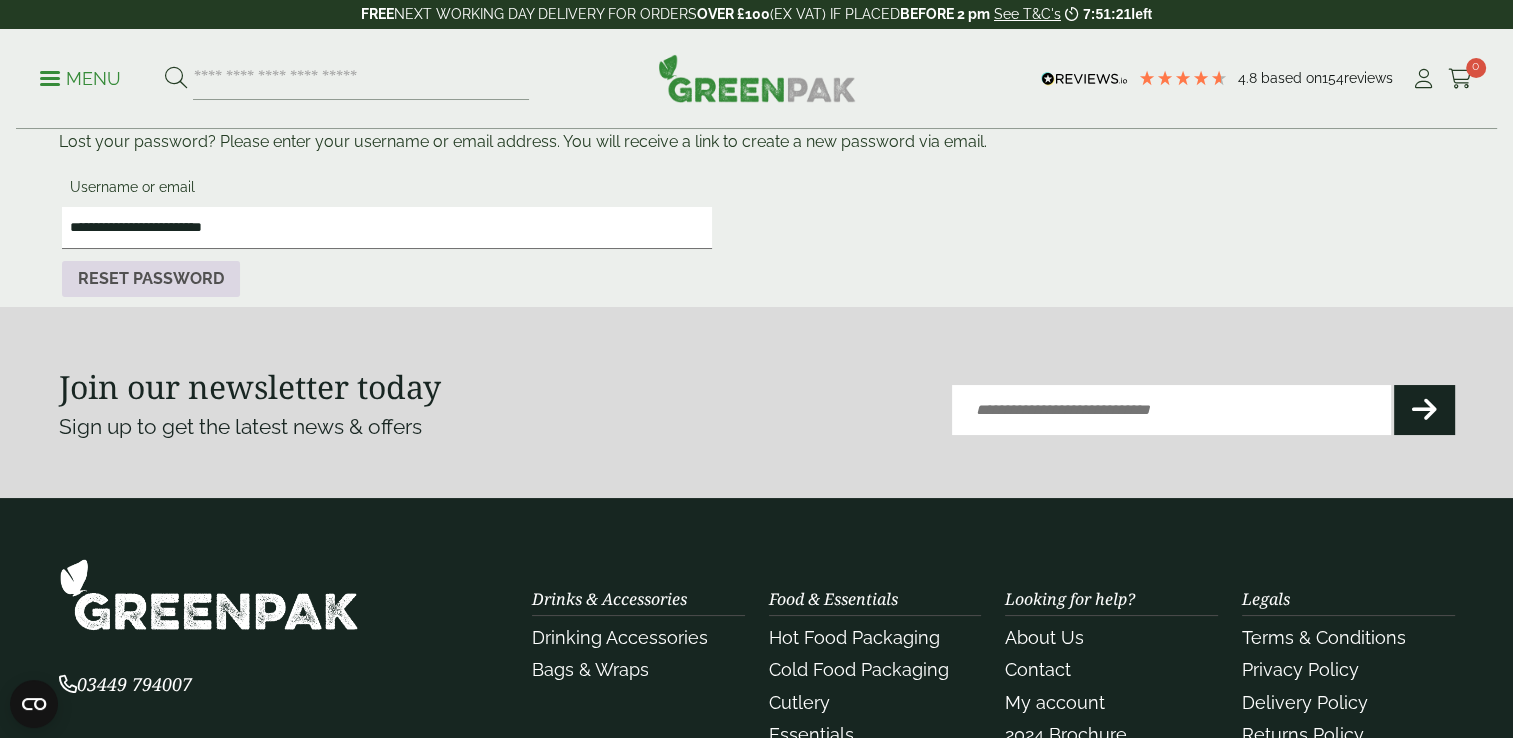 click on "Reset password" at bounding box center [151, 279] 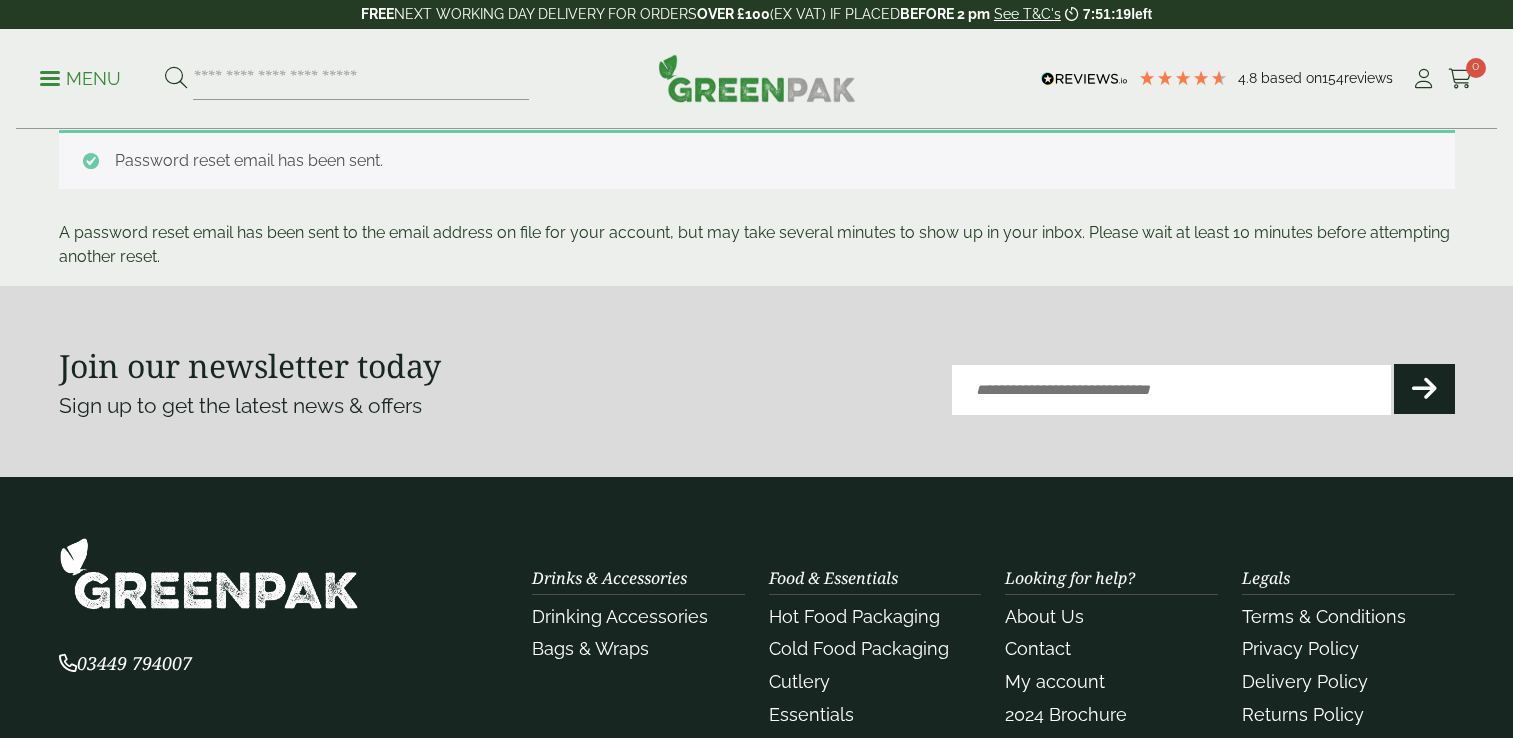 scroll, scrollTop: 0, scrollLeft: 0, axis: both 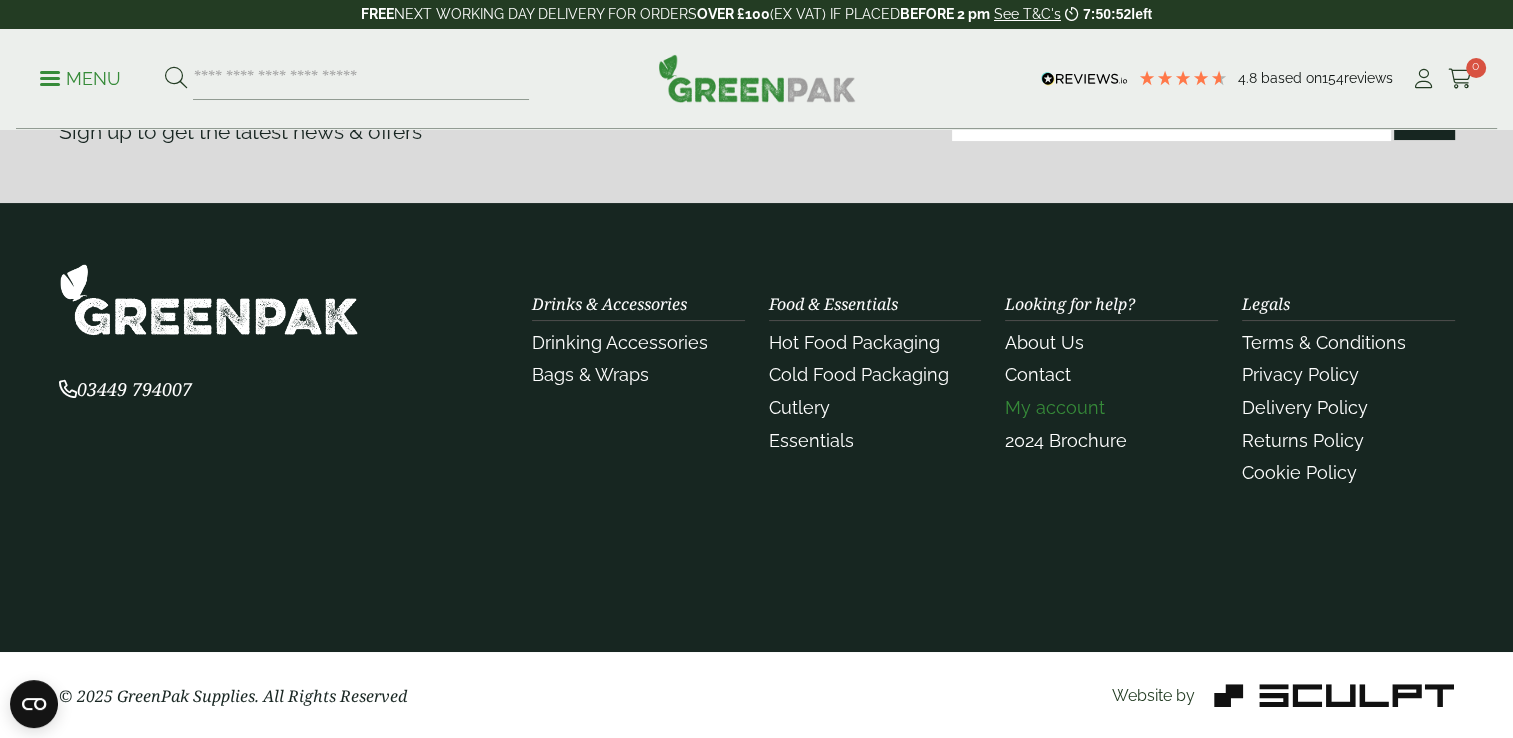 click on "My account" at bounding box center [1055, 407] 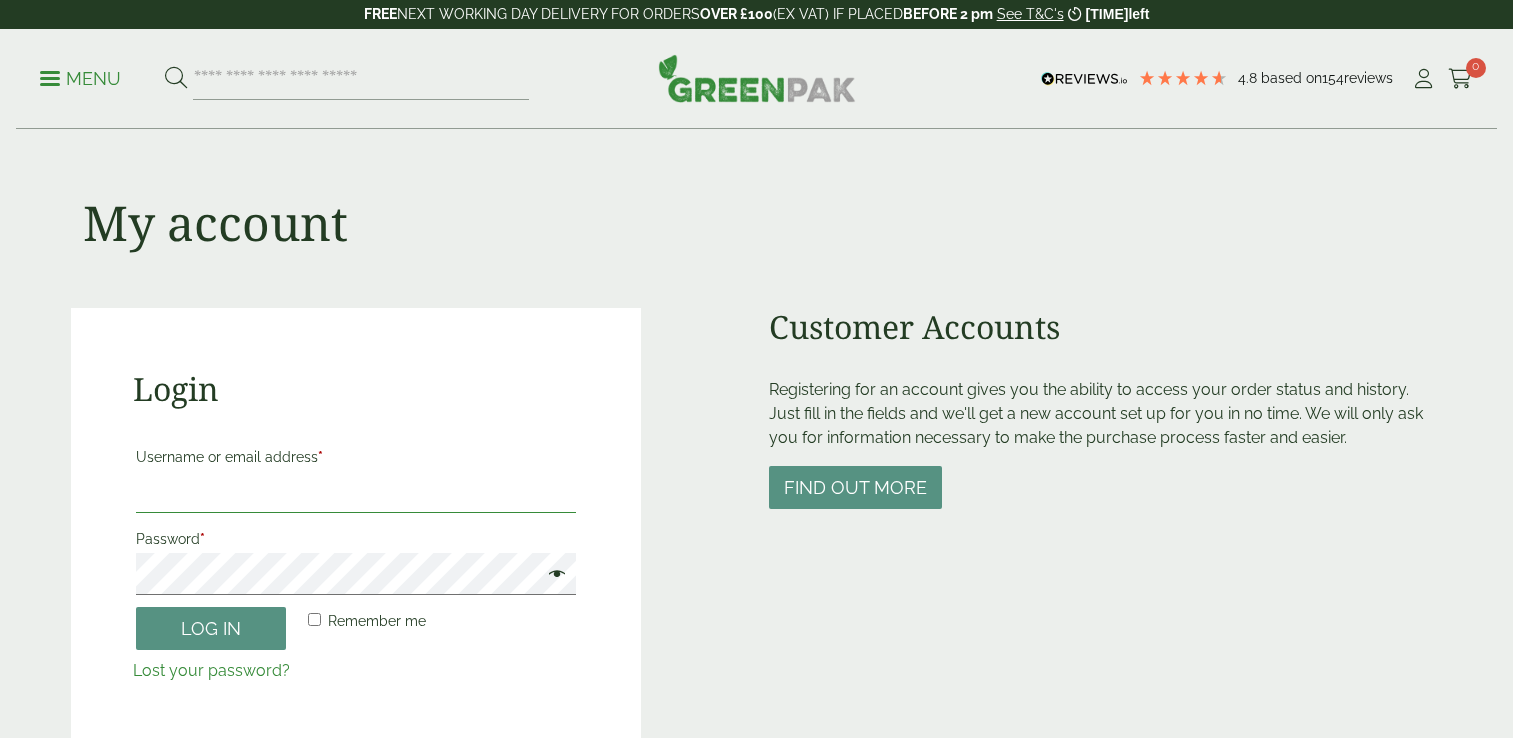 type on "**********" 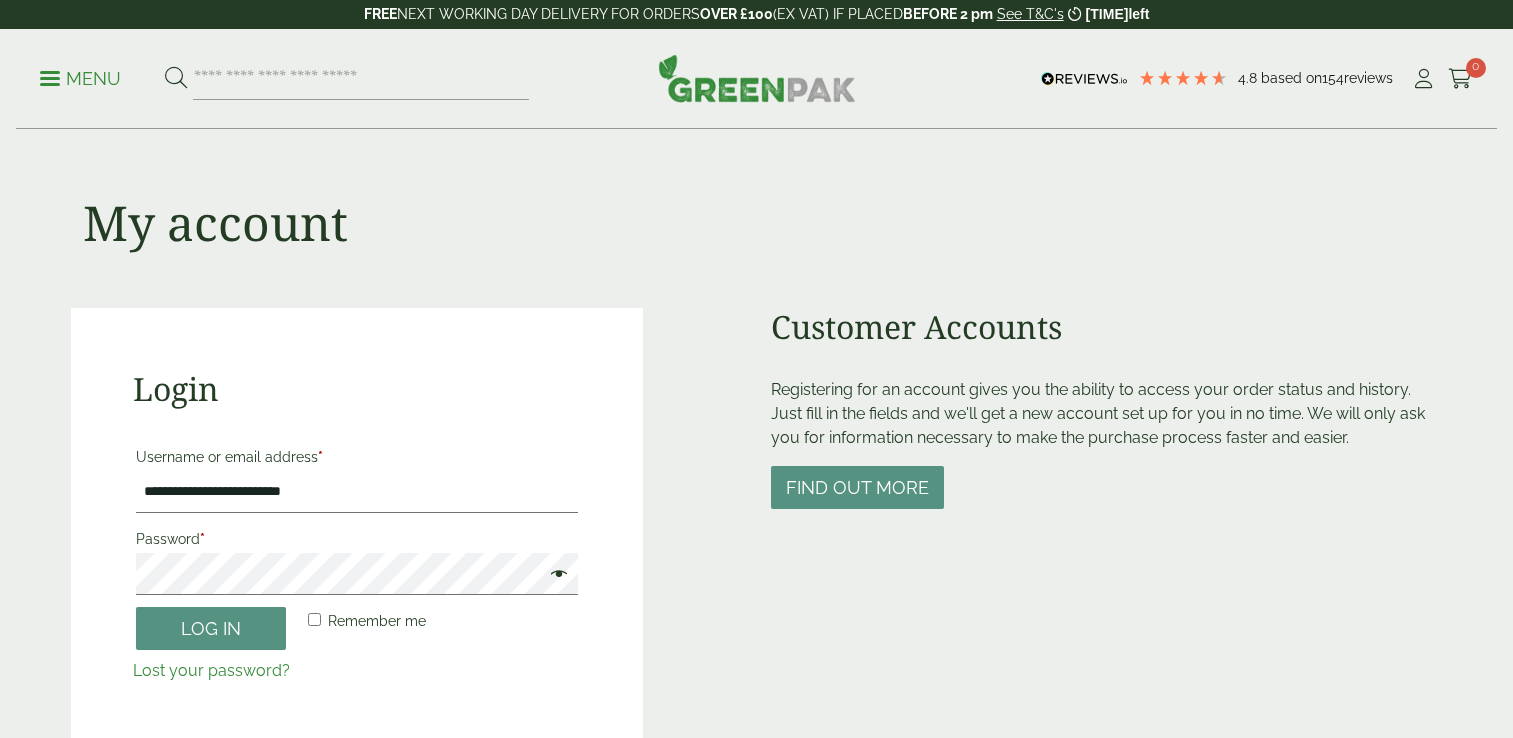 scroll, scrollTop: 0, scrollLeft: 0, axis: both 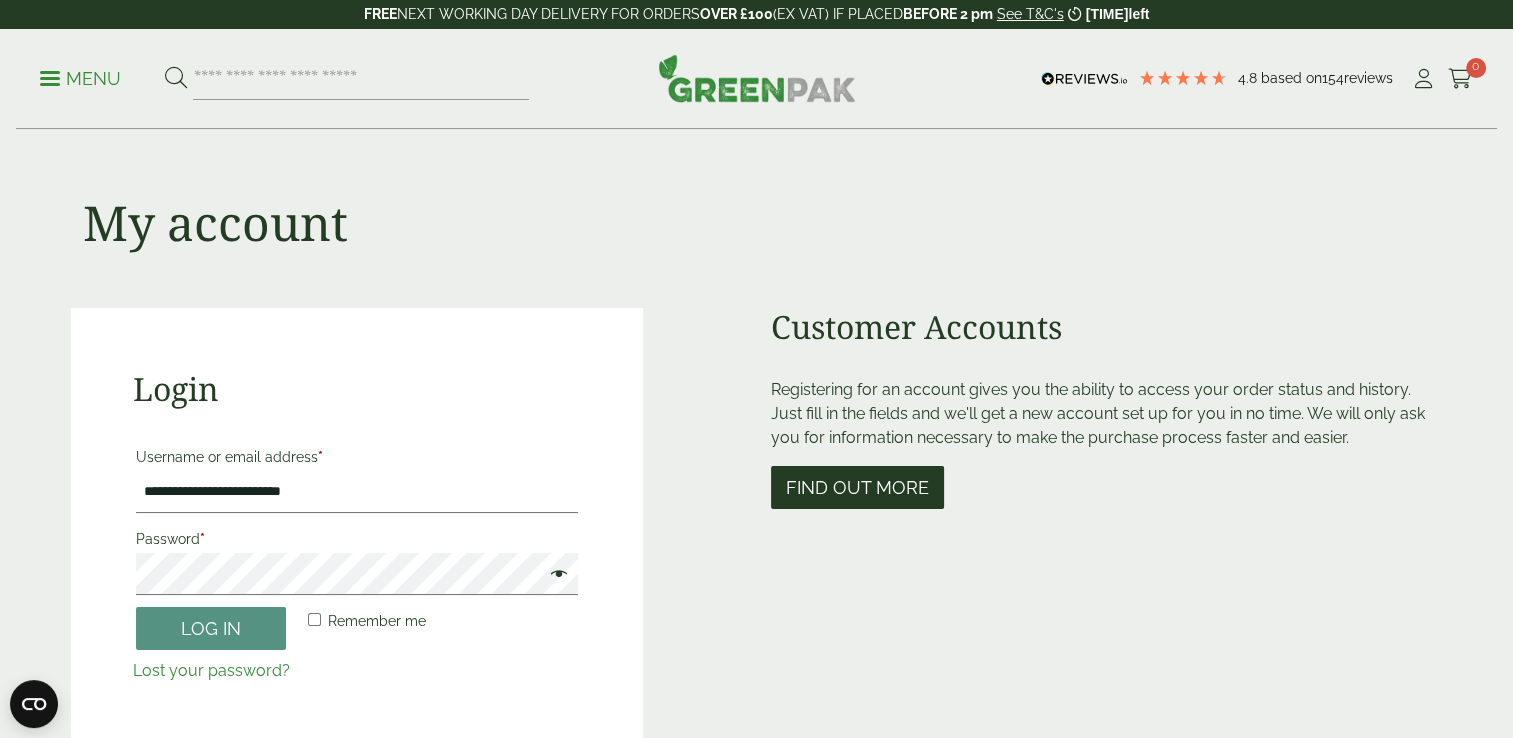 click on "Find out more" at bounding box center [857, 487] 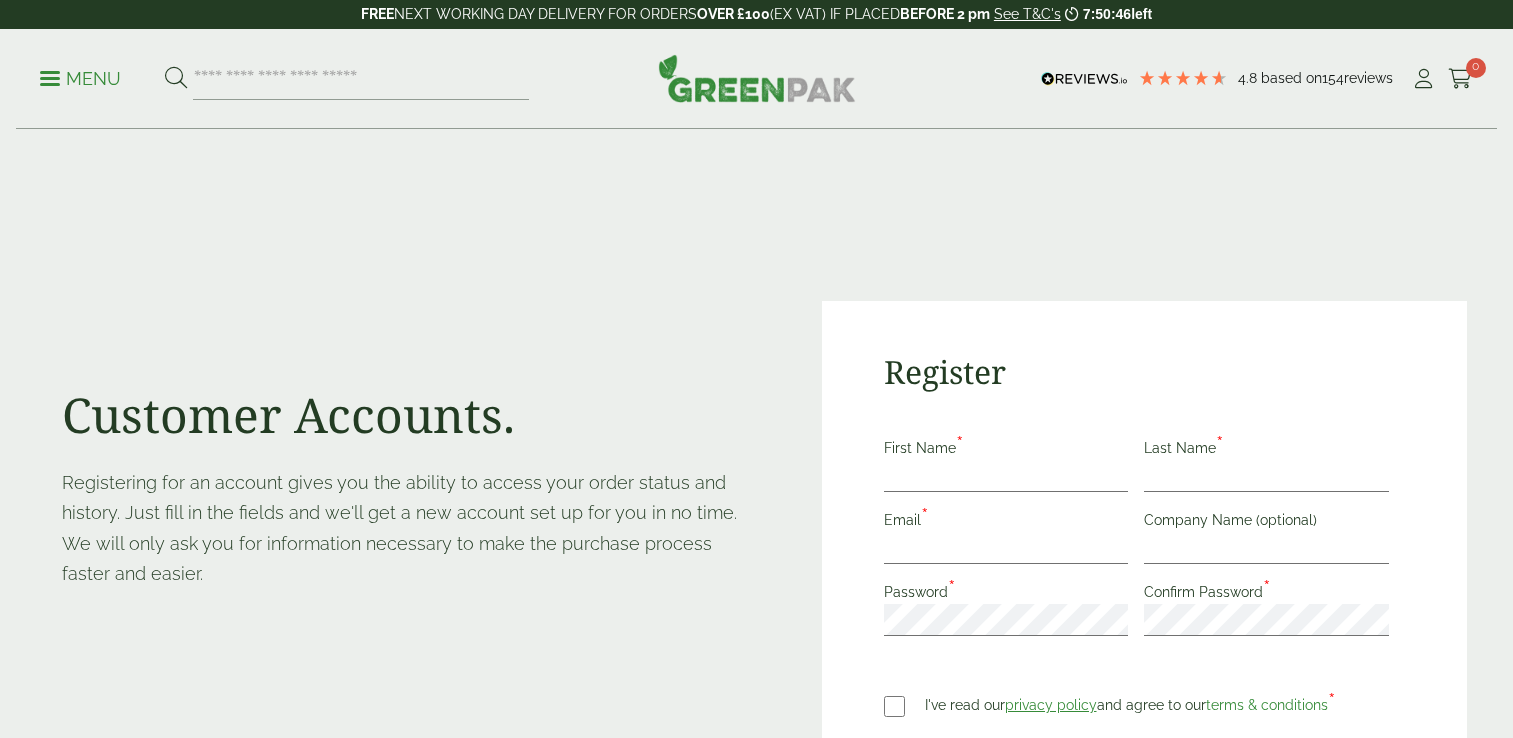 scroll, scrollTop: 0, scrollLeft: 0, axis: both 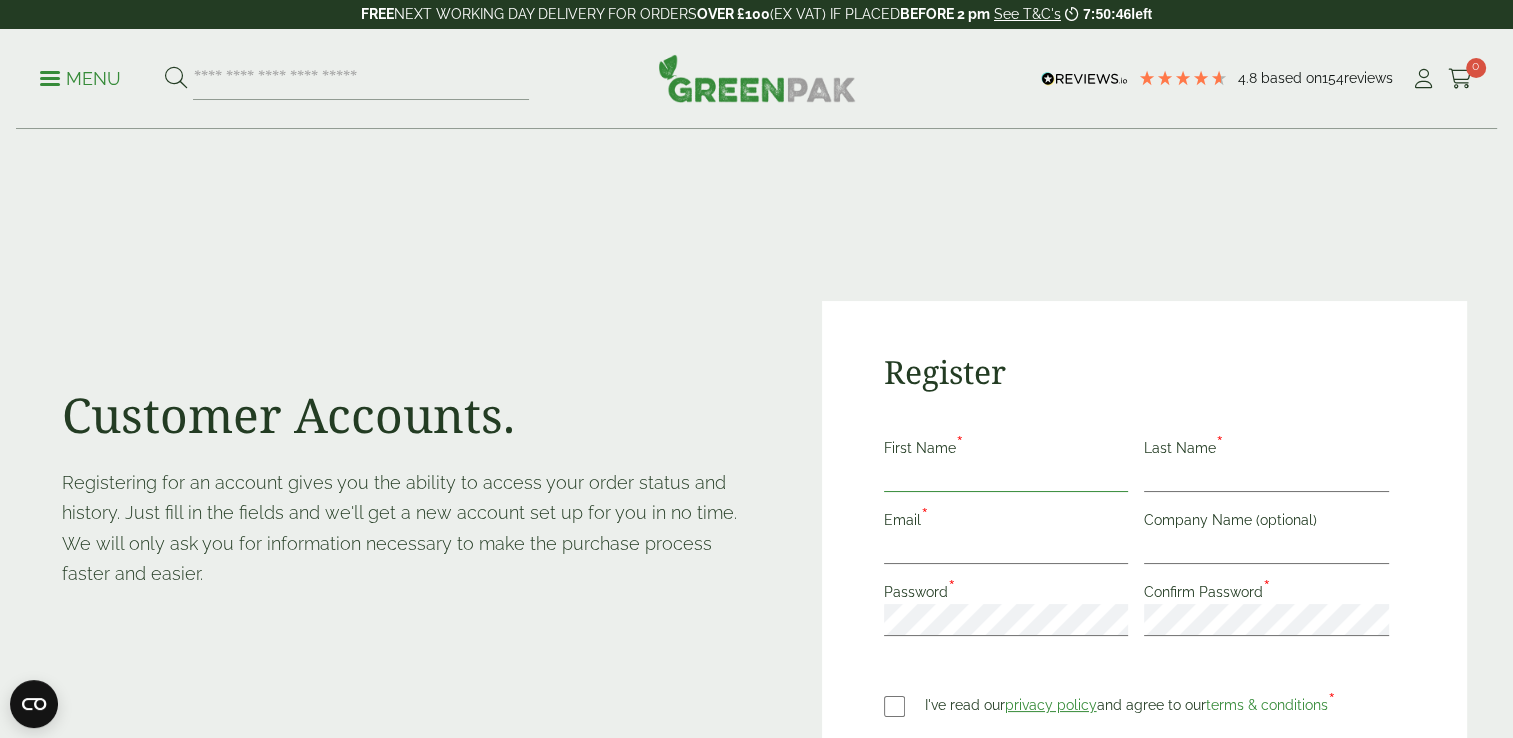 click on "First Name  *" at bounding box center [1006, 476] 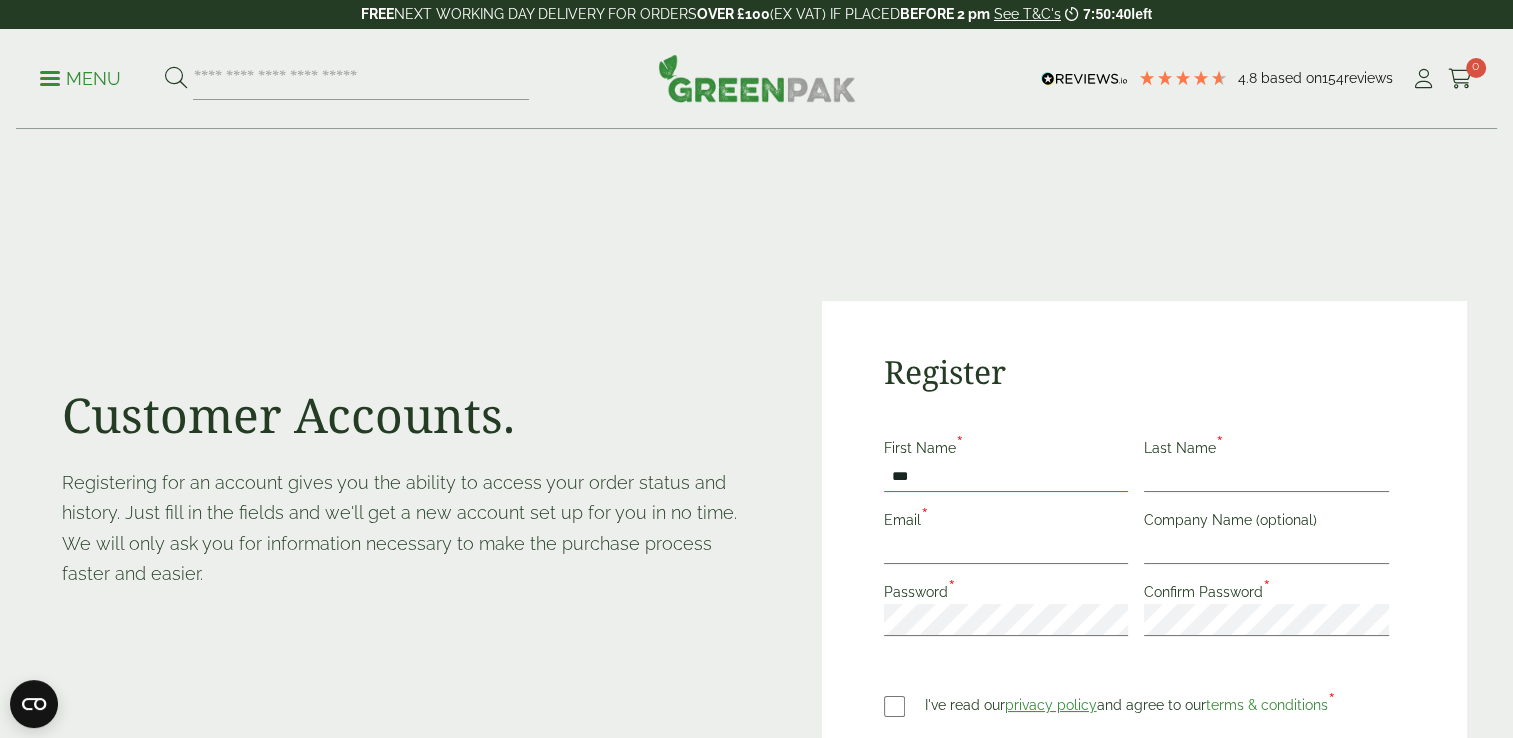 type on "**********" 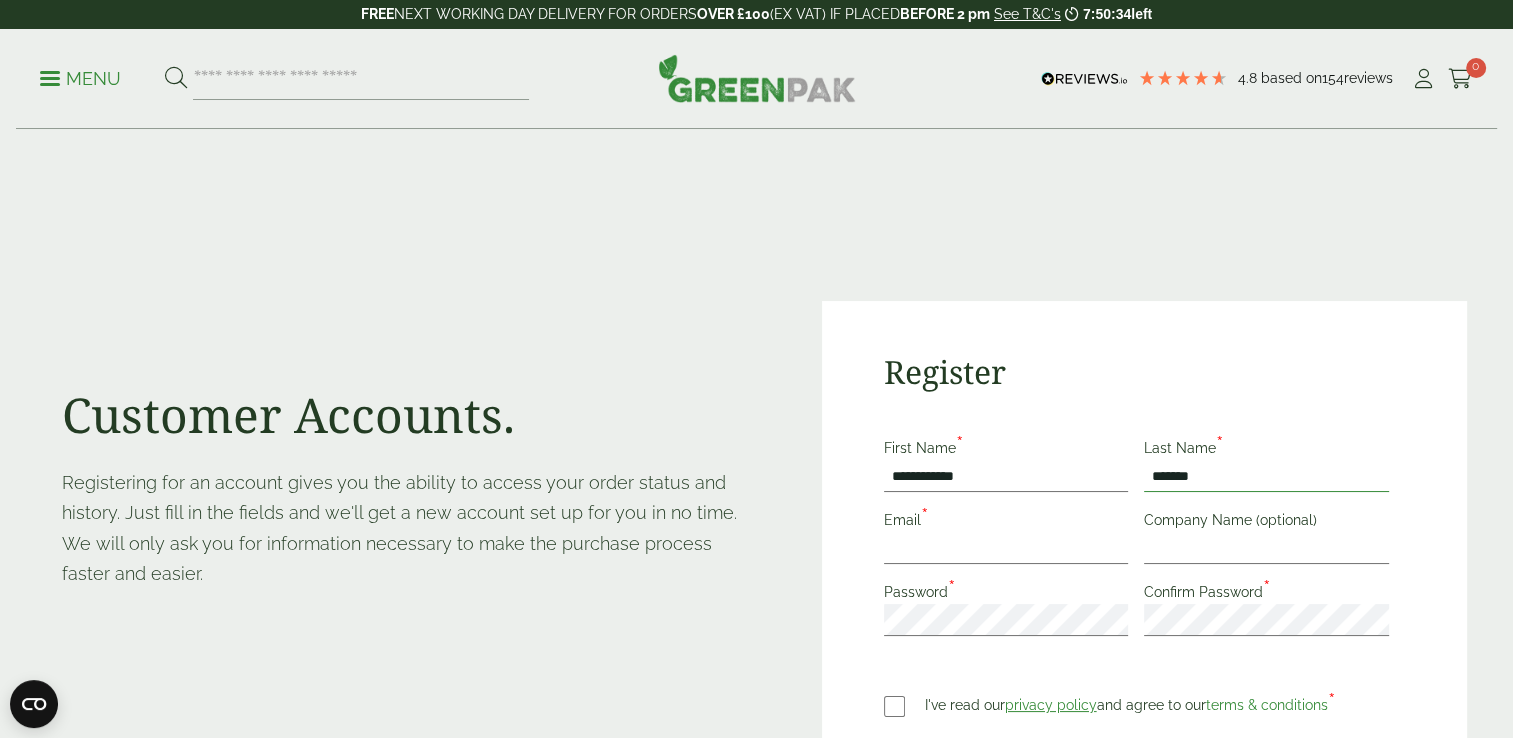 type on "*******" 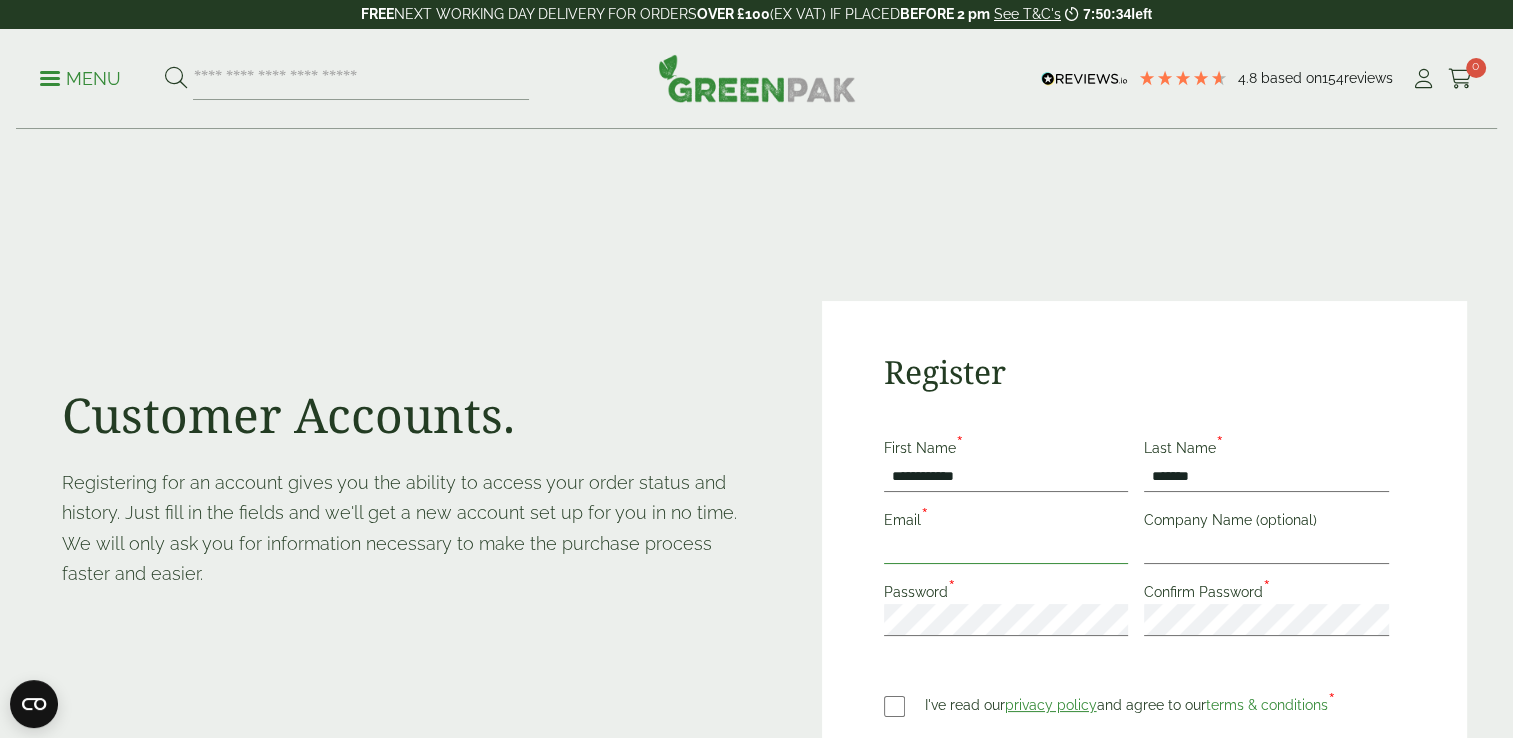click on "Email  *" at bounding box center (1006, 548) 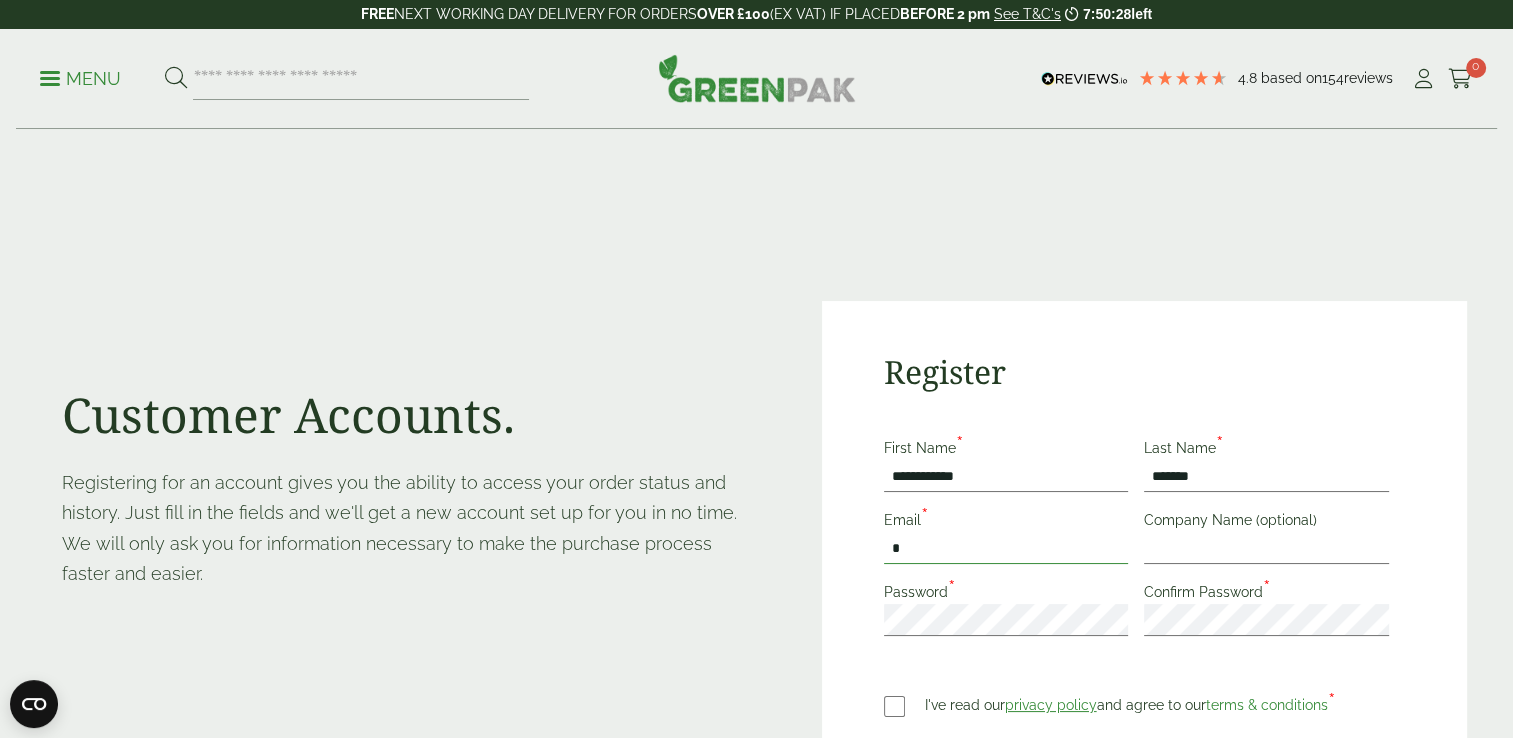 type on "**********" 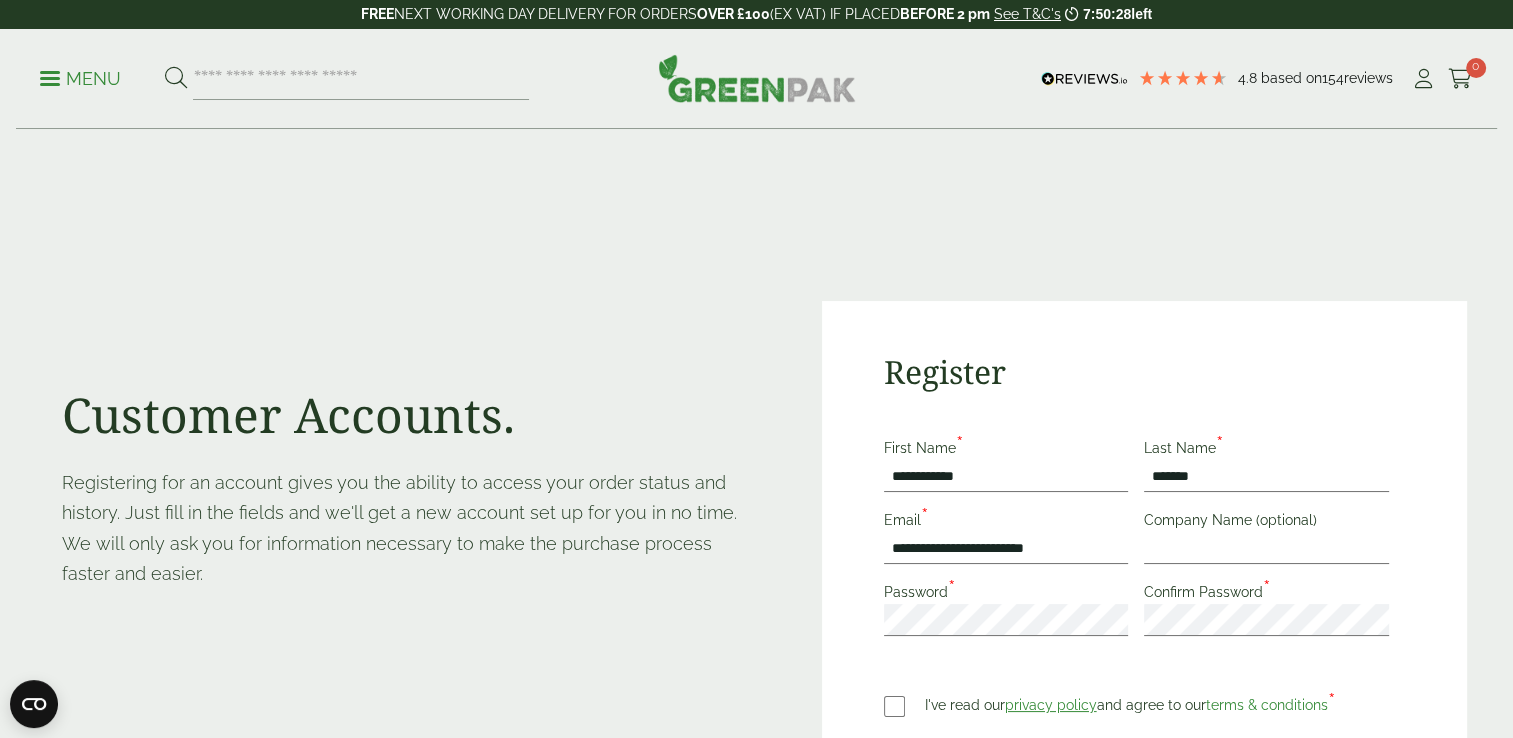 type on "**********" 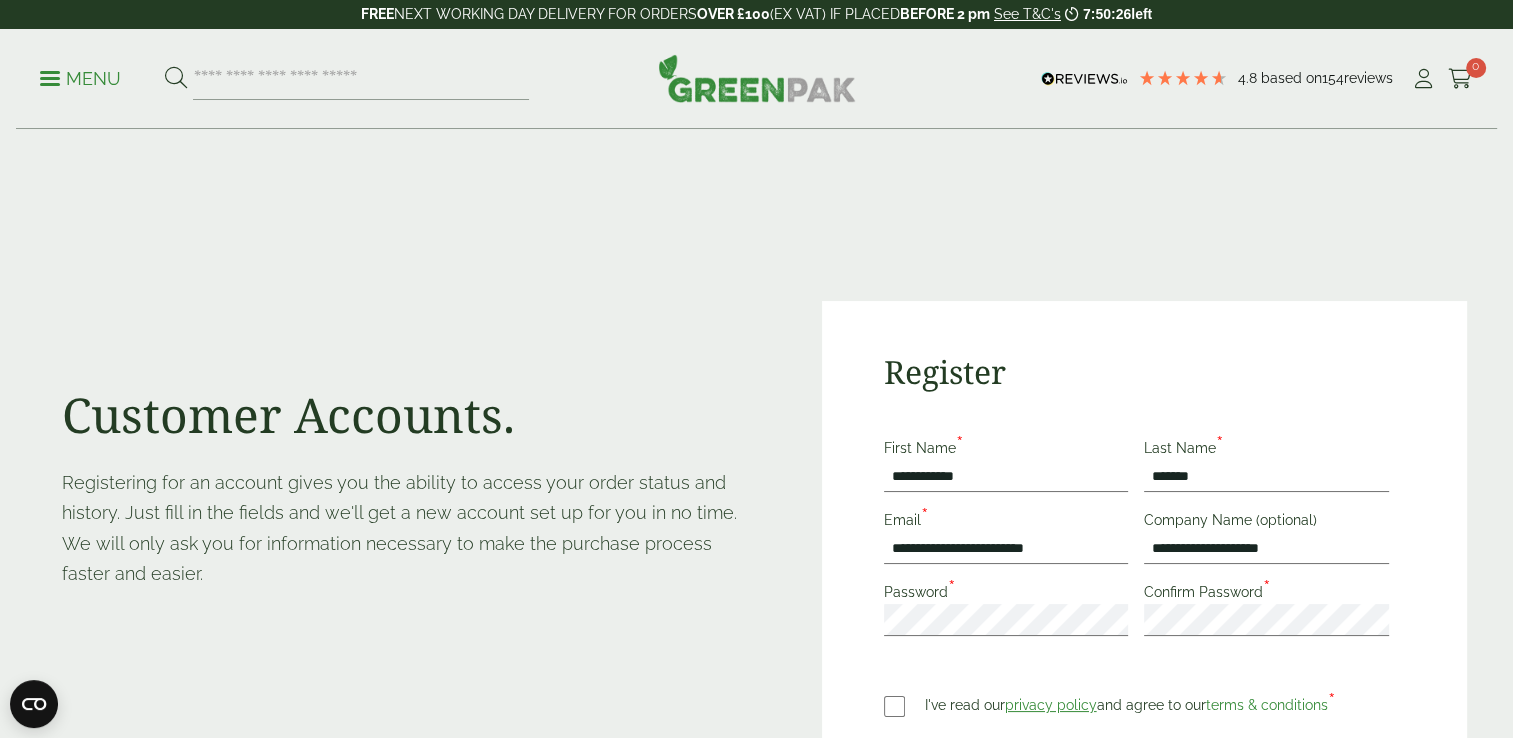 click on "**********" at bounding box center (1144, 586) 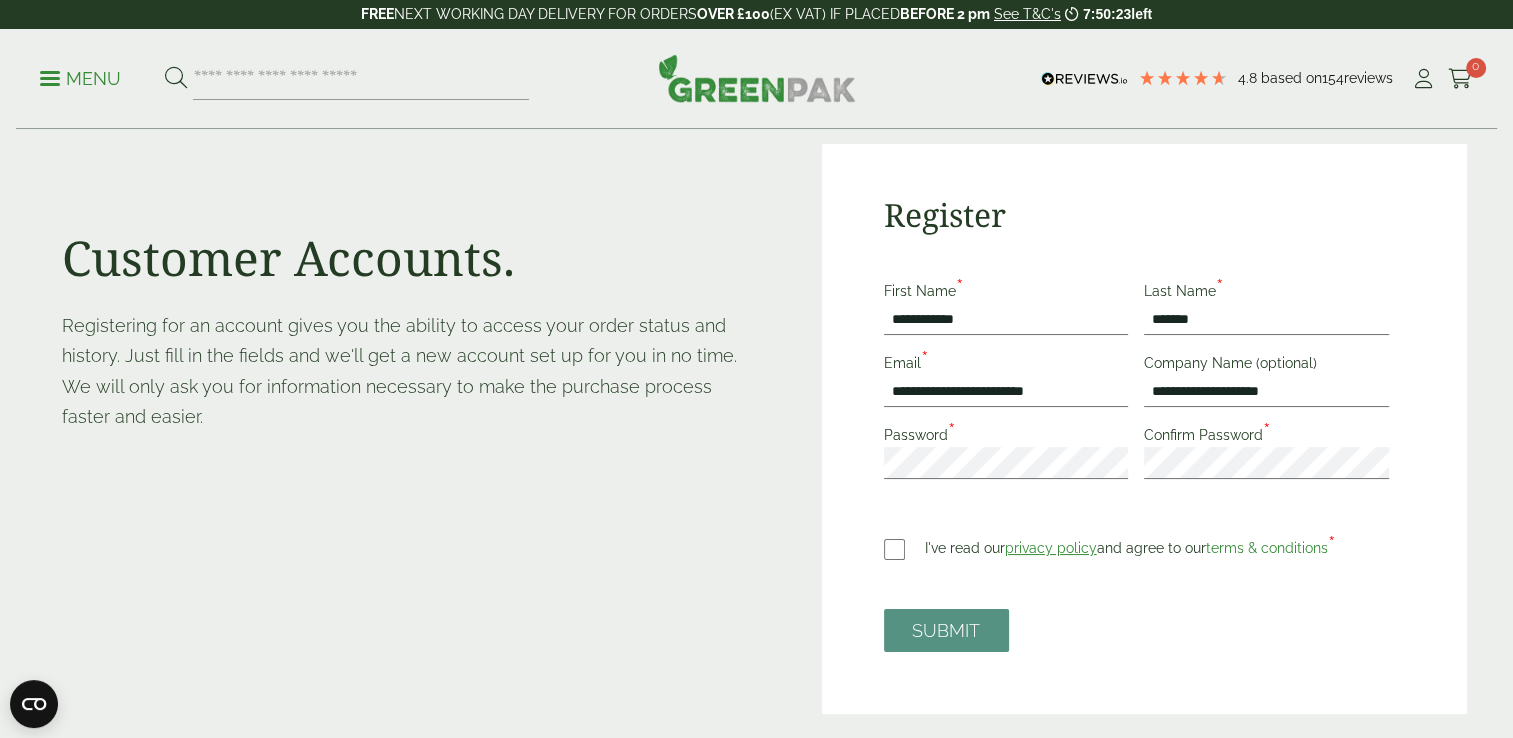 scroll, scrollTop: 160, scrollLeft: 0, axis: vertical 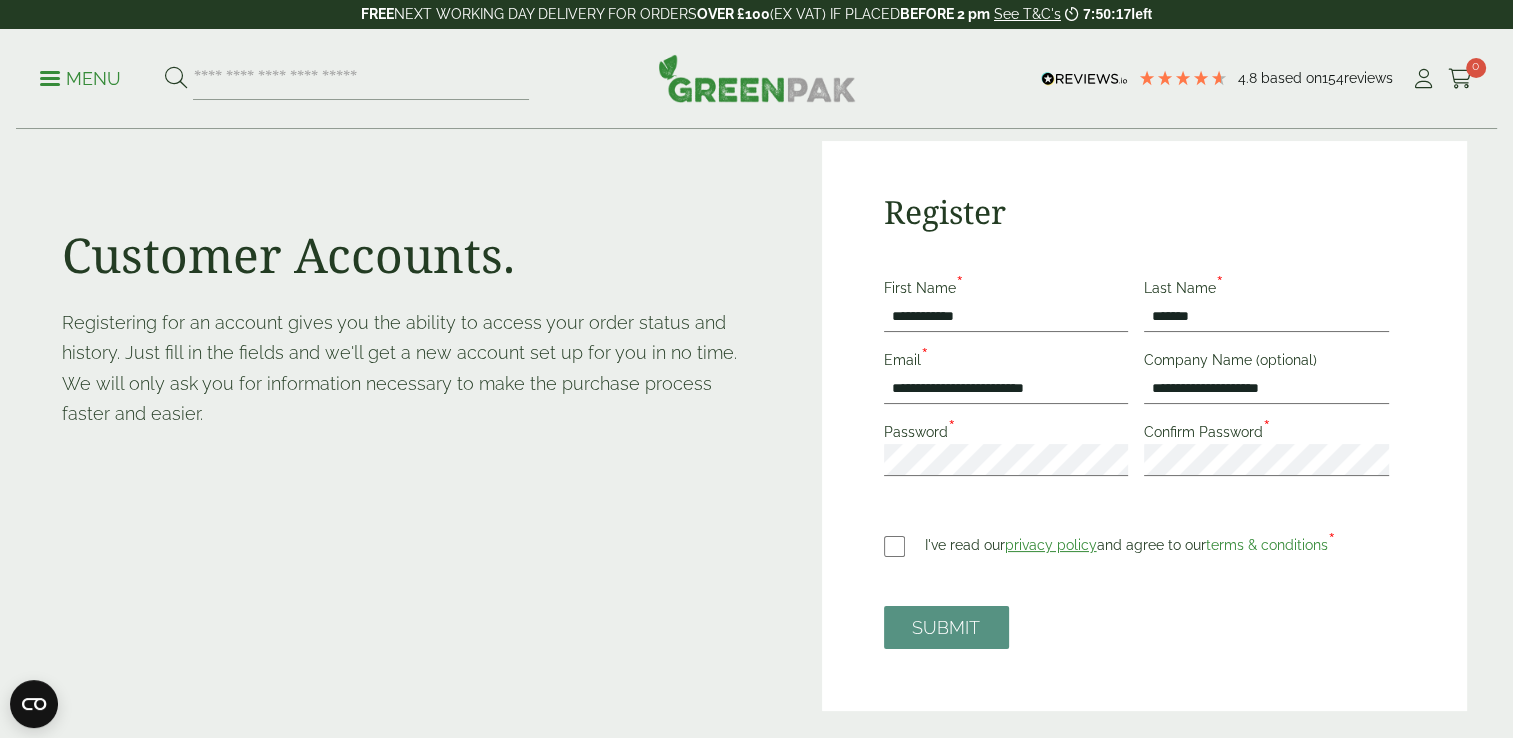 click on "**********" at bounding box center [1144, 426] 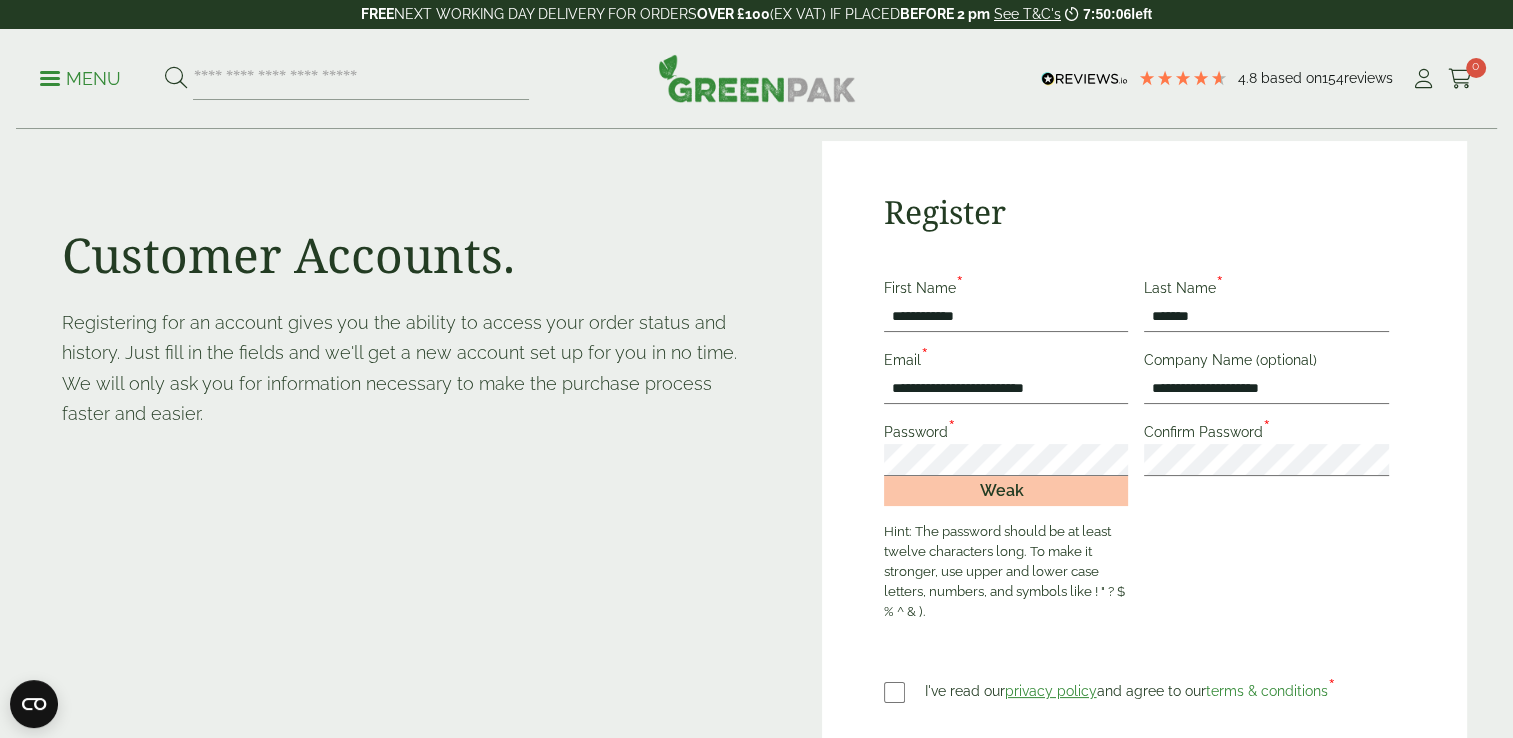 click on "**********" at bounding box center (1144, 499) 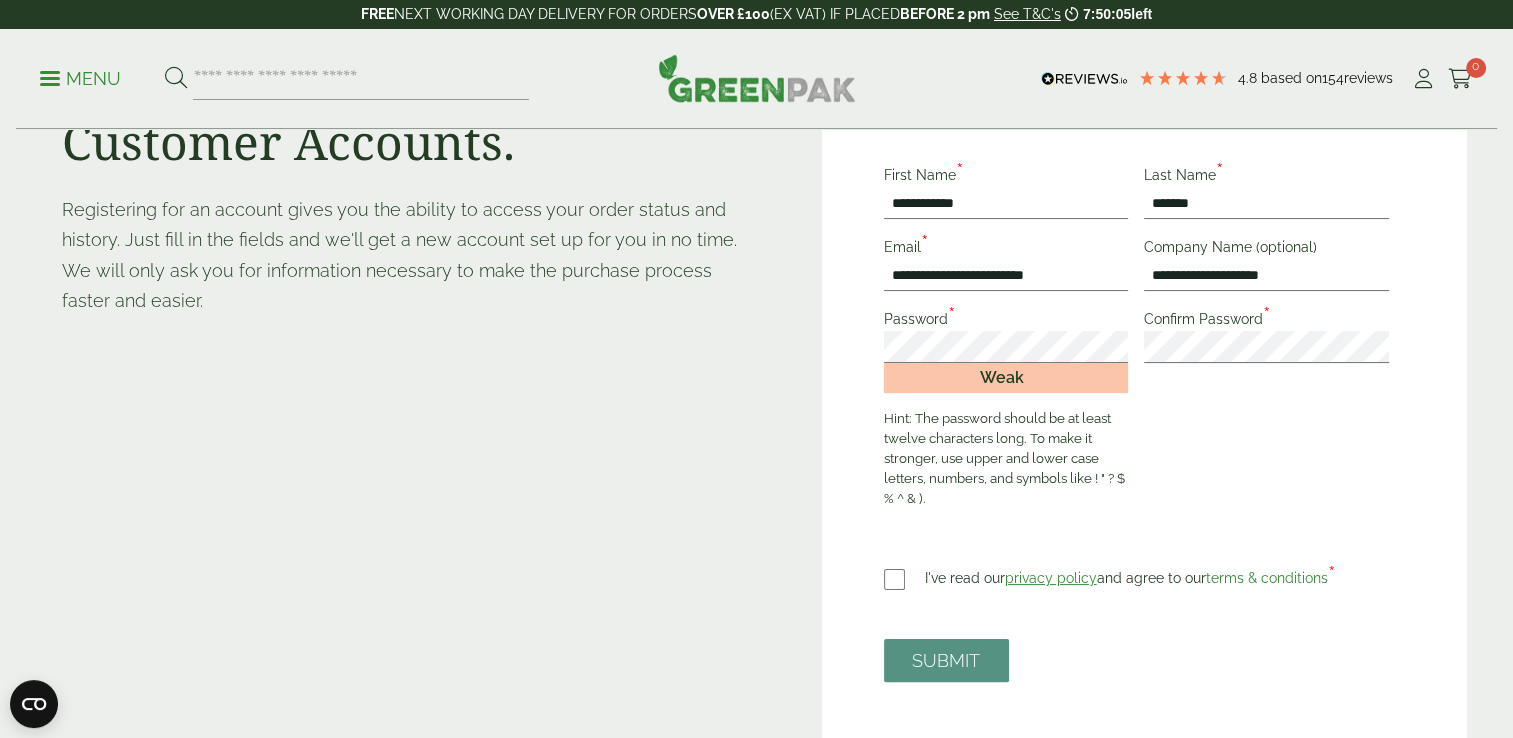 scroll, scrollTop: 440, scrollLeft: 0, axis: vertical 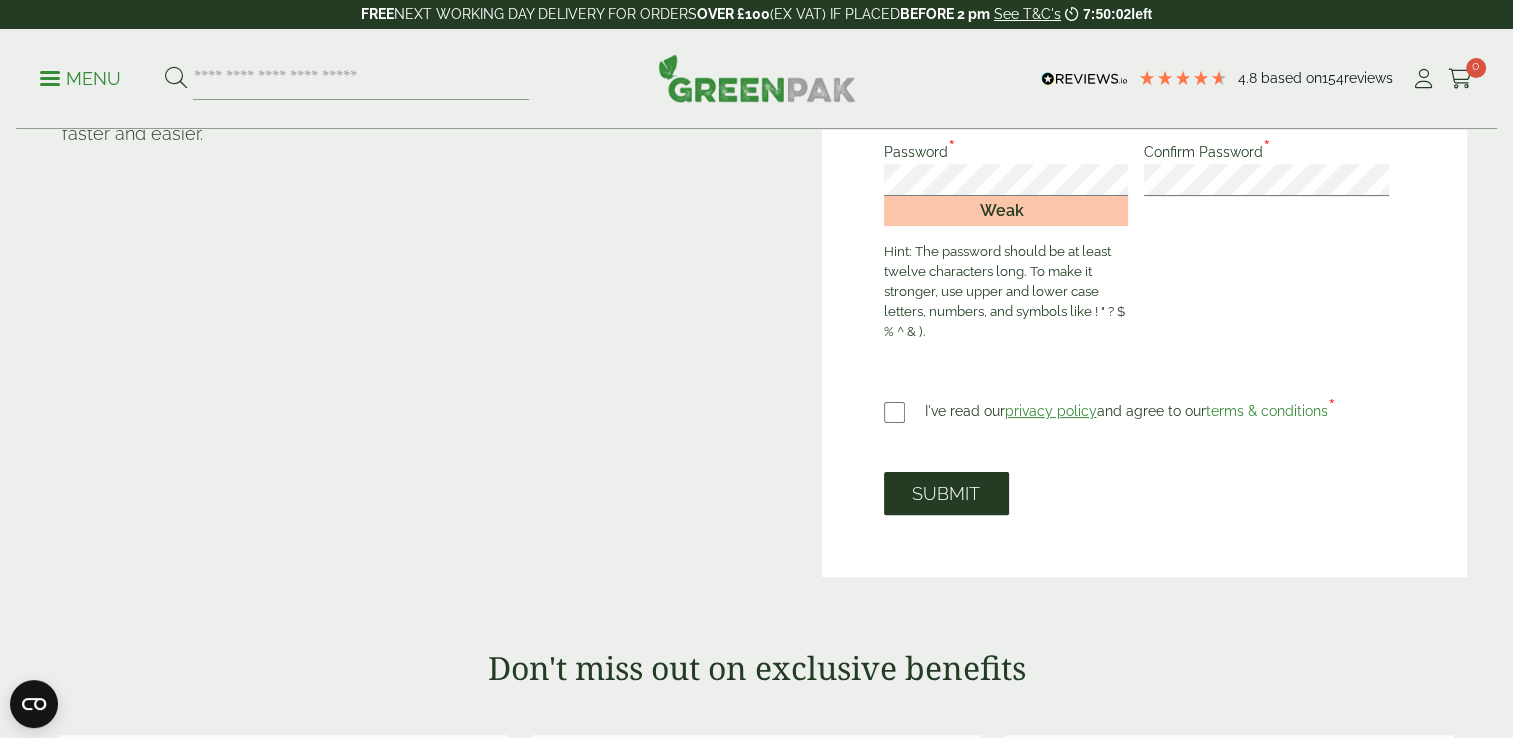 click on "SUBMIT" at bounding box center [946, 493] 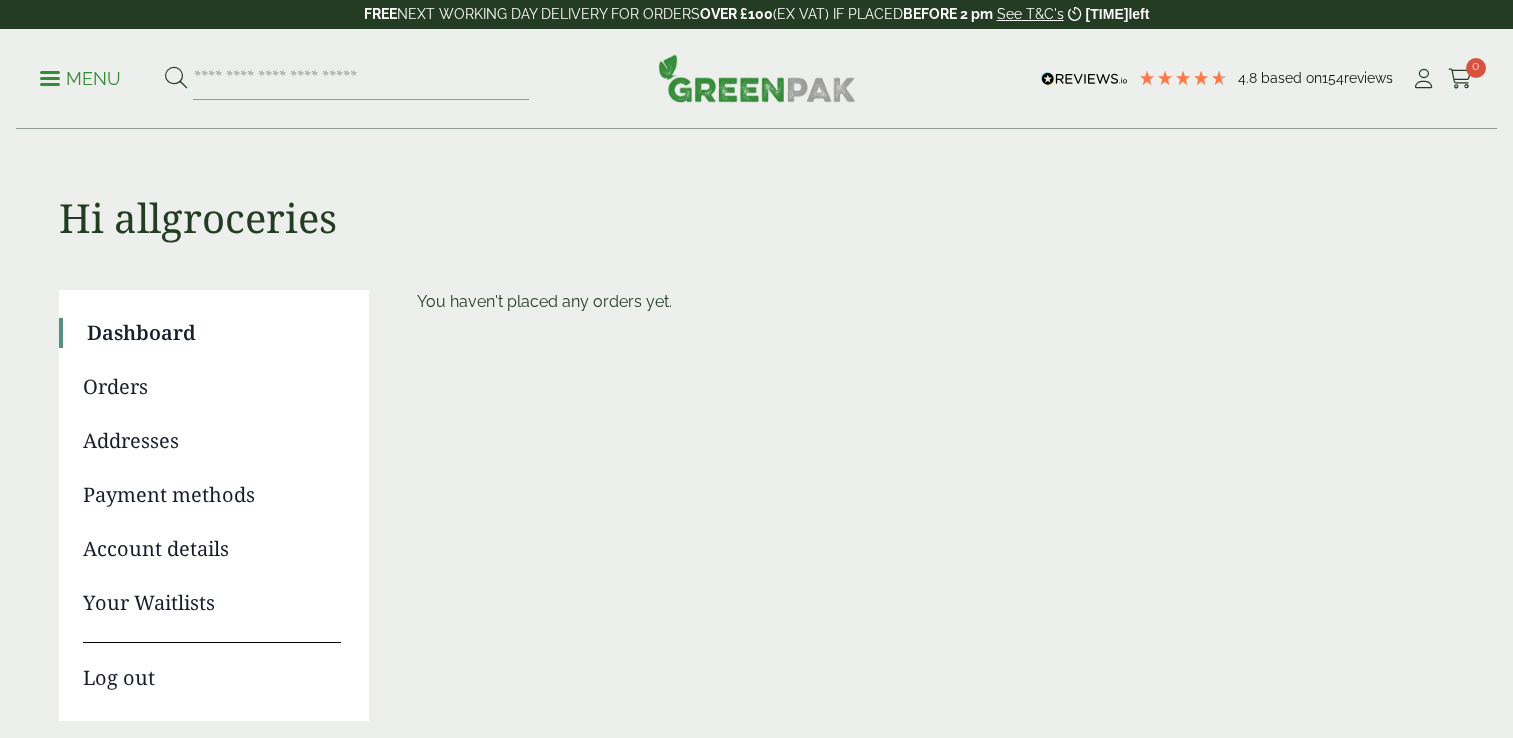 scroll, scrollTop: 0, scrollLeft: 0, axis: both 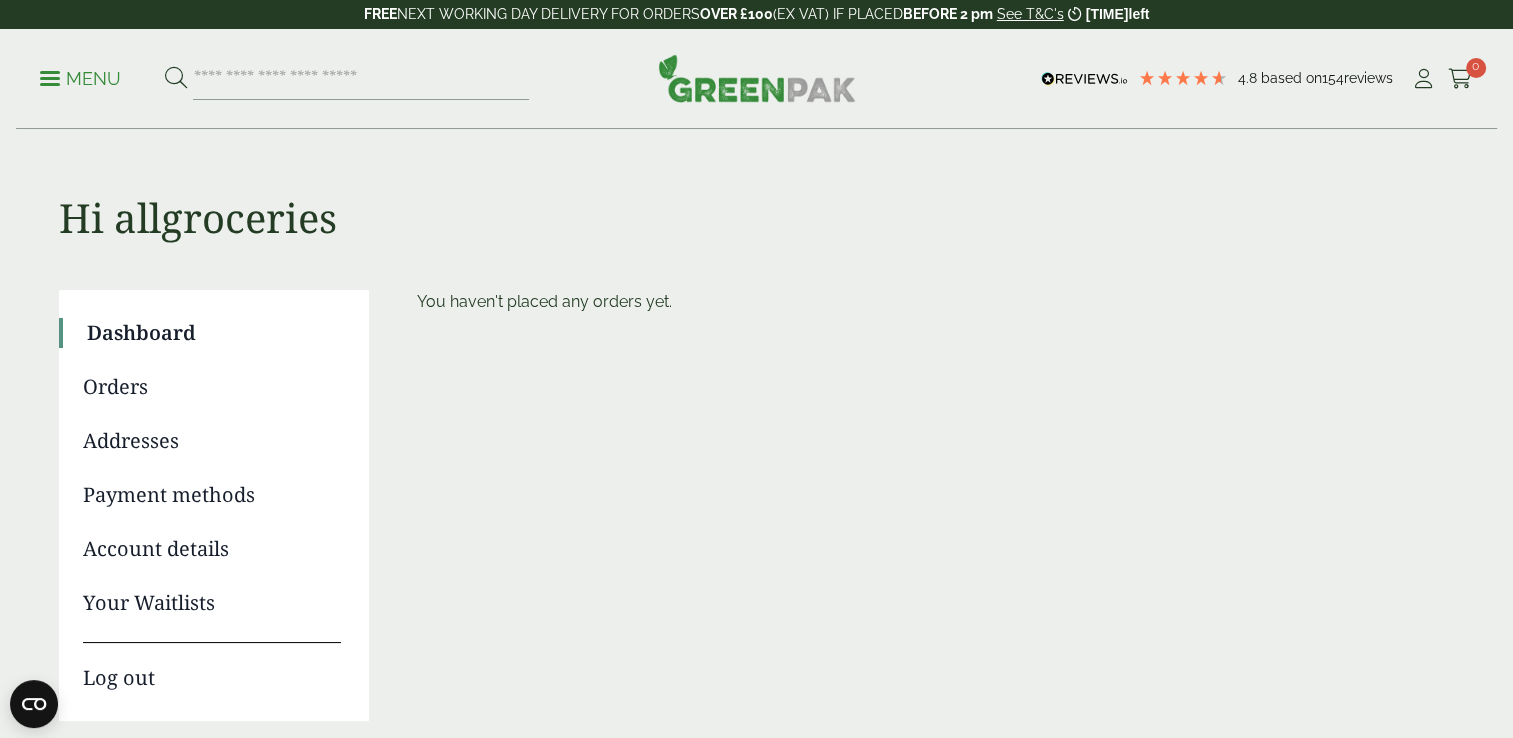 click on "Orders" at bounding box center (212, 387) 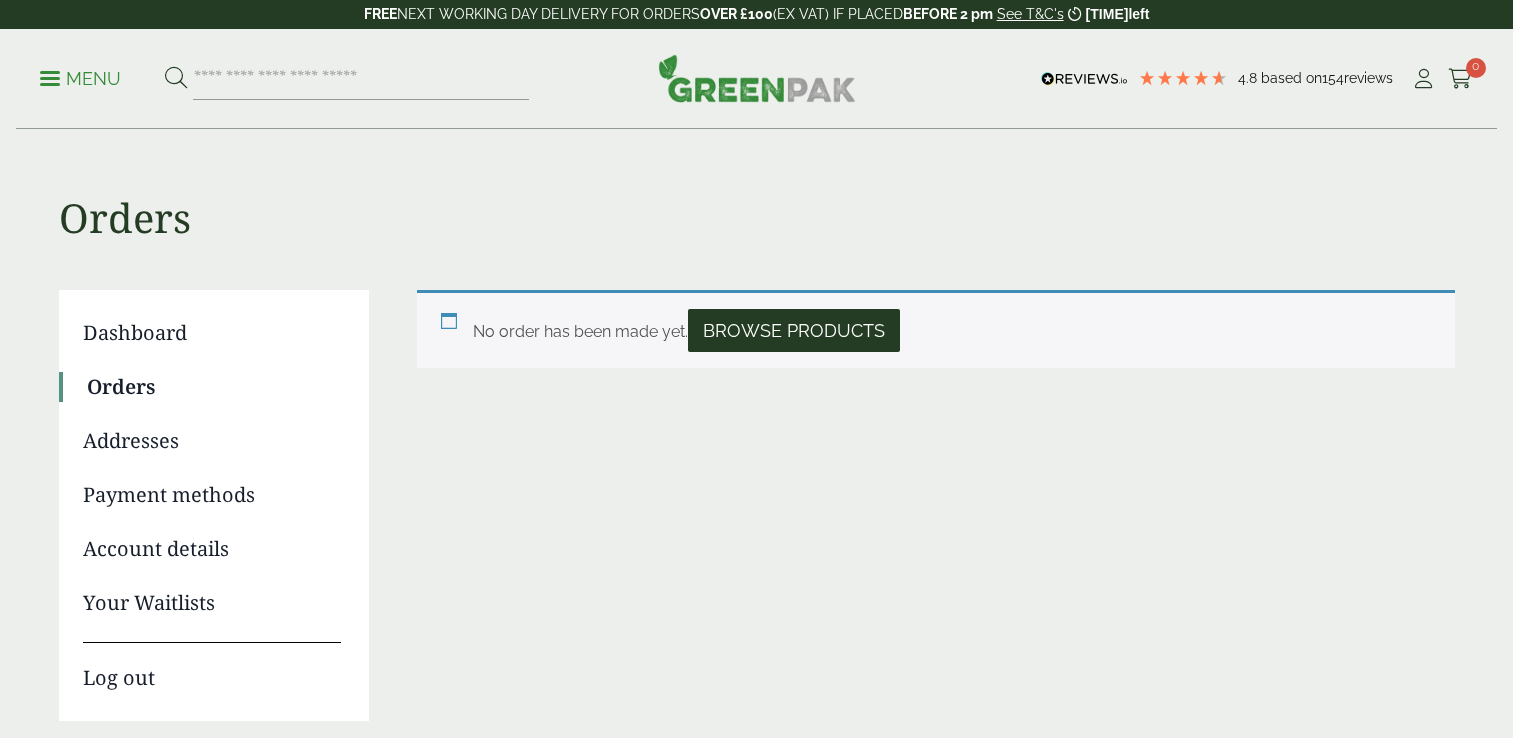 scroll, scrollTop: 0, scrollLeft: 0, axis: both 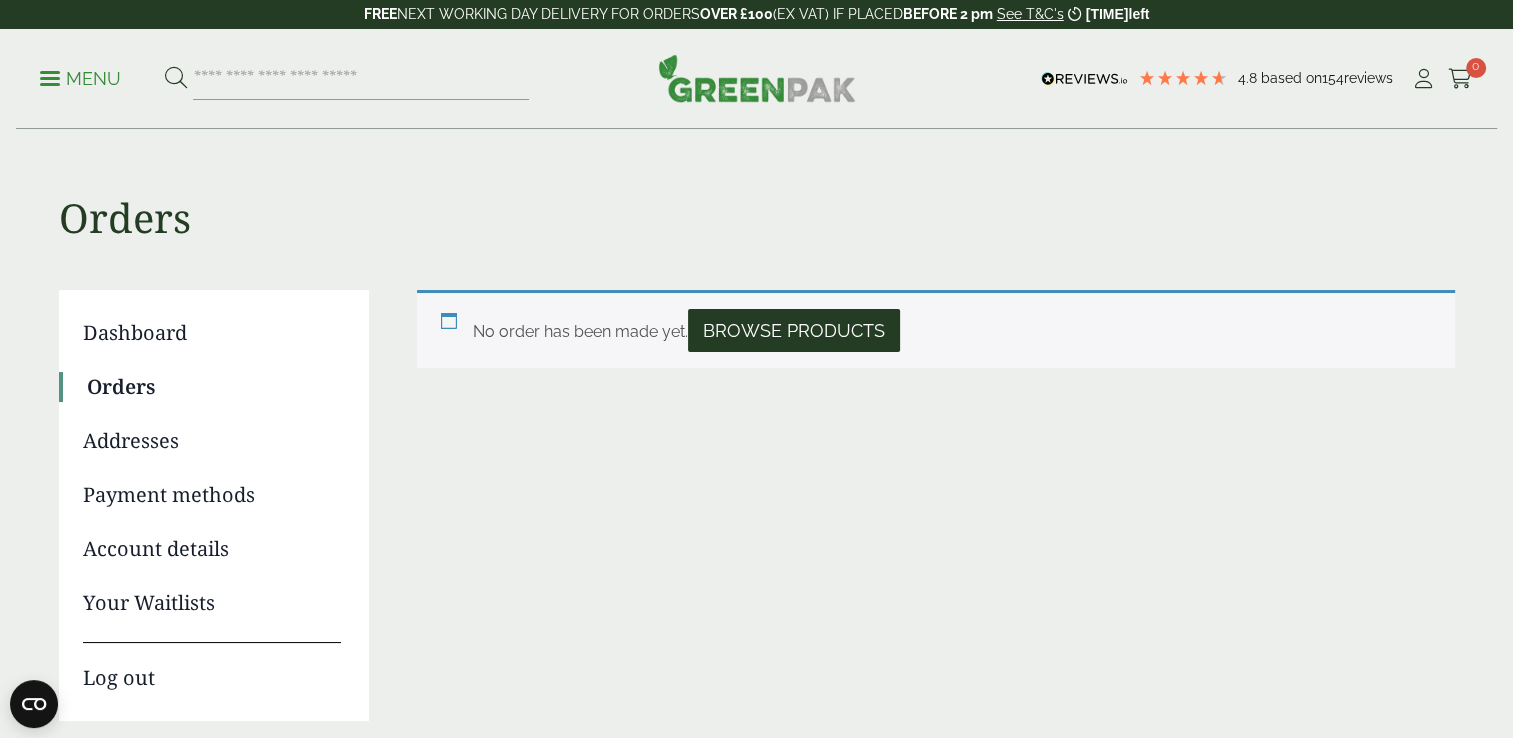 click on "Addresses" at bounding box center (212, 441) 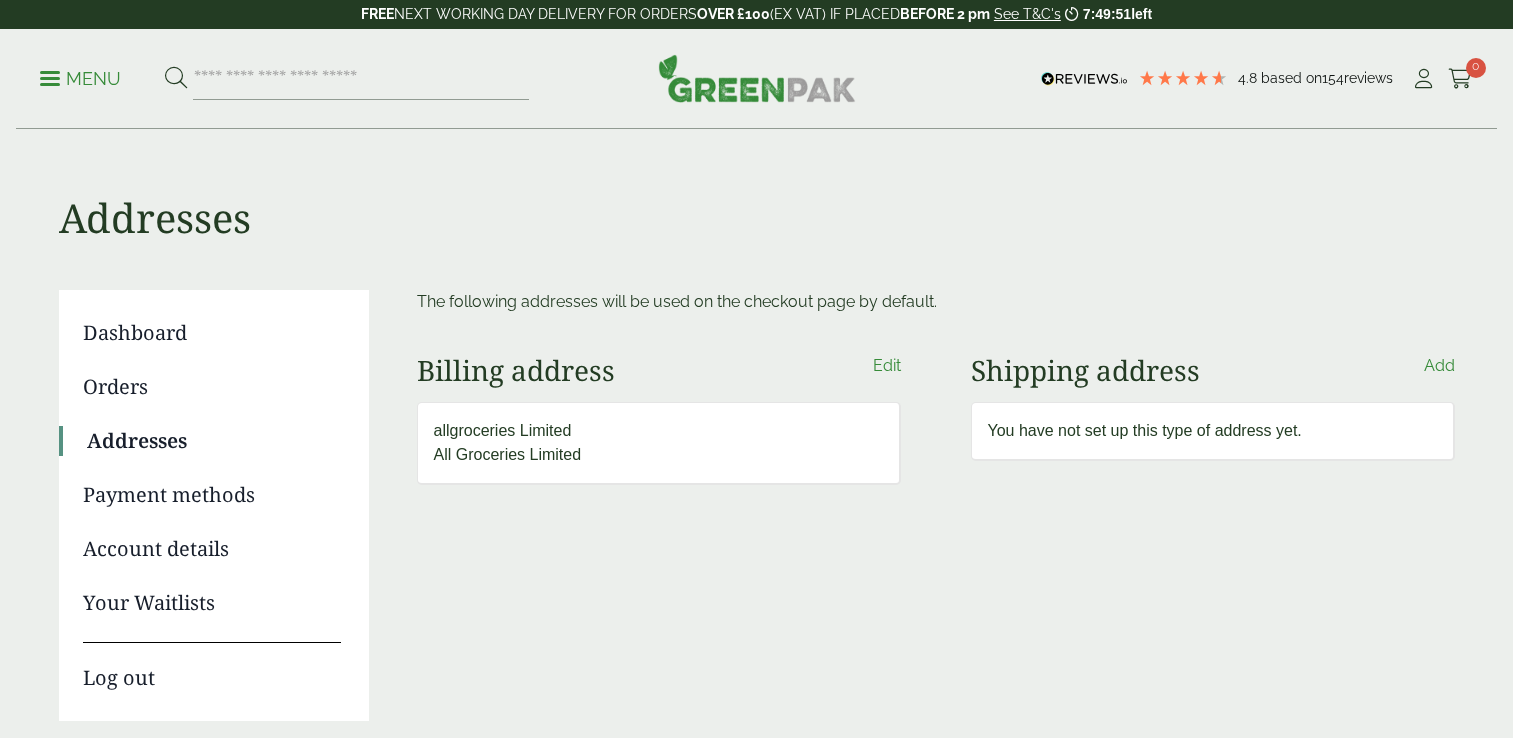 scroll, scrollTop: 0, scrollLeft: 0, axis: both 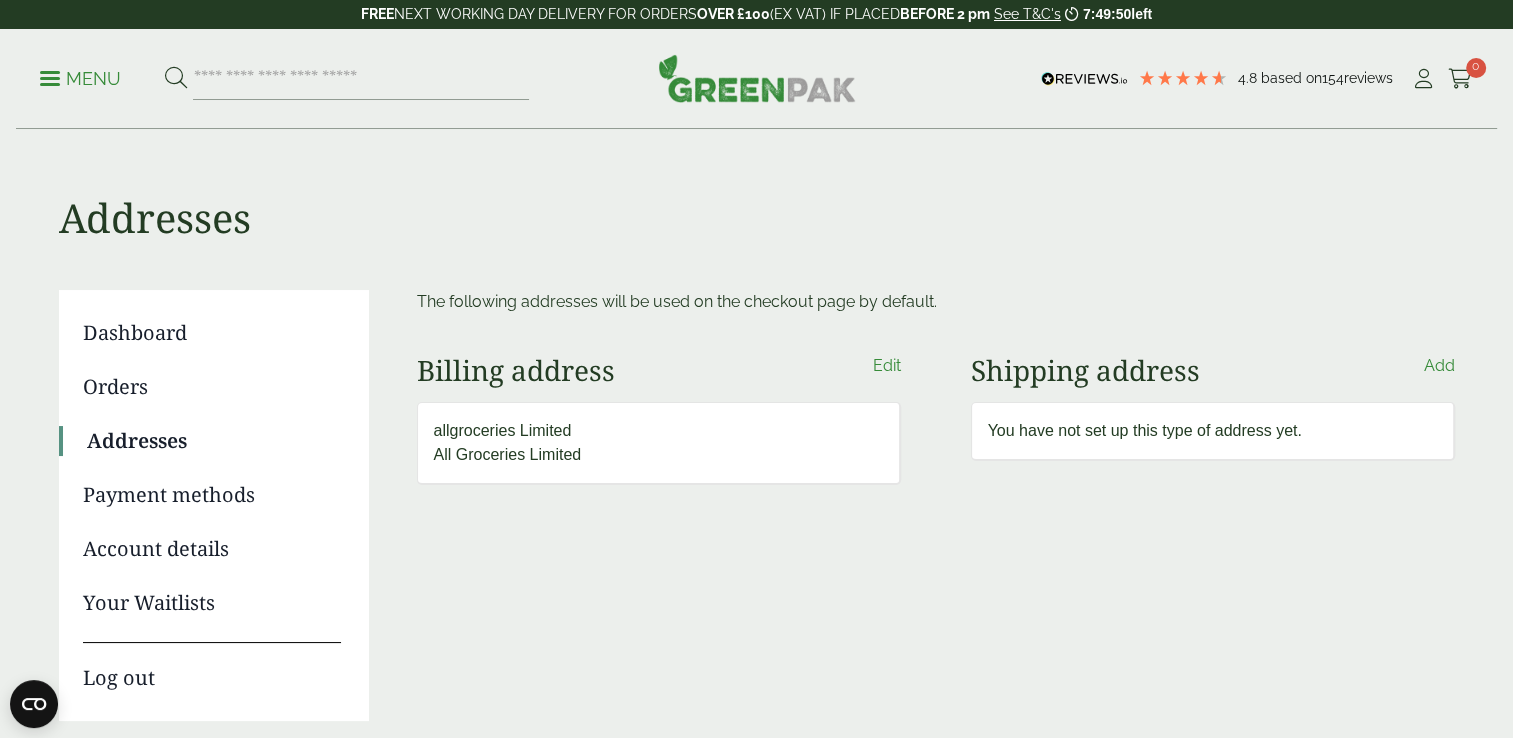 click on "Menu" at bounding box center [80, 79] 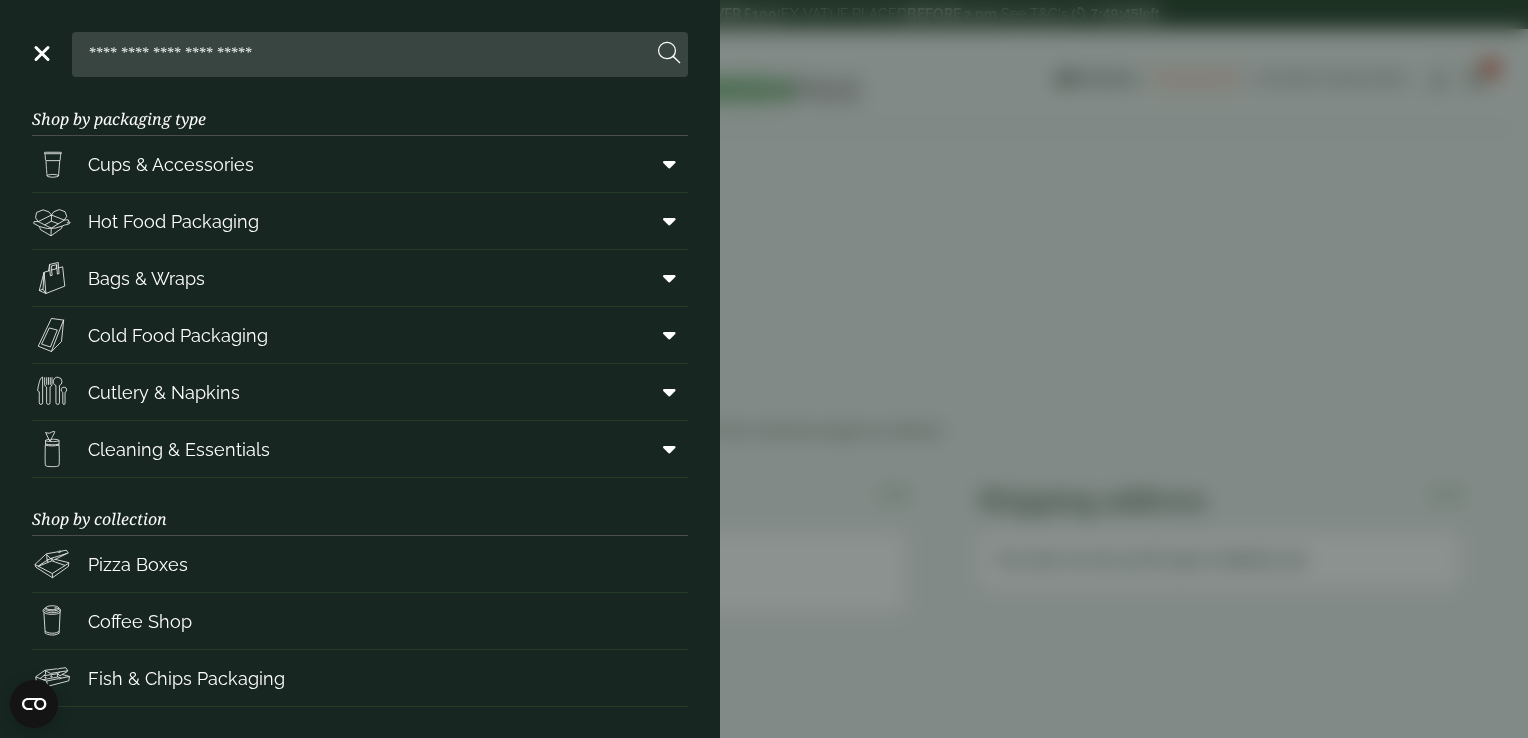 scroll, scrollTop: 0, scrollLeft: 0, axis: both 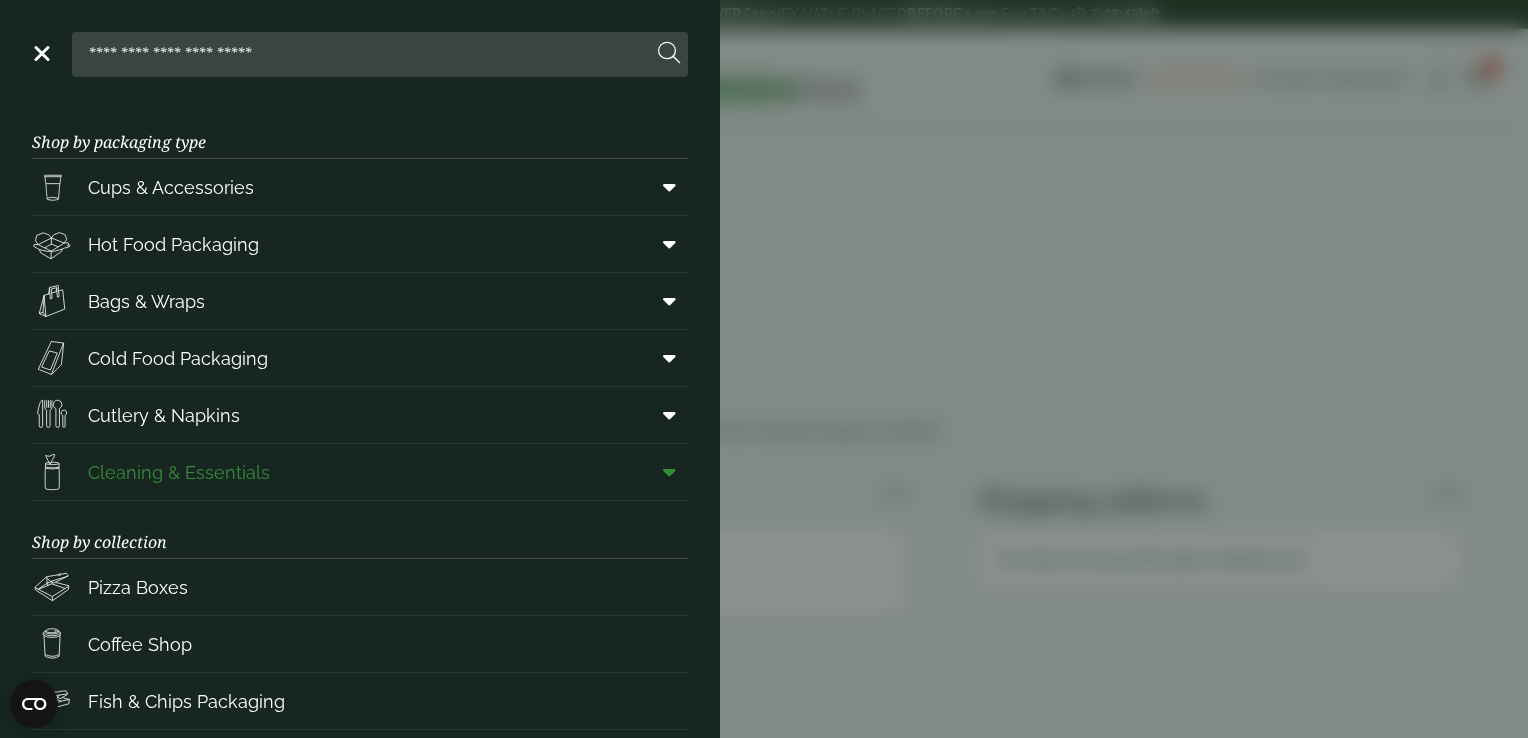 click at bounding box center [669, 472] 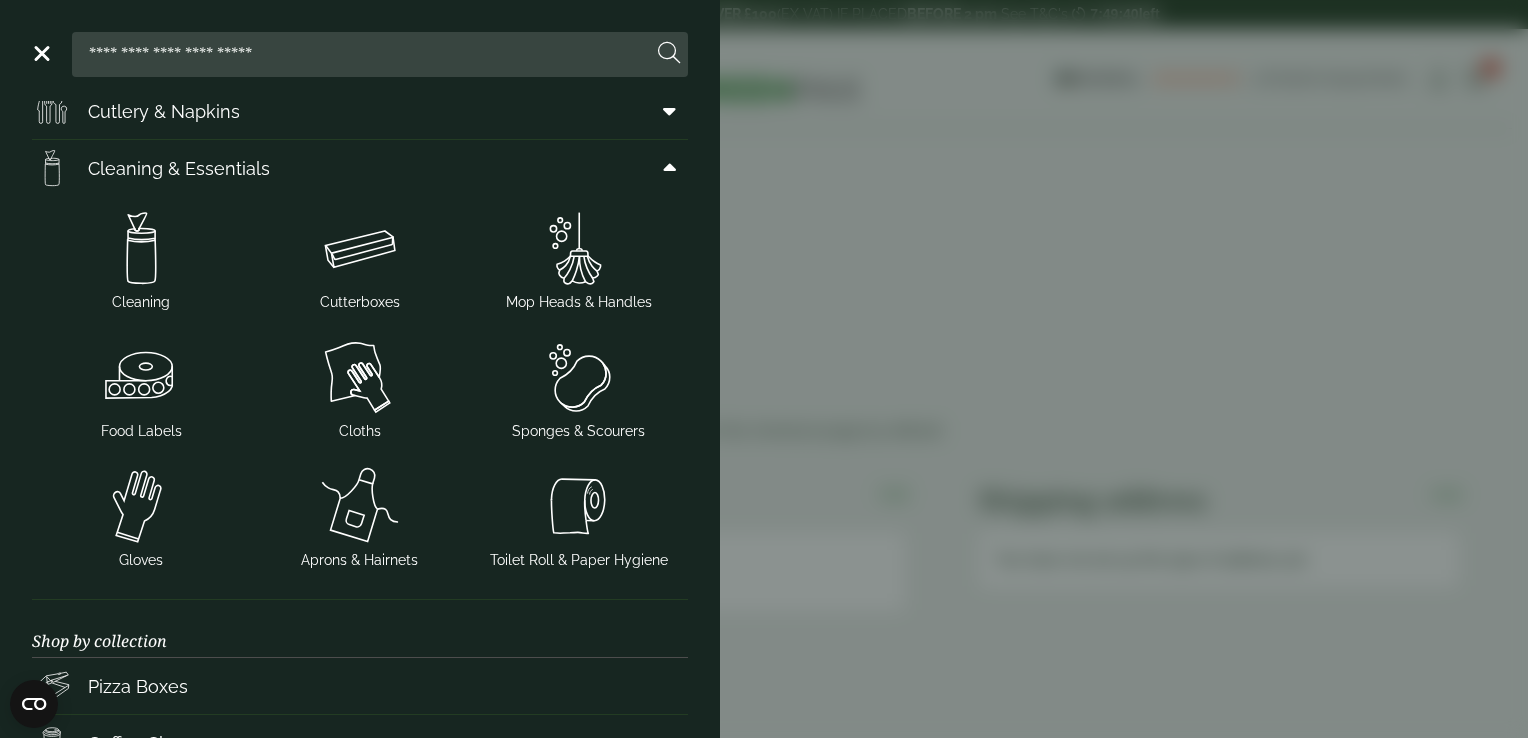 scroll, scrollTop: 309, scrollLeft: 0, axis: vertical 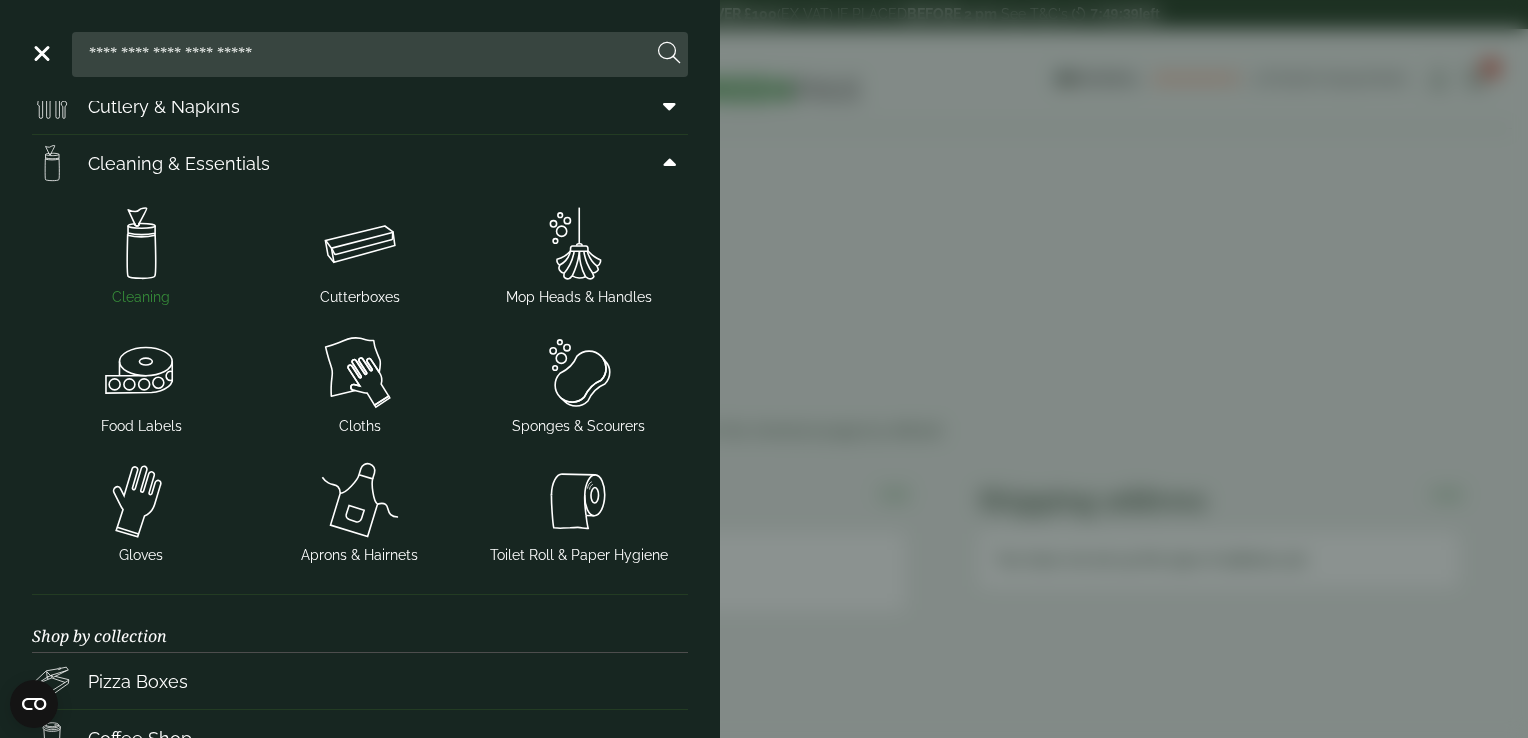 click at bounding box center [141, 243] 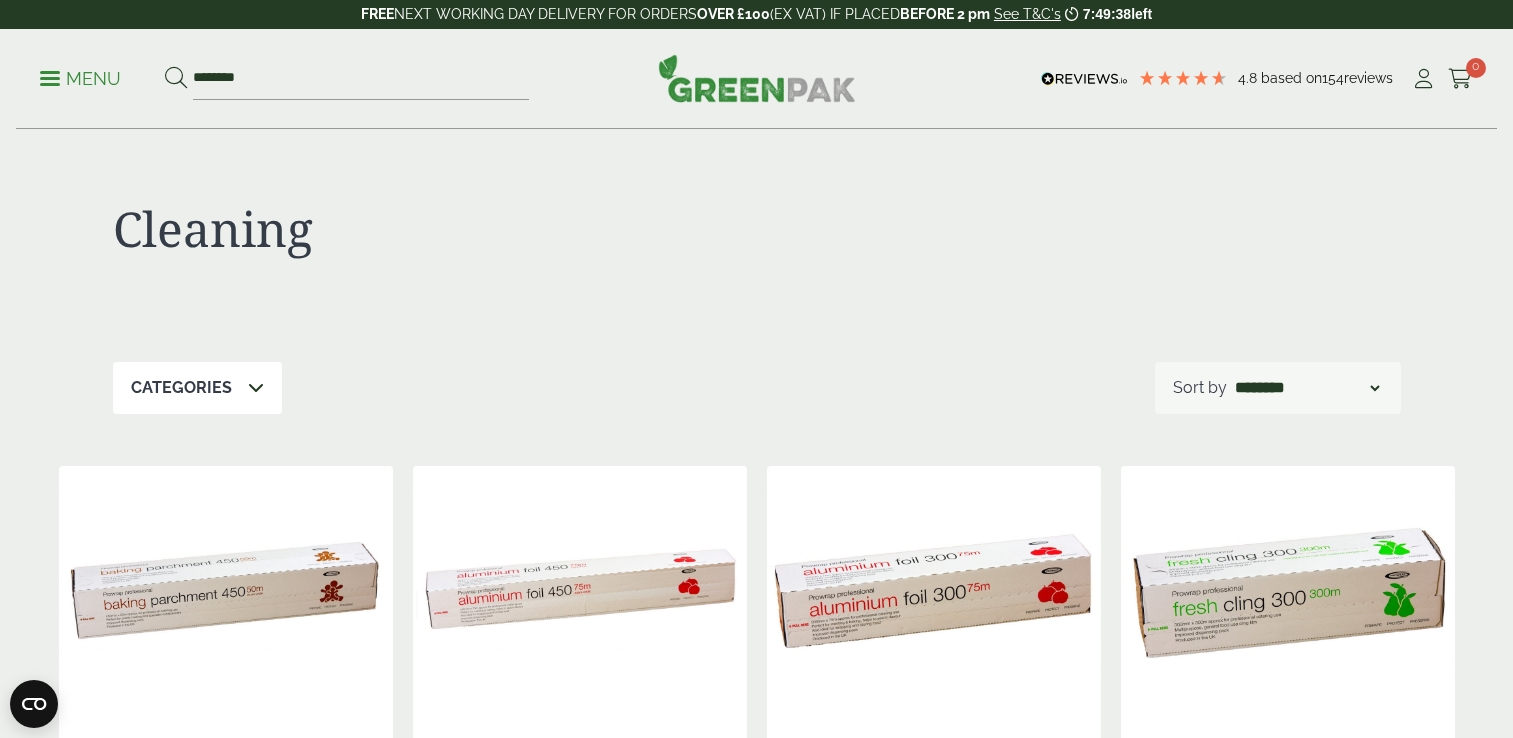 scroll, scrollTop: 0, scrollLeft: 0, axis: both 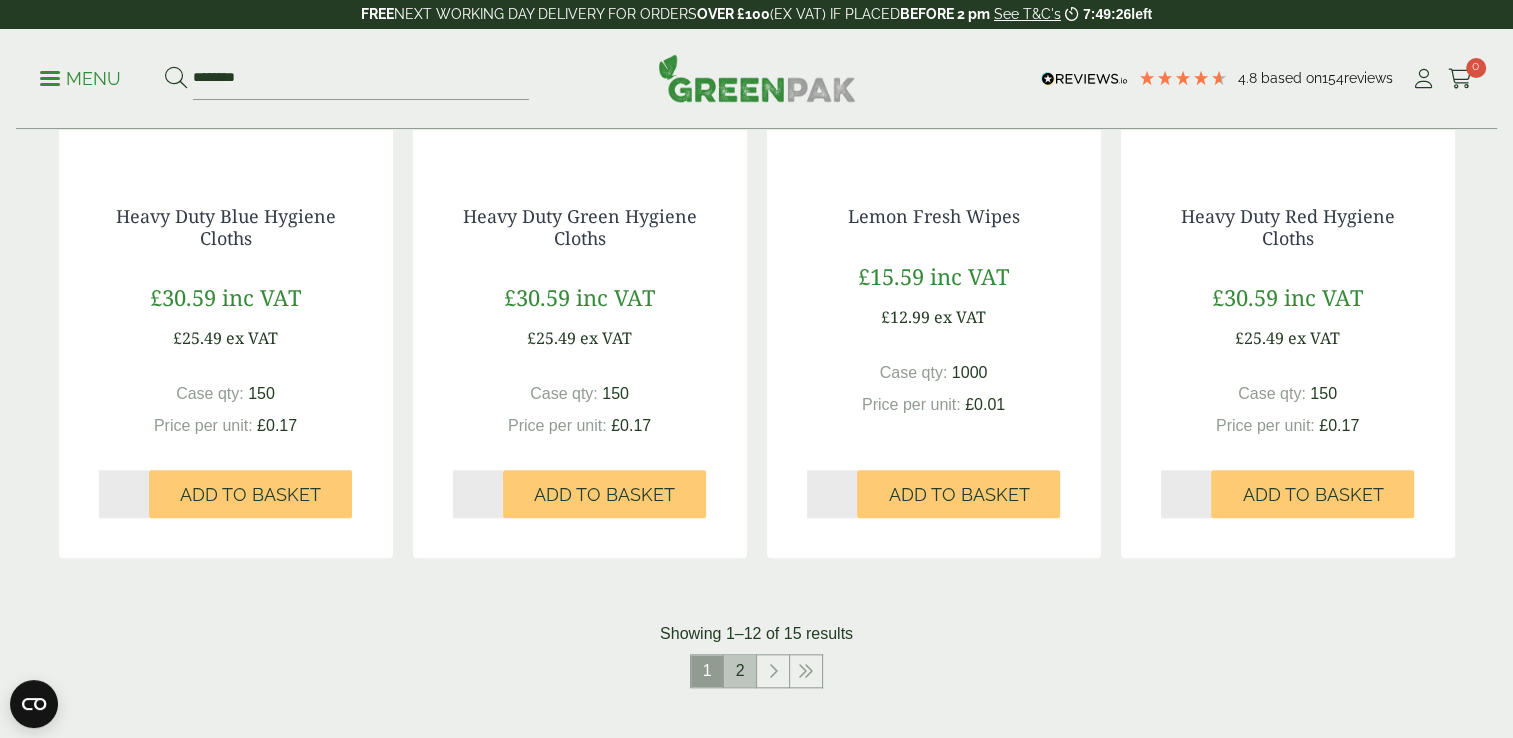 click on "2" at bounding box center [740, 671] 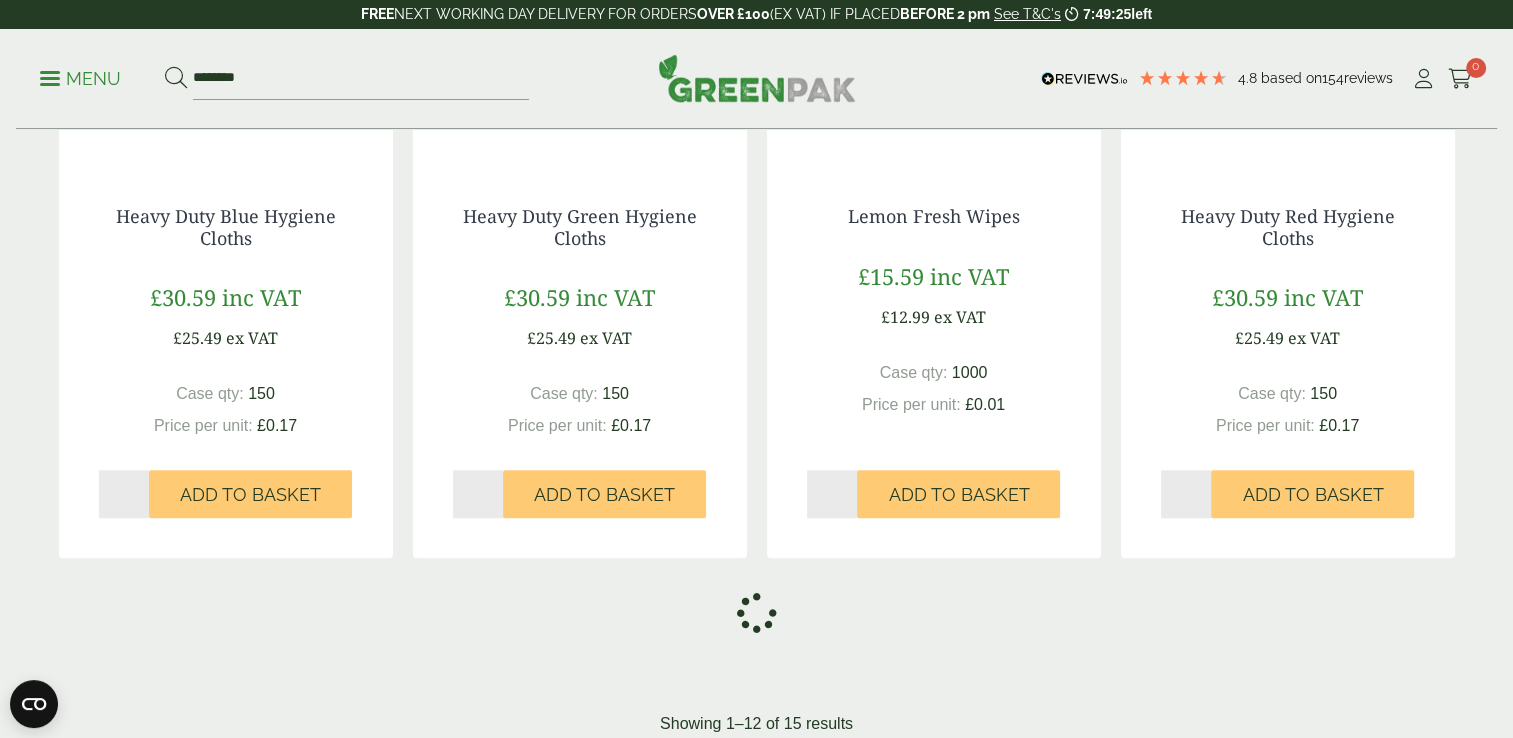 scroll, scrollTop: 1298, scrollLeft: 0, axis: vertical 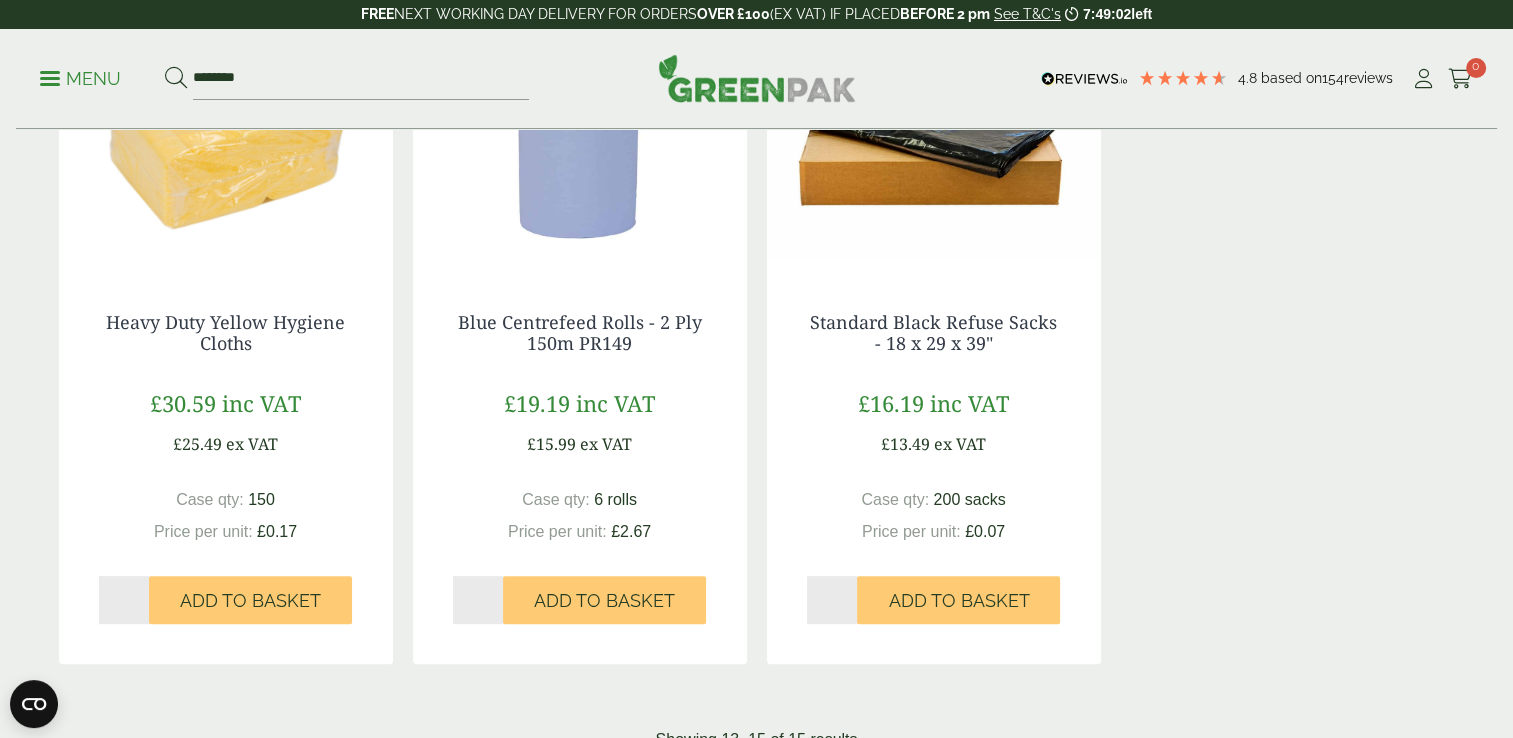 click at bounding box center (934, 147) 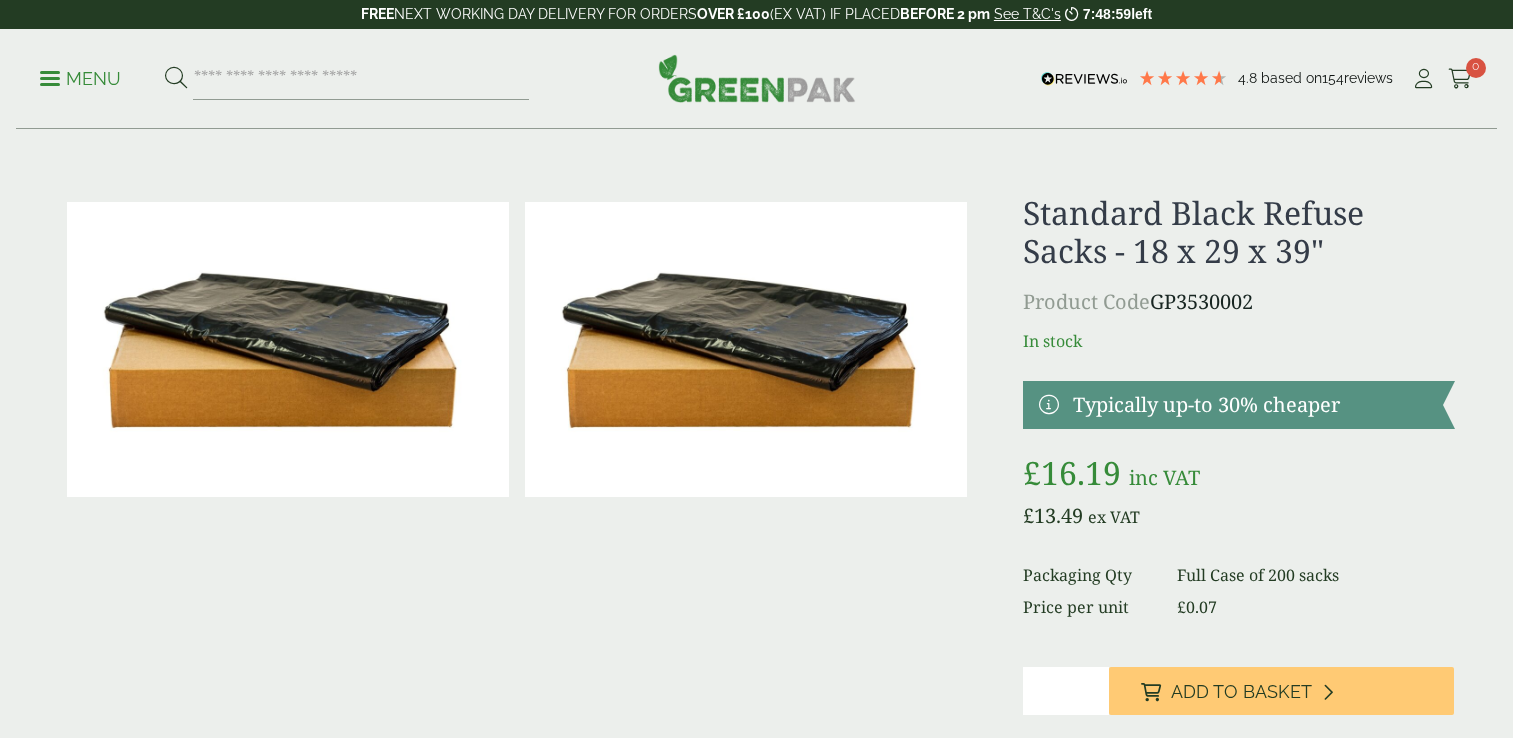 scroll, scrollTop: 0, scrollLeft: 0, axis: both 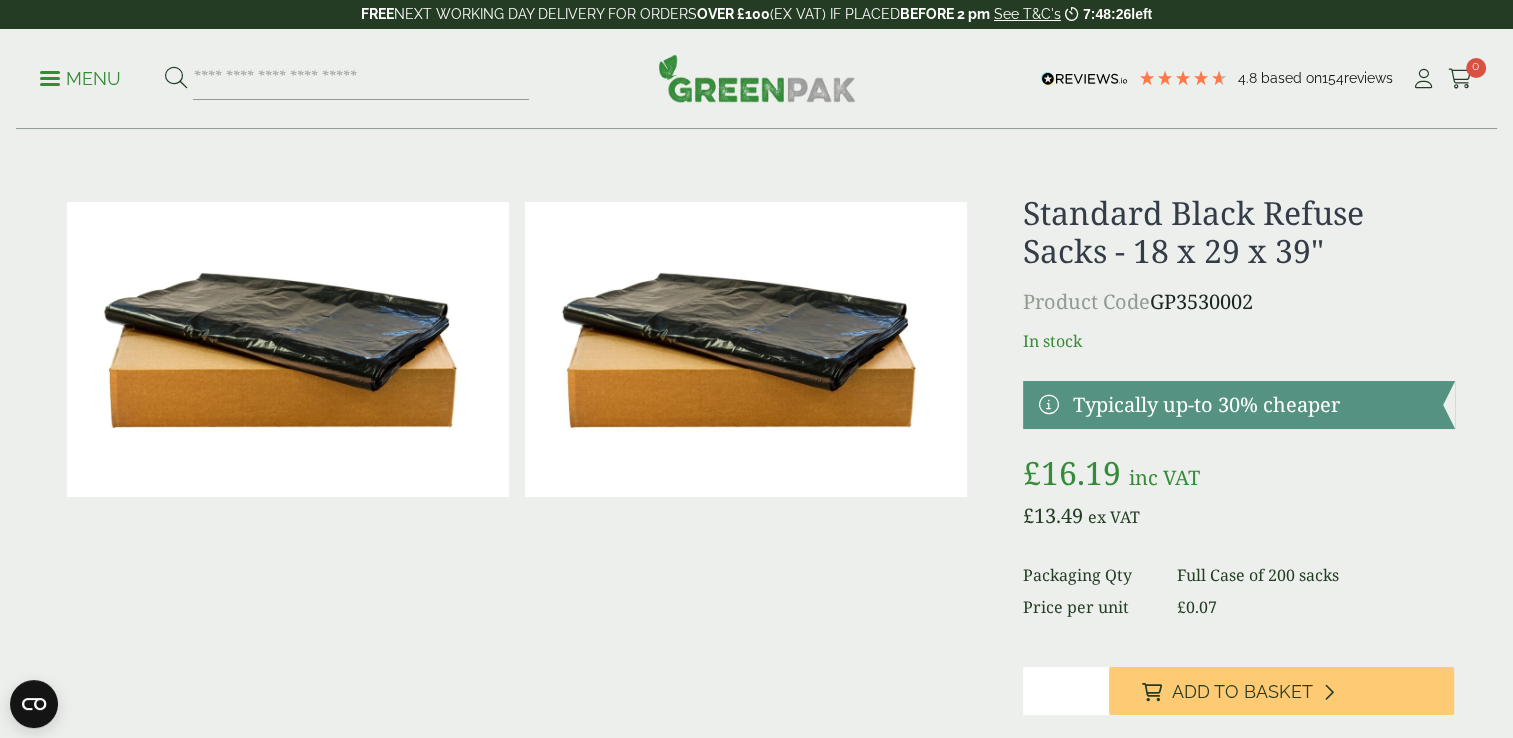 click at bounding box center [50, 78] 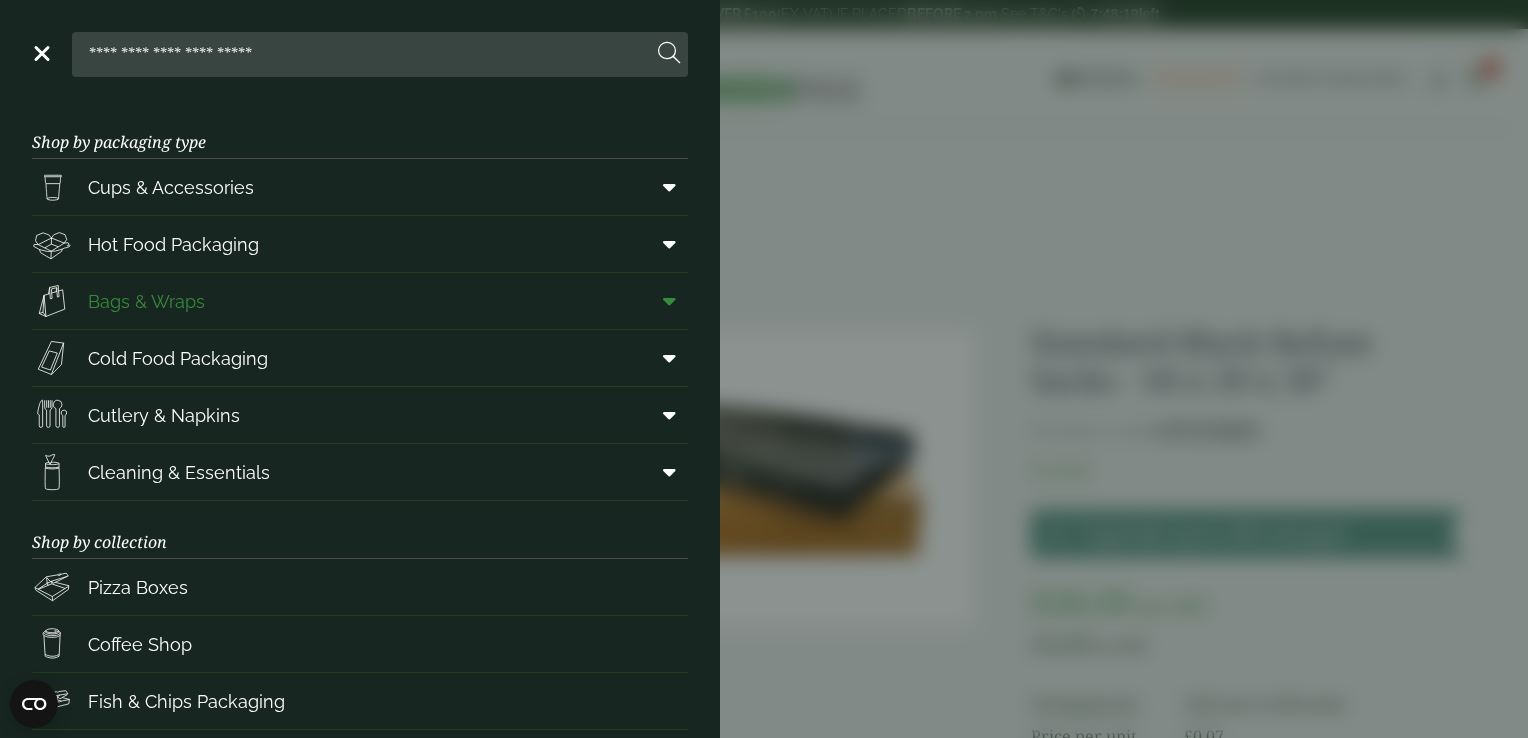 click at bounding box center (669, 301) 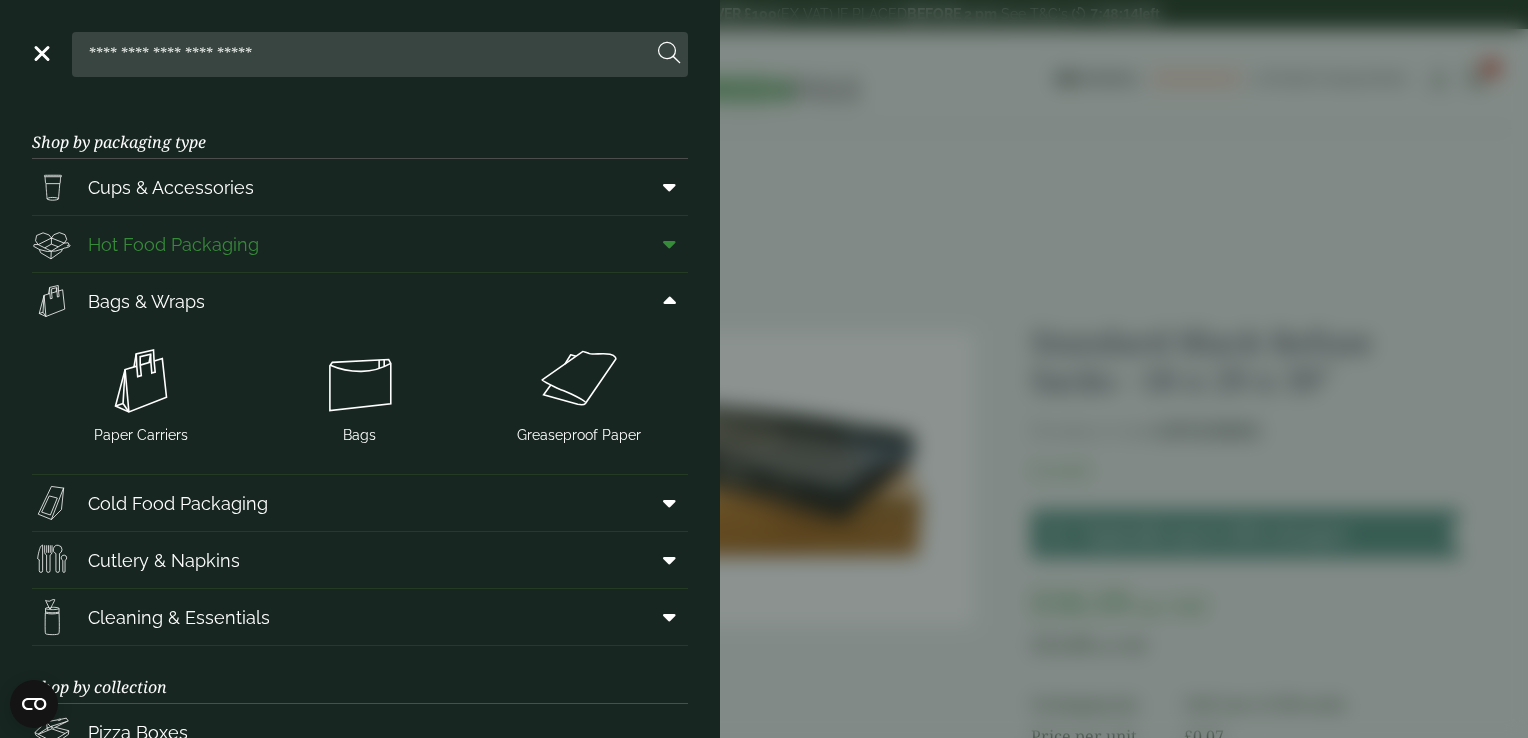 click at bounding box center [665, 244] 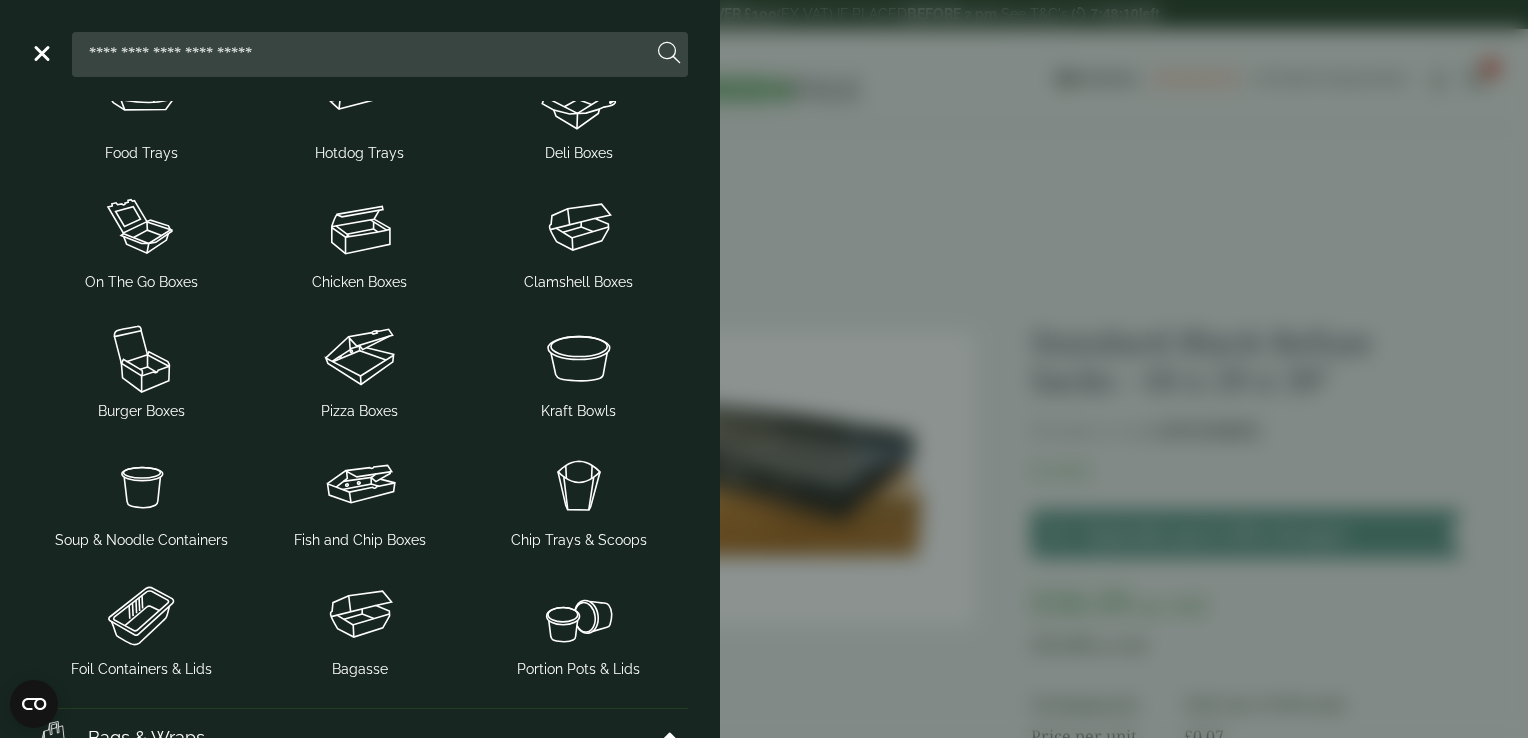 scroll, scrollTop: 388, scrollLeft: 0, axis: vertical 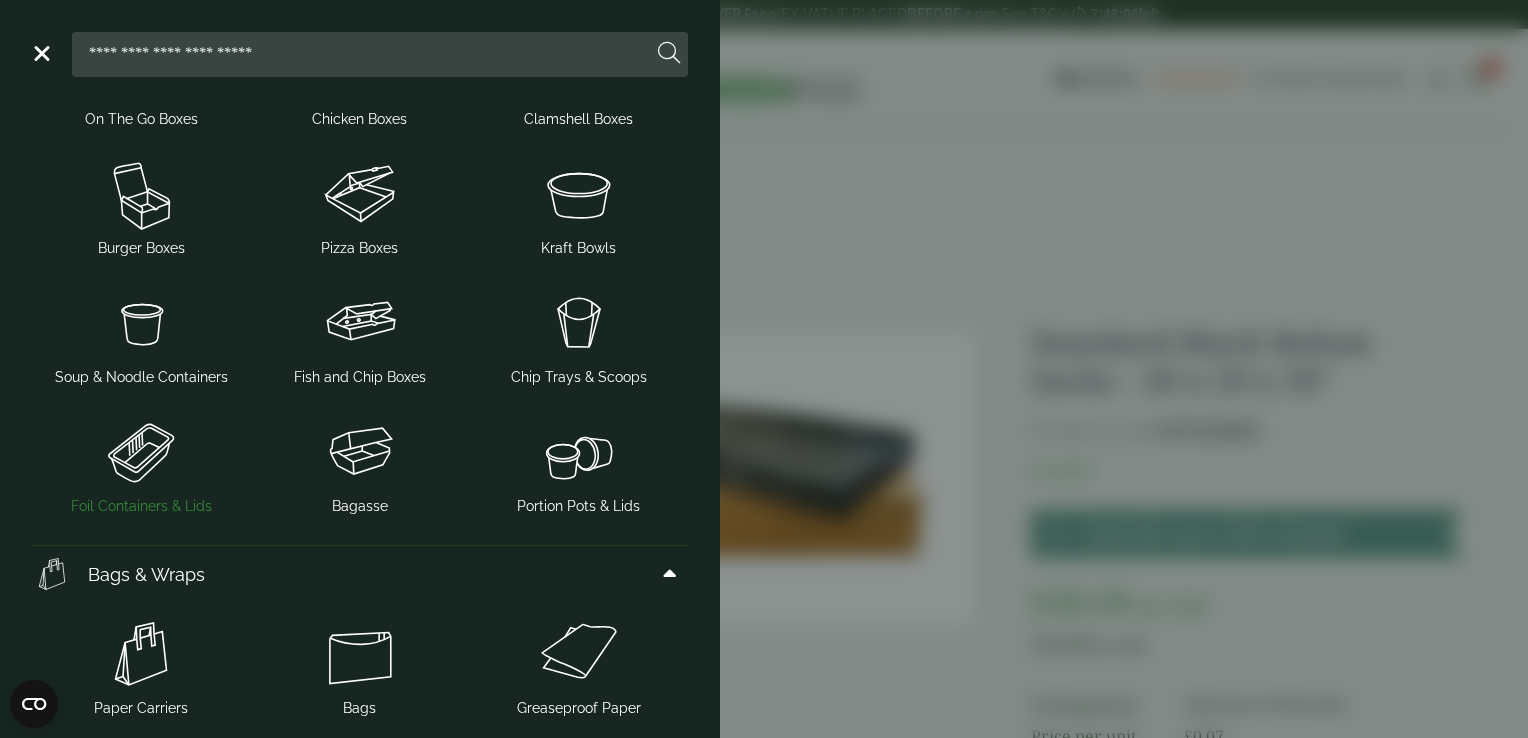 click on "Foil Containers & Lids" at bounding box center [141, 506] 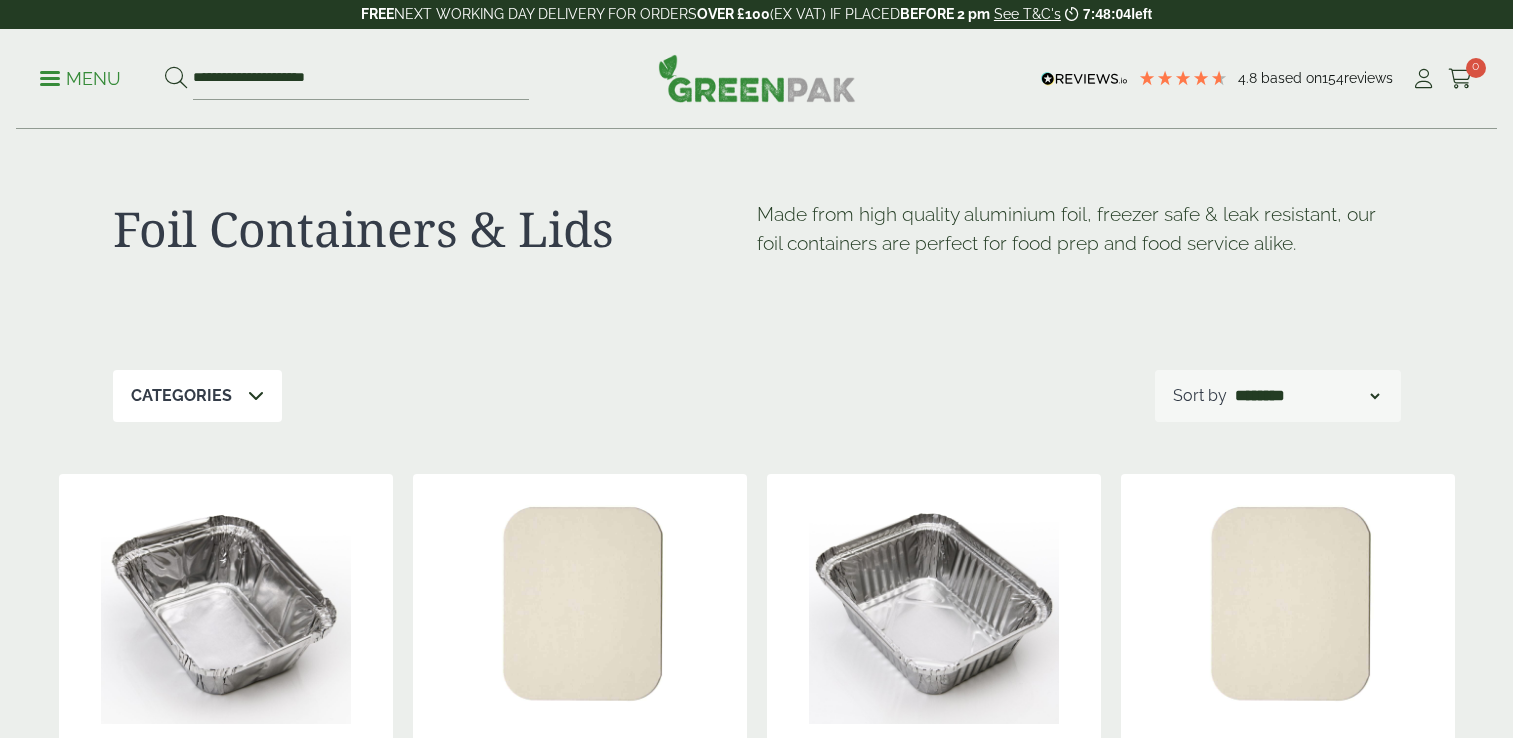 scroll, scrollTop: 0, scrollLeft: 0, axis: both 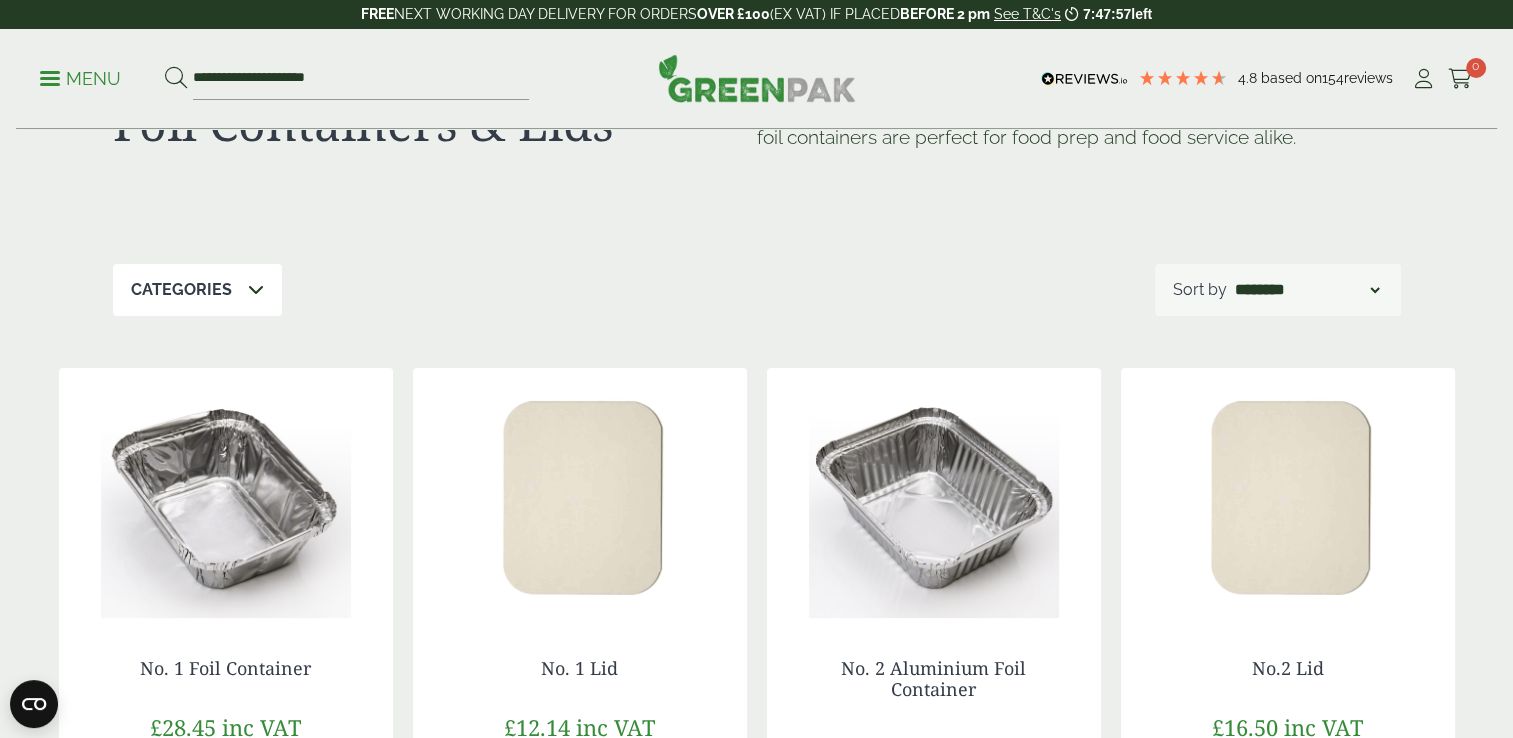 click on "Categories" at bounding box center (197, 290) 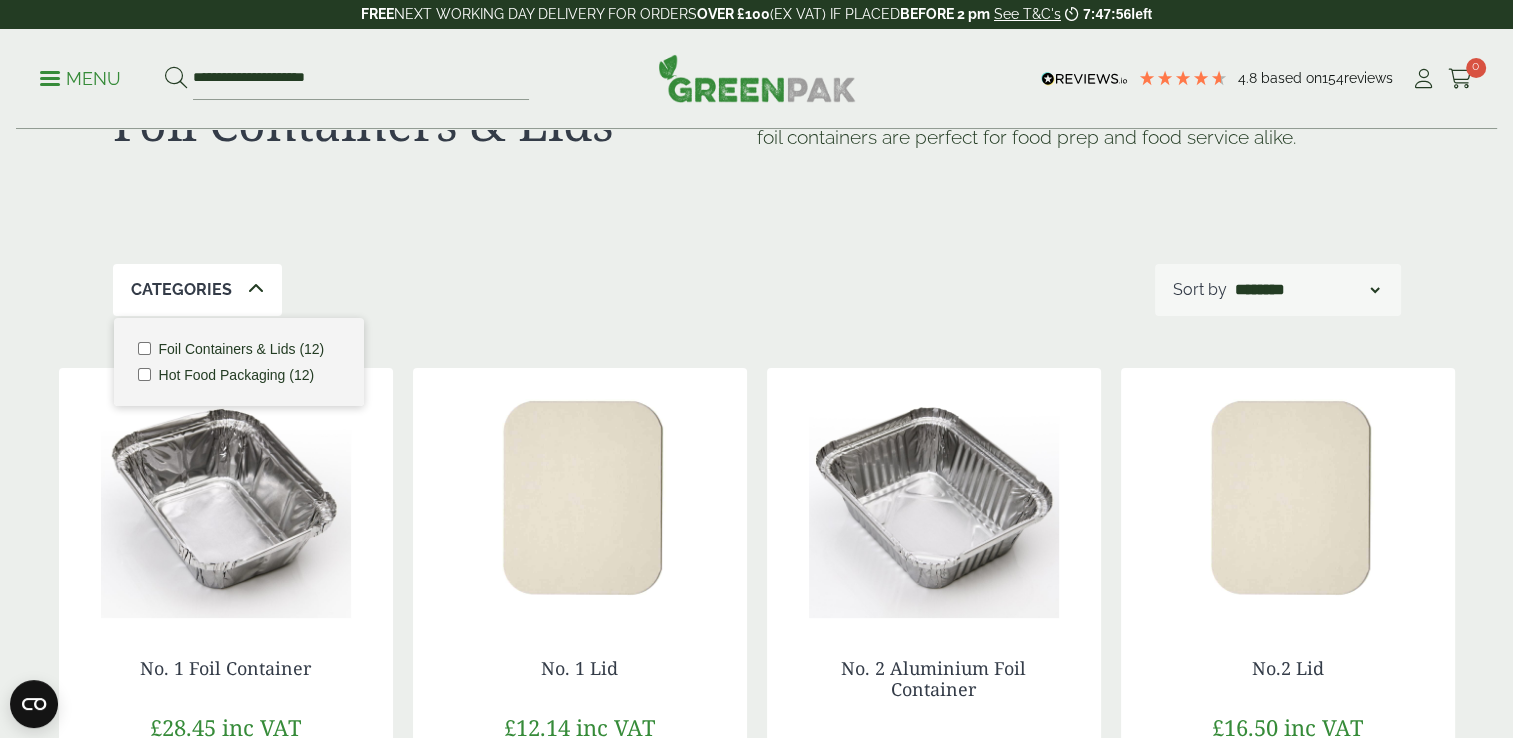 click on "Foil Containers & Lids
Made from high quality aluminium foil, freezer safe & leak resistant, our foil containers are perfect for food prep and food service alike." at bounding box center (757, 144) 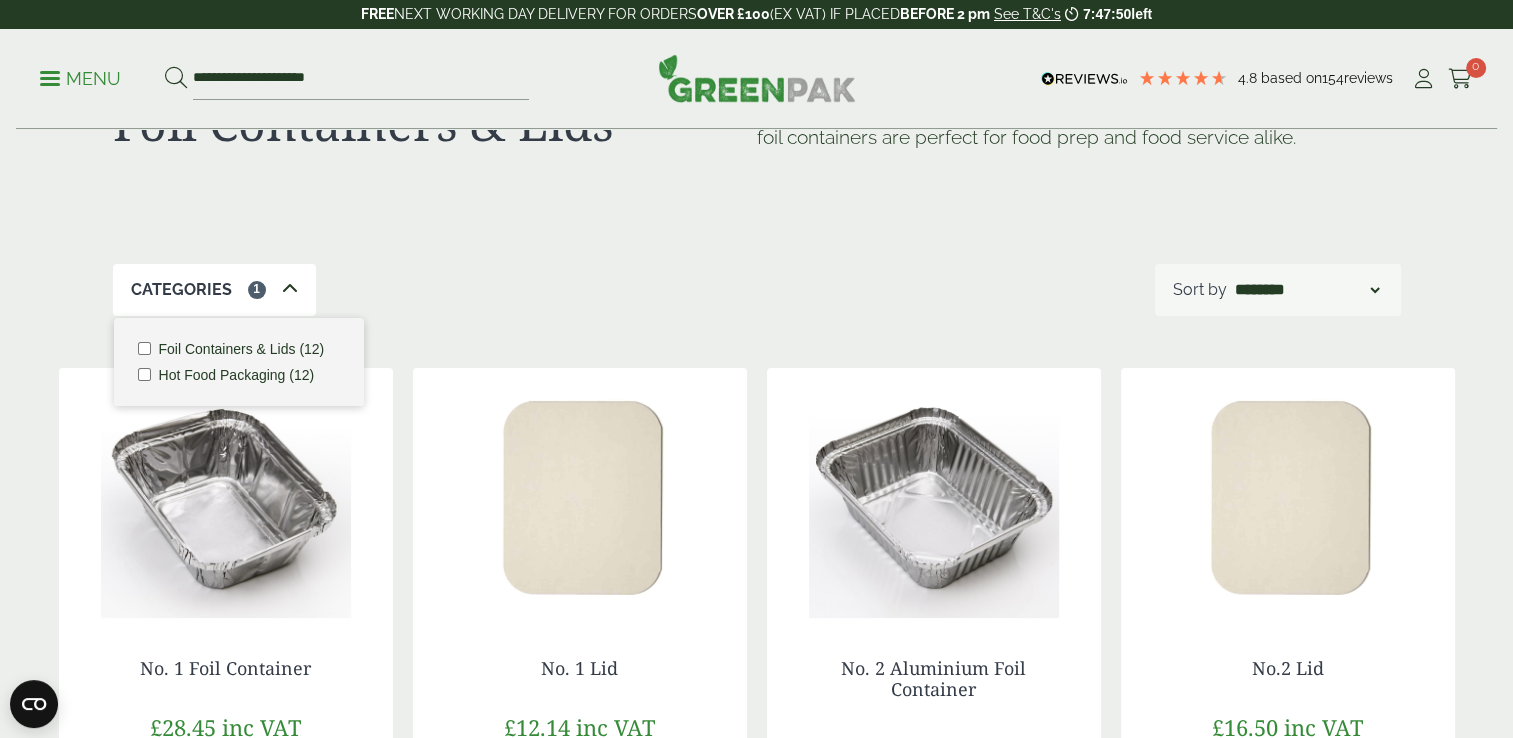 click on "**********" at bounding box center [757, 290] 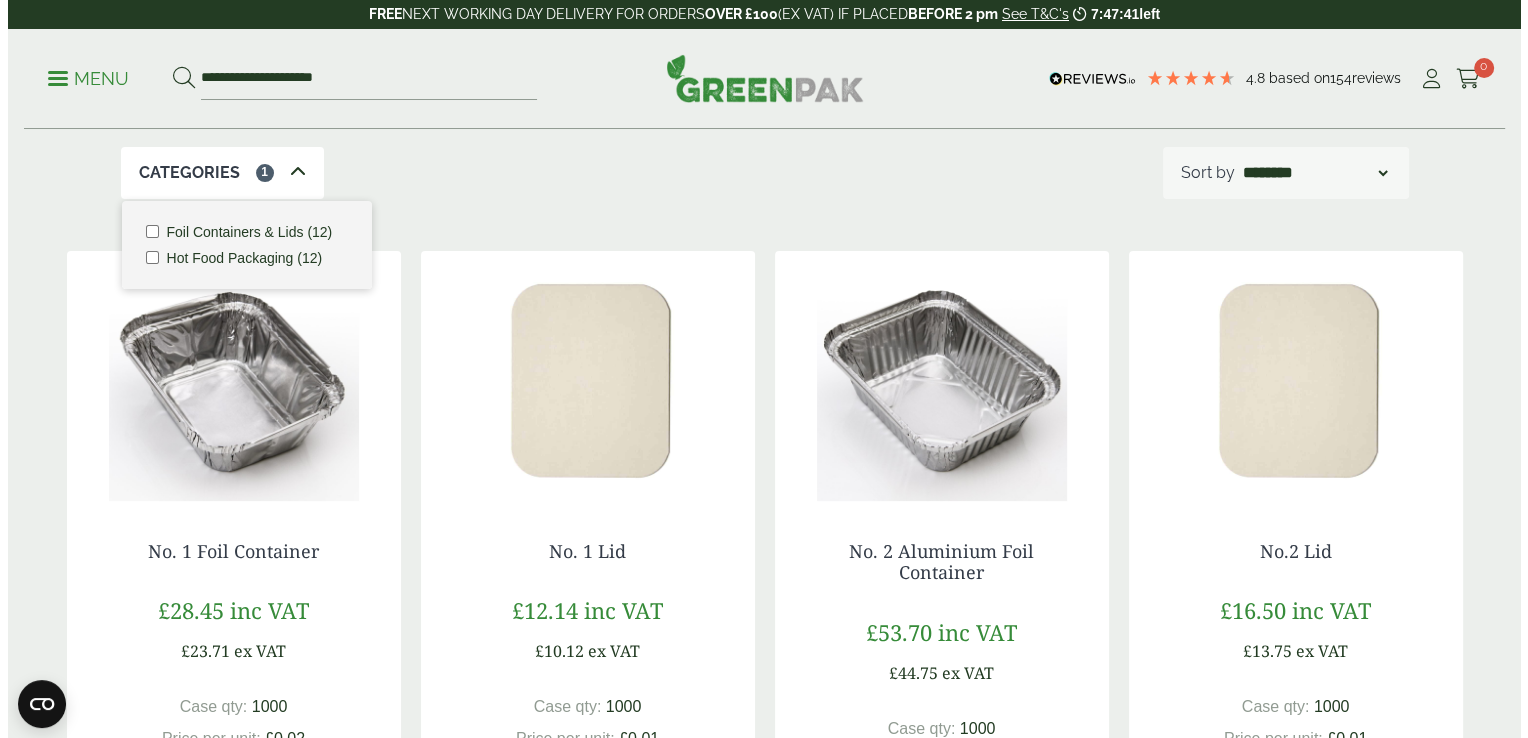scroll, scrollTop: 0, scrollLeft: 0, axis: both 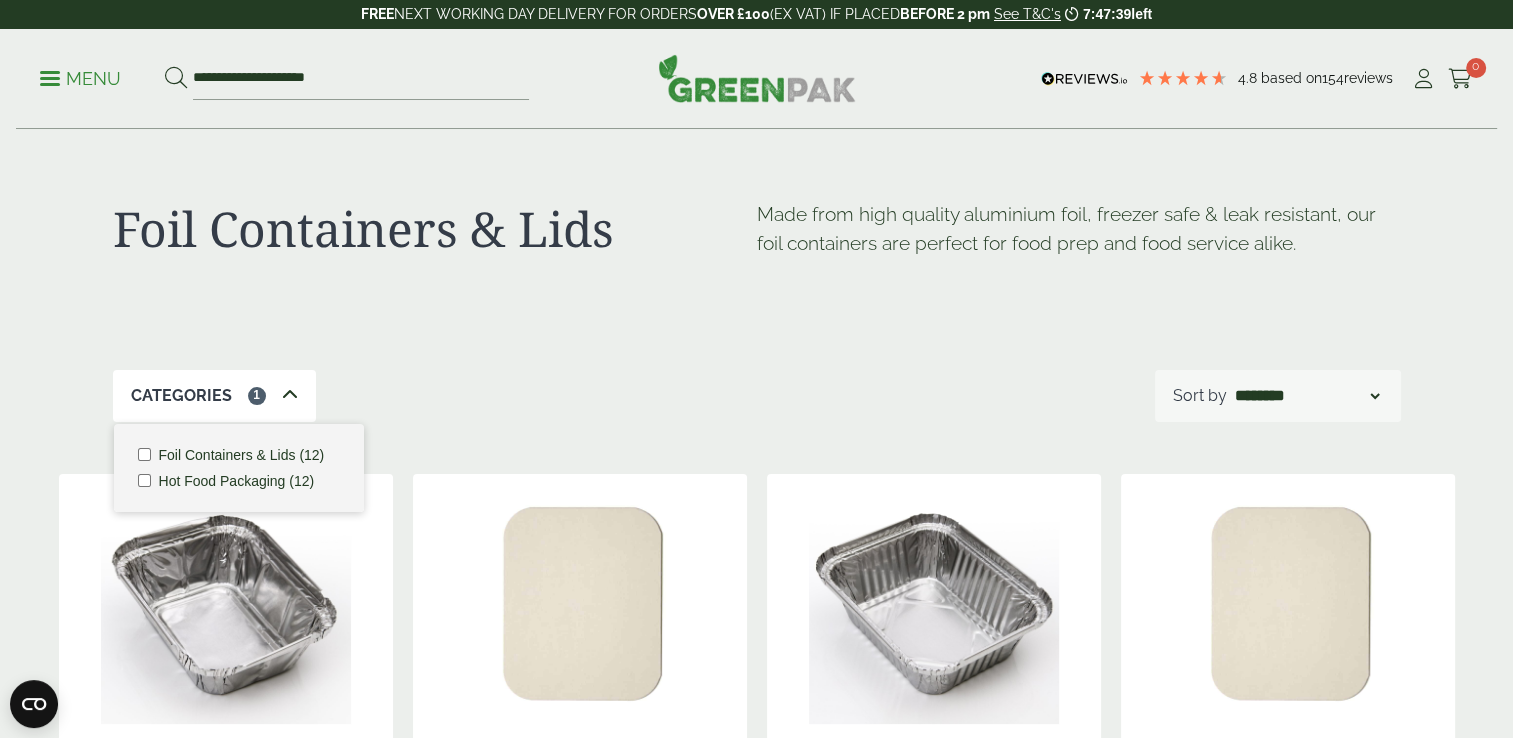 click at bounding box center (50, 78) 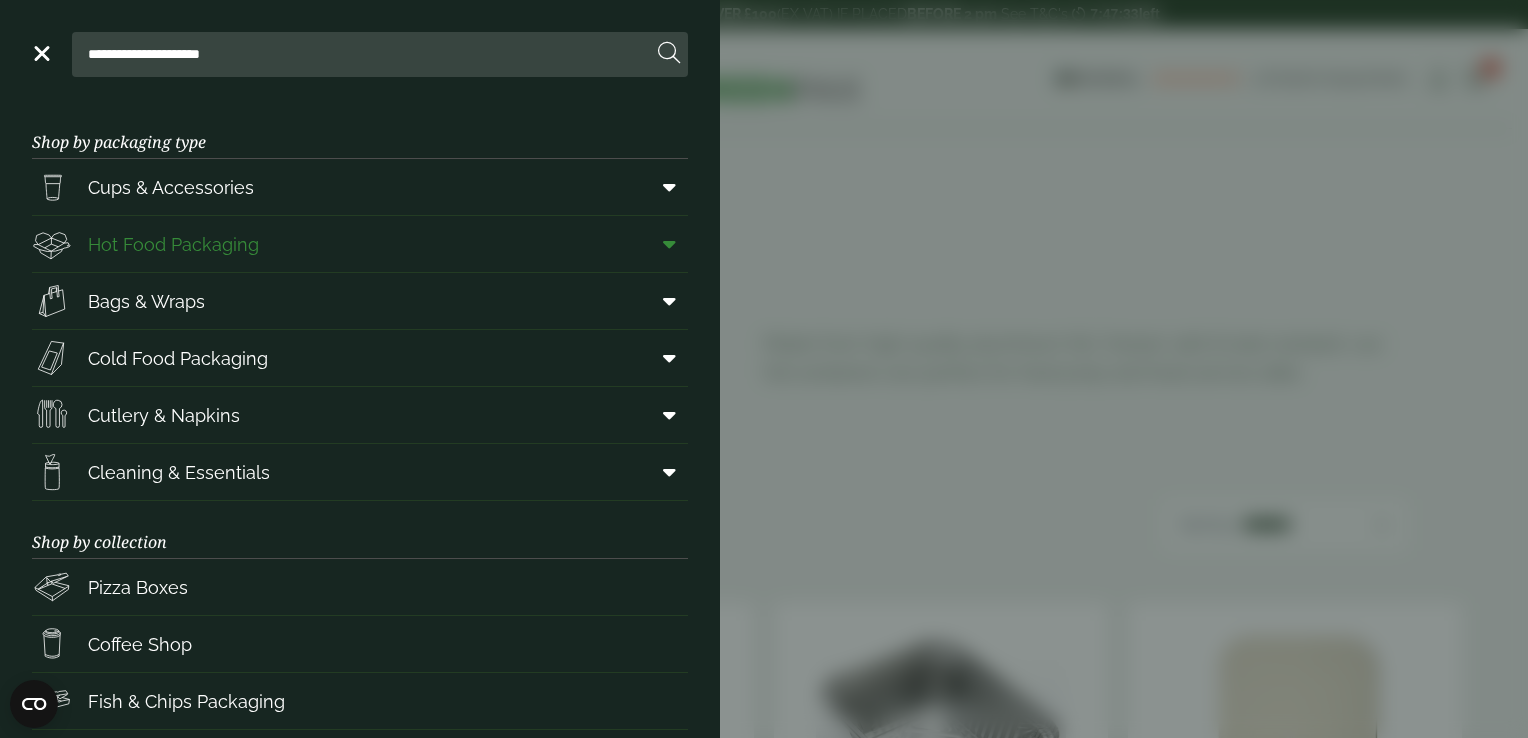 click on "Hot Food Packaging" at bounding box center [173, 244] 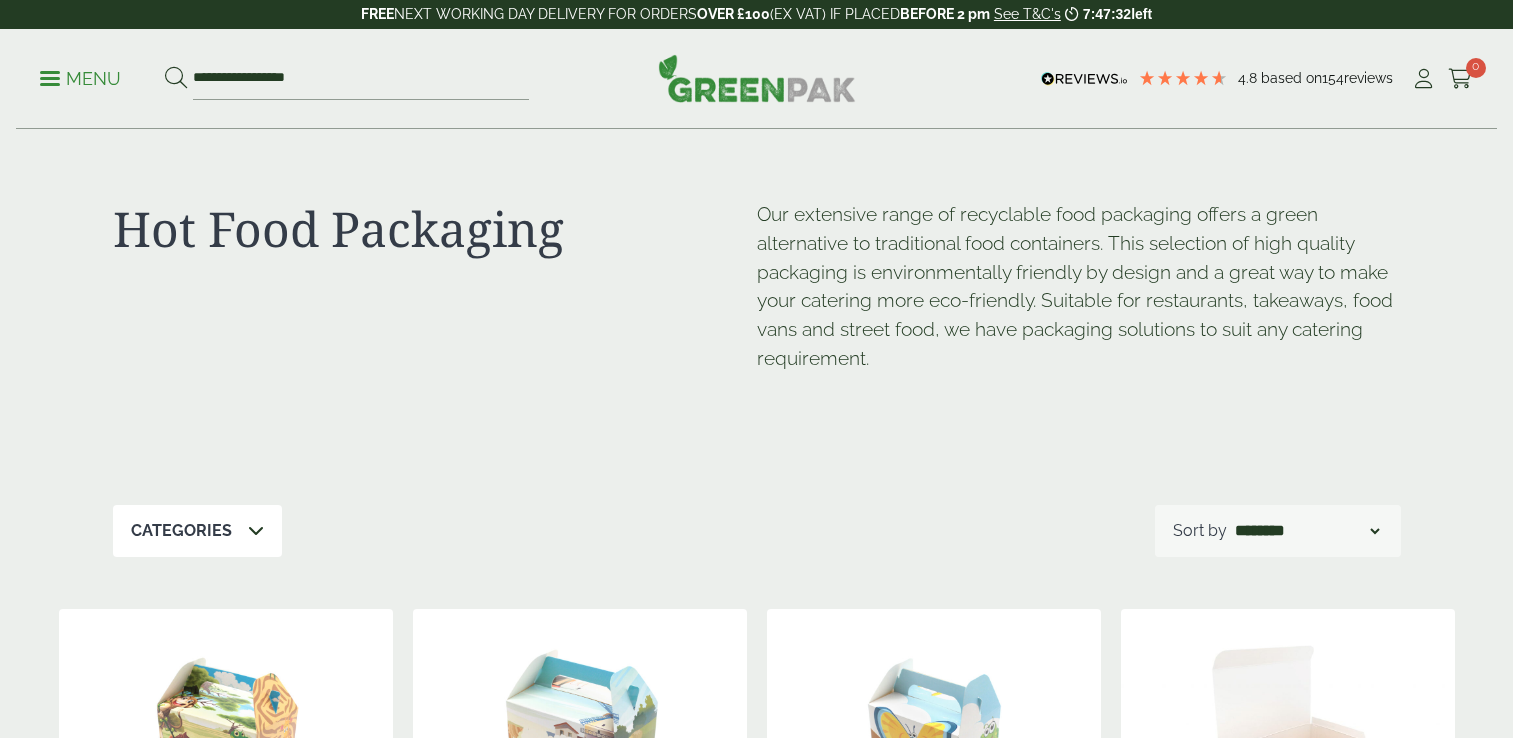 scroll, scrollTop: 0, scrollLeft: 0, axis: both 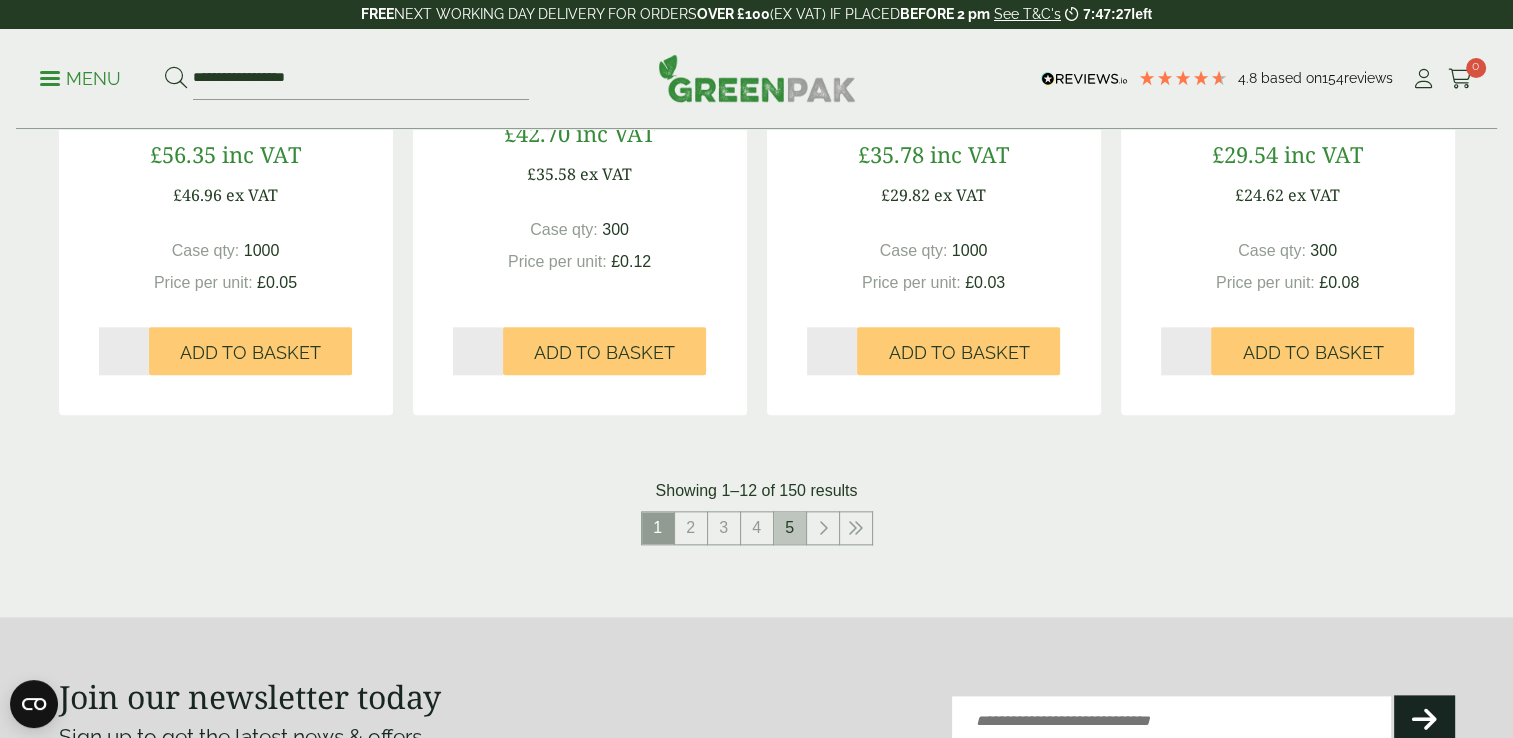 click on "5" at bounding box center [790, 528] 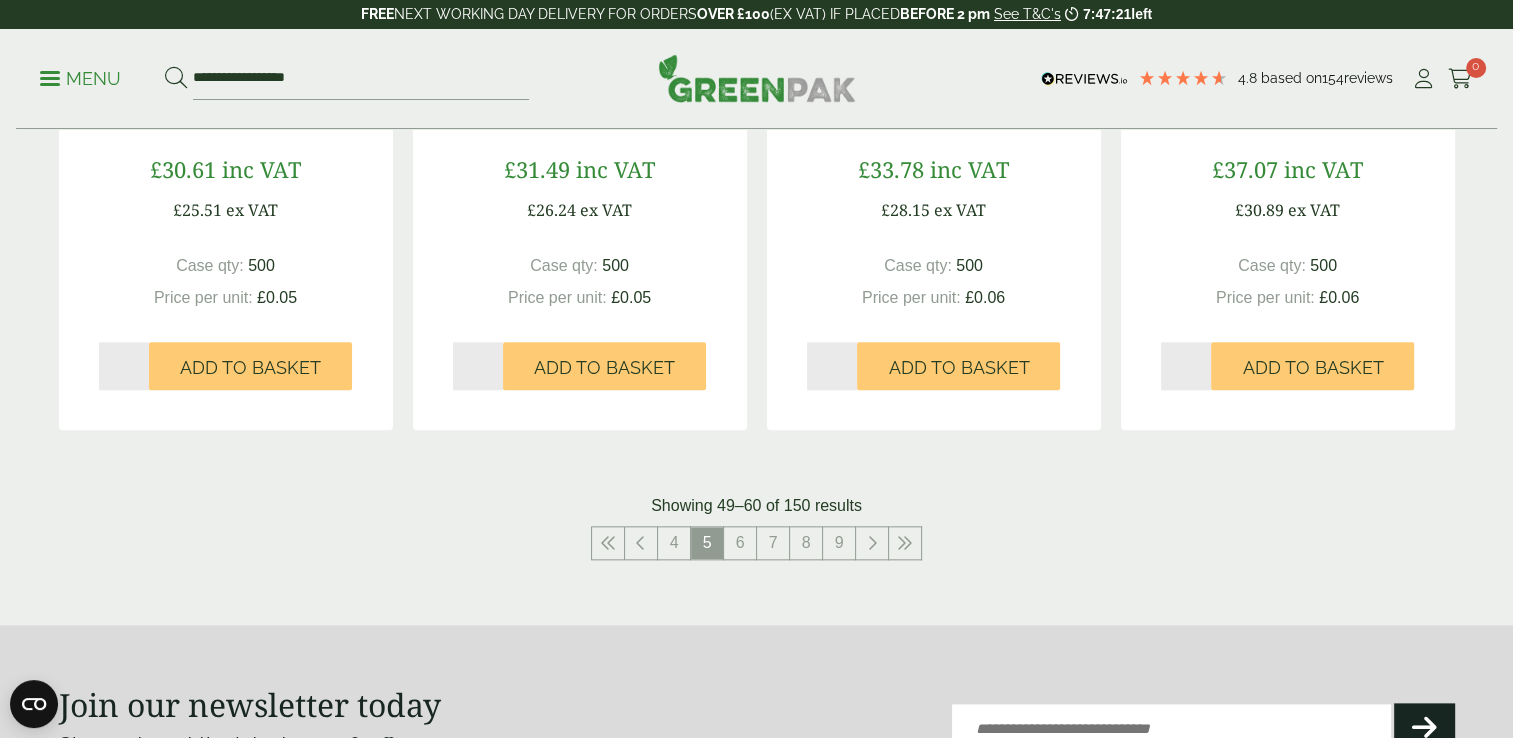 scroll, scrollTop: 2157, scrollLeft: 0, axis: vertical 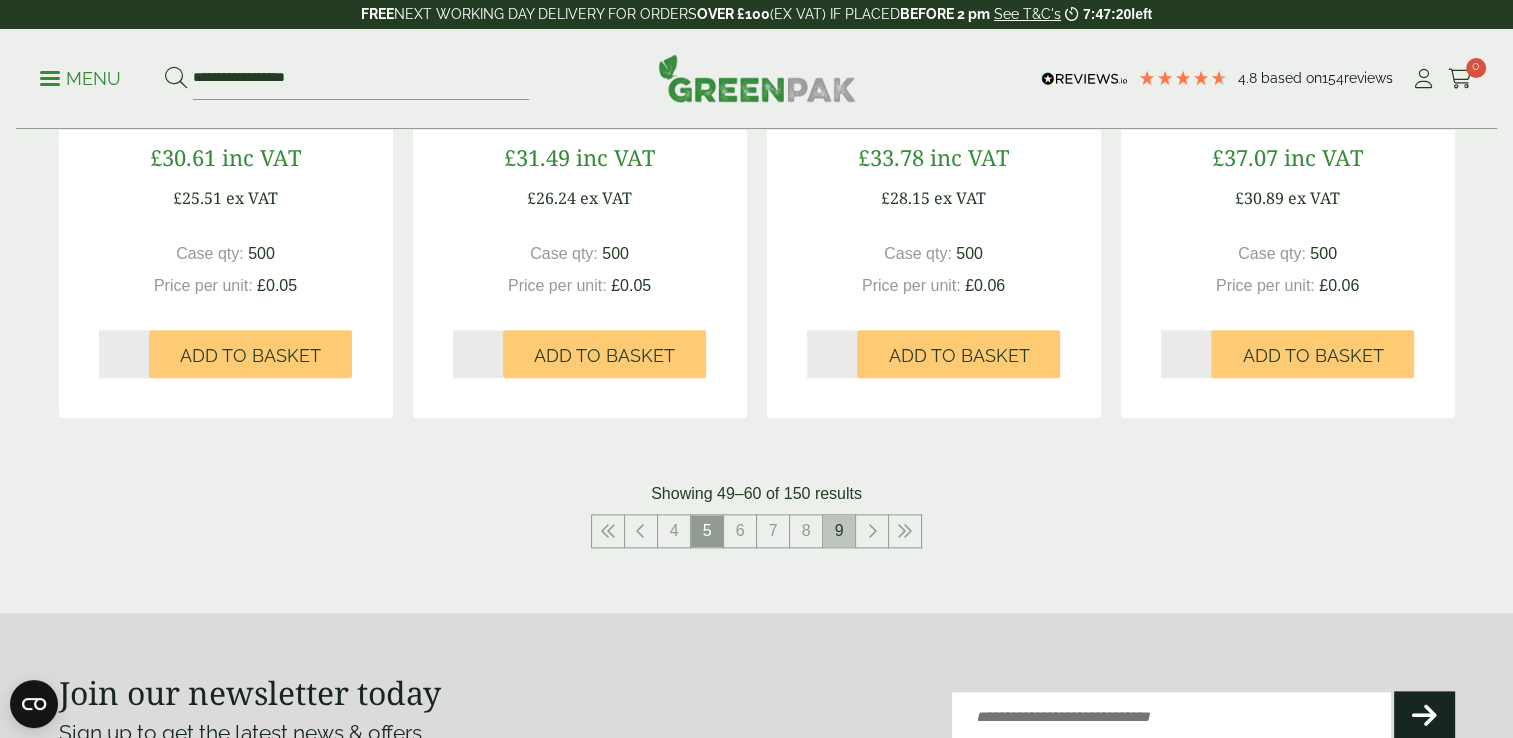 click on "9" at bounding box center (839, 531) 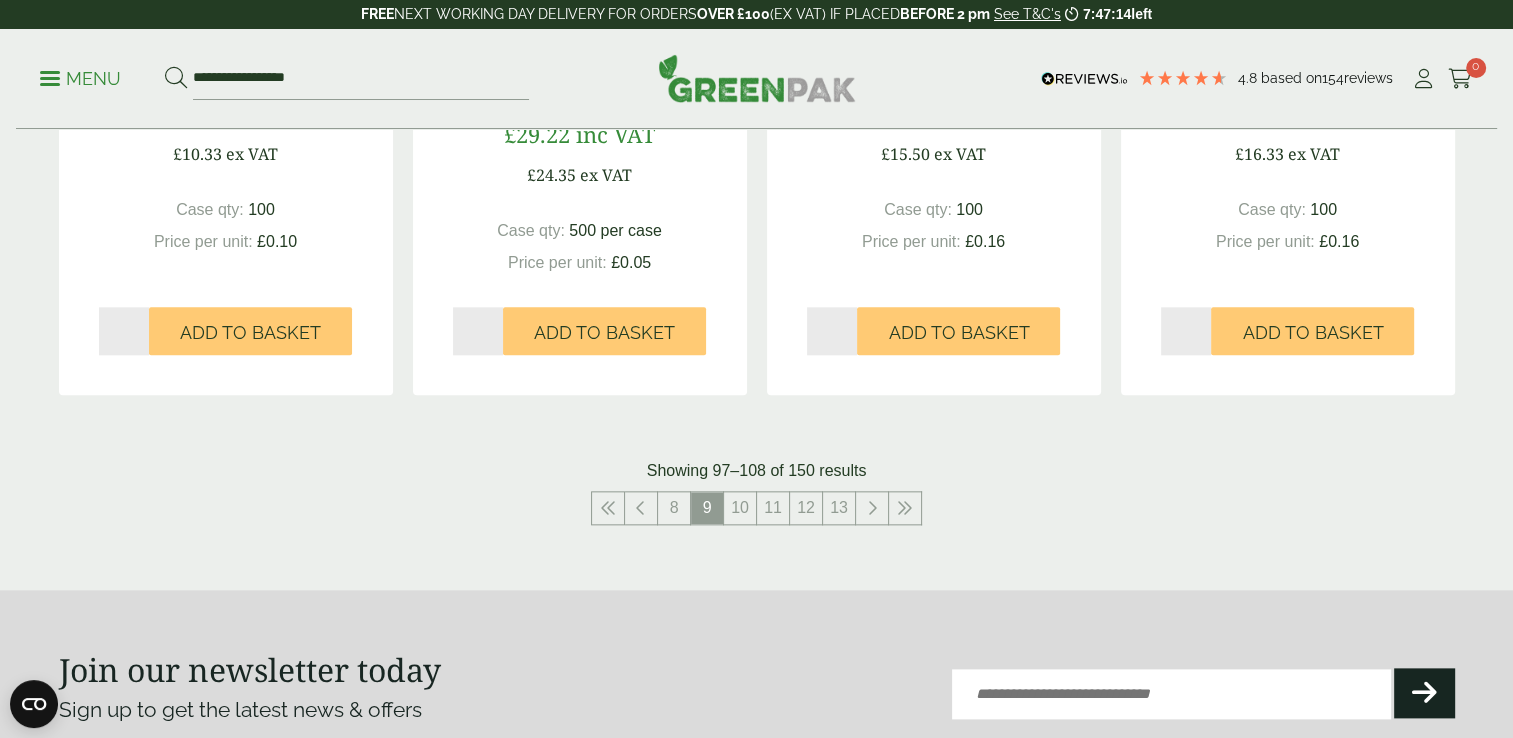 scroll, scrollTop: 2216, scrollLeft: 0, axis: vertical 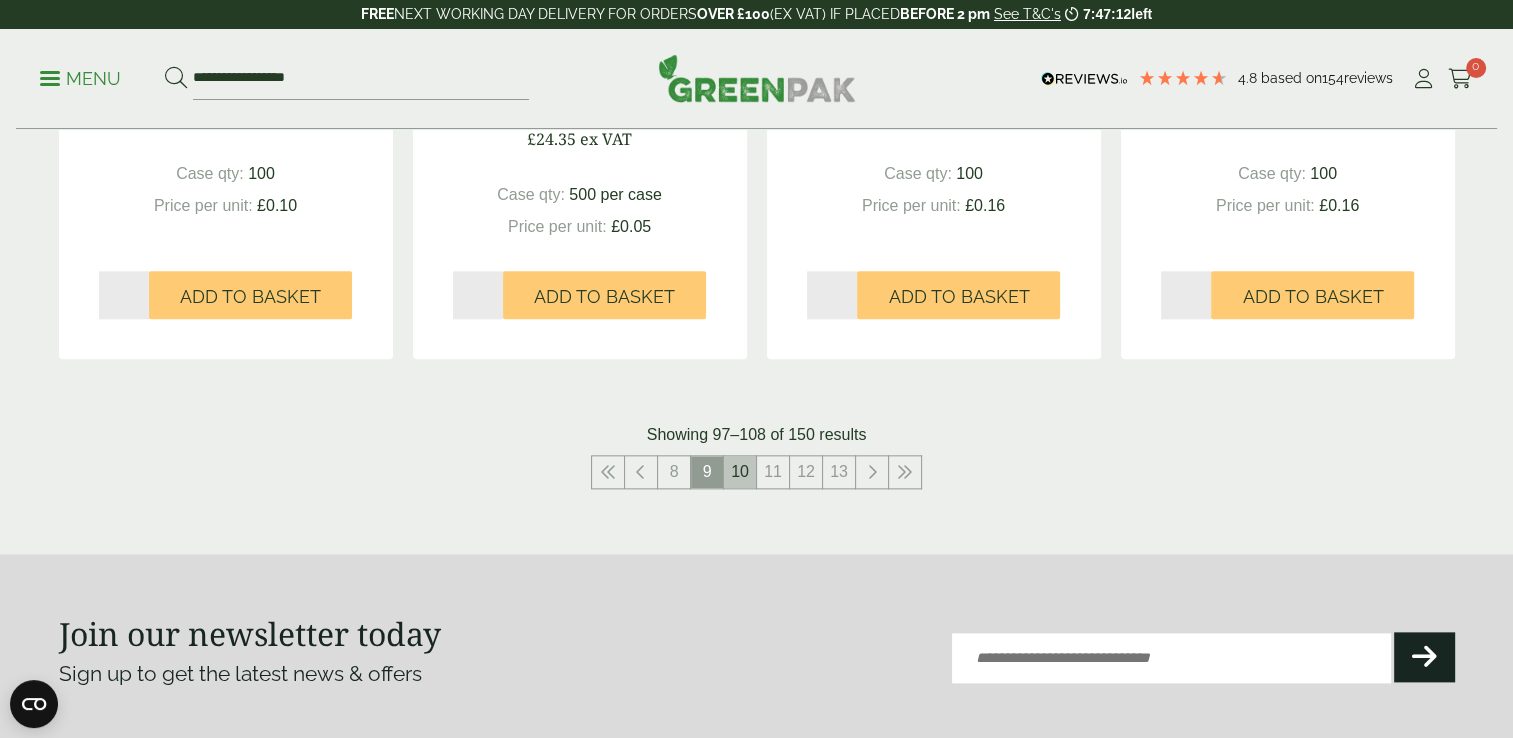 click on "10" at bounding box center (740, 472) 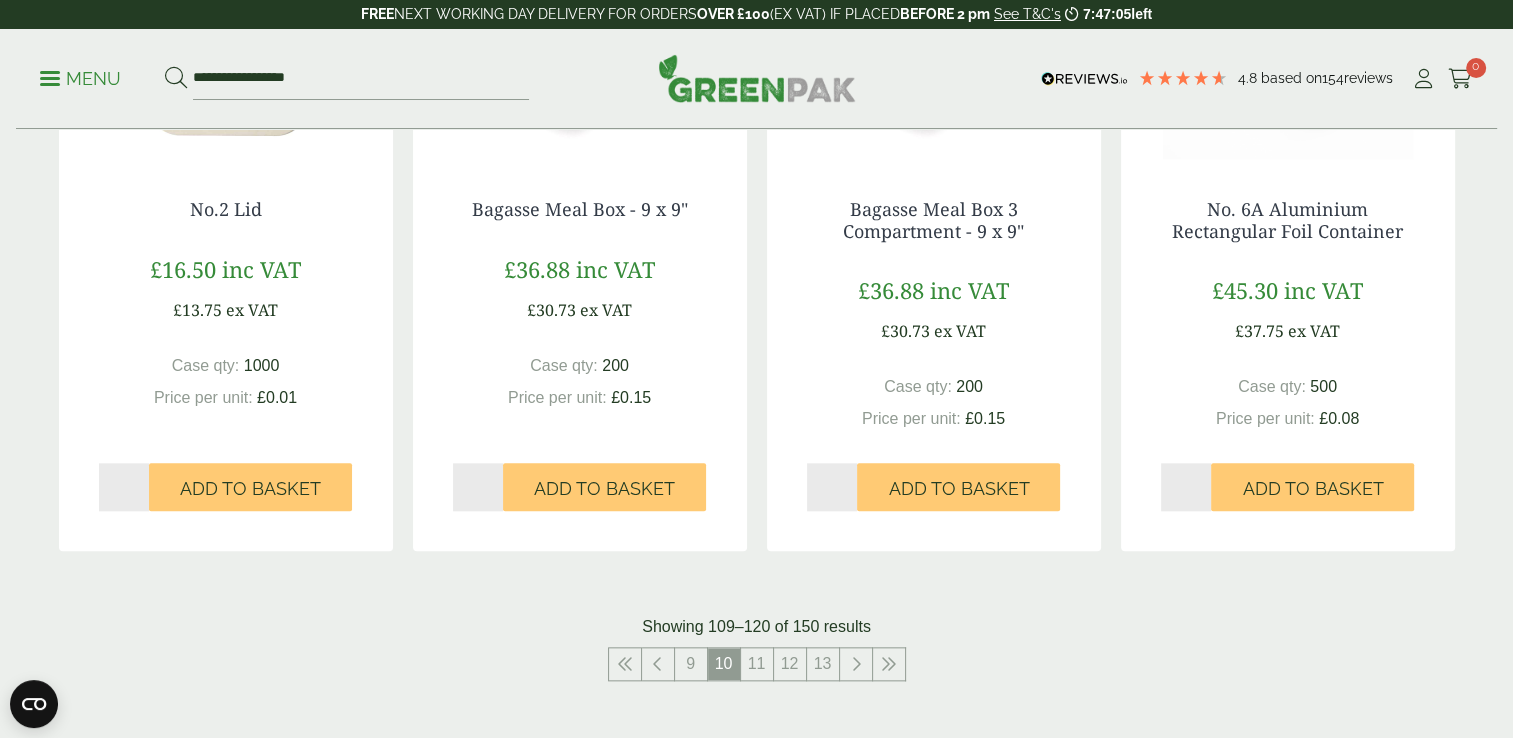 scroll, scrollTop: 2044, scrollLeft: 0, axis: vertical 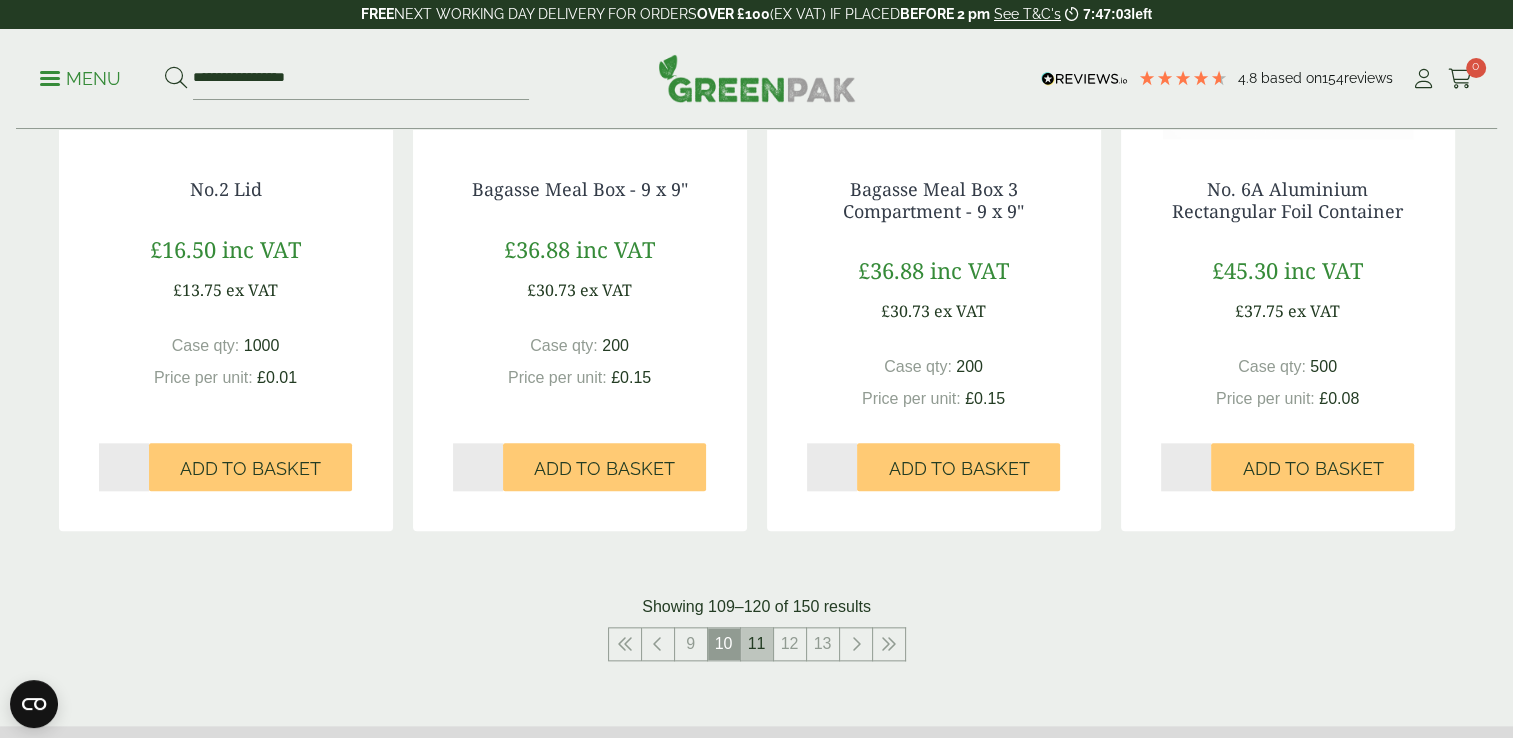 click on "11" at bounding box center (757, 644) 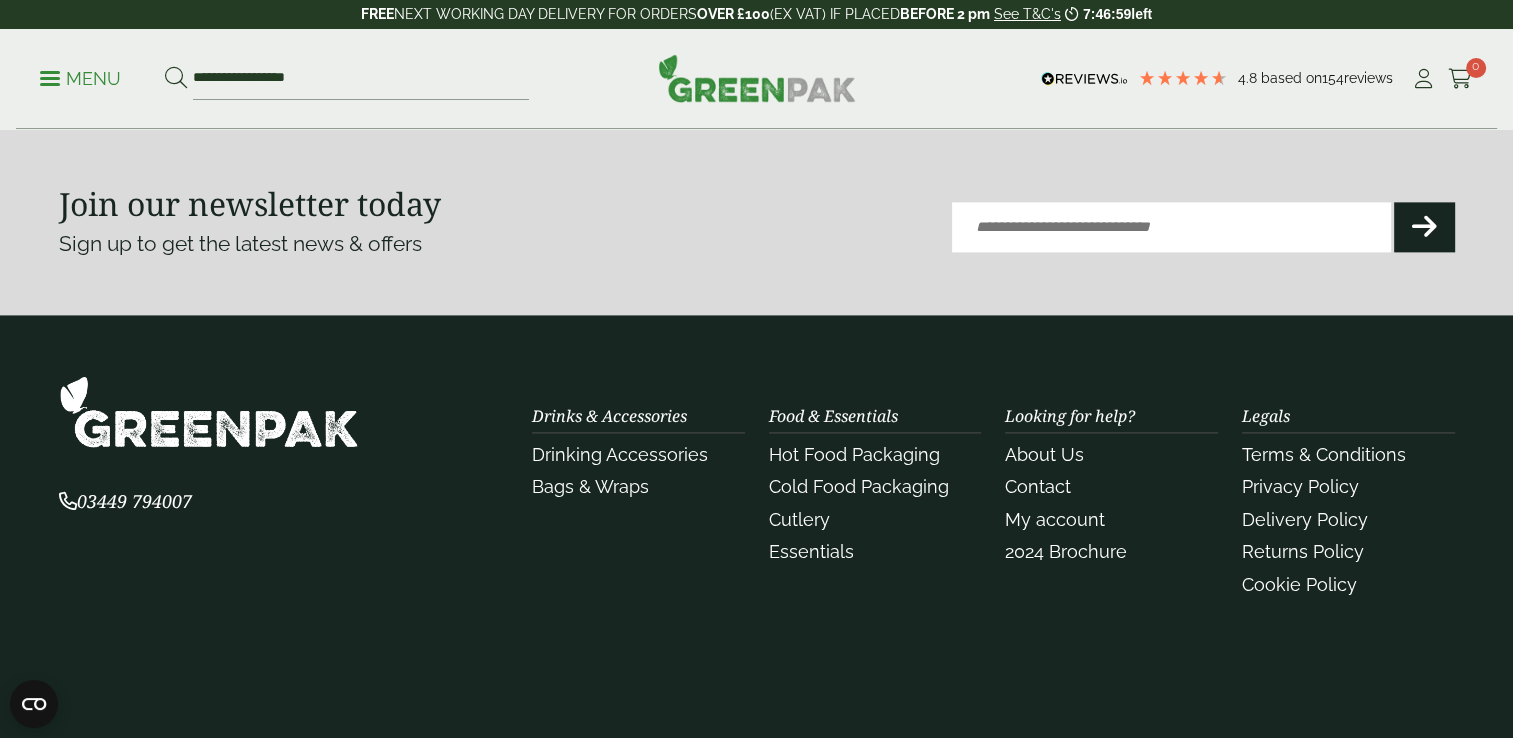 scroll, scrollTop: 2677, scrollLeft: 0, axis: vertical 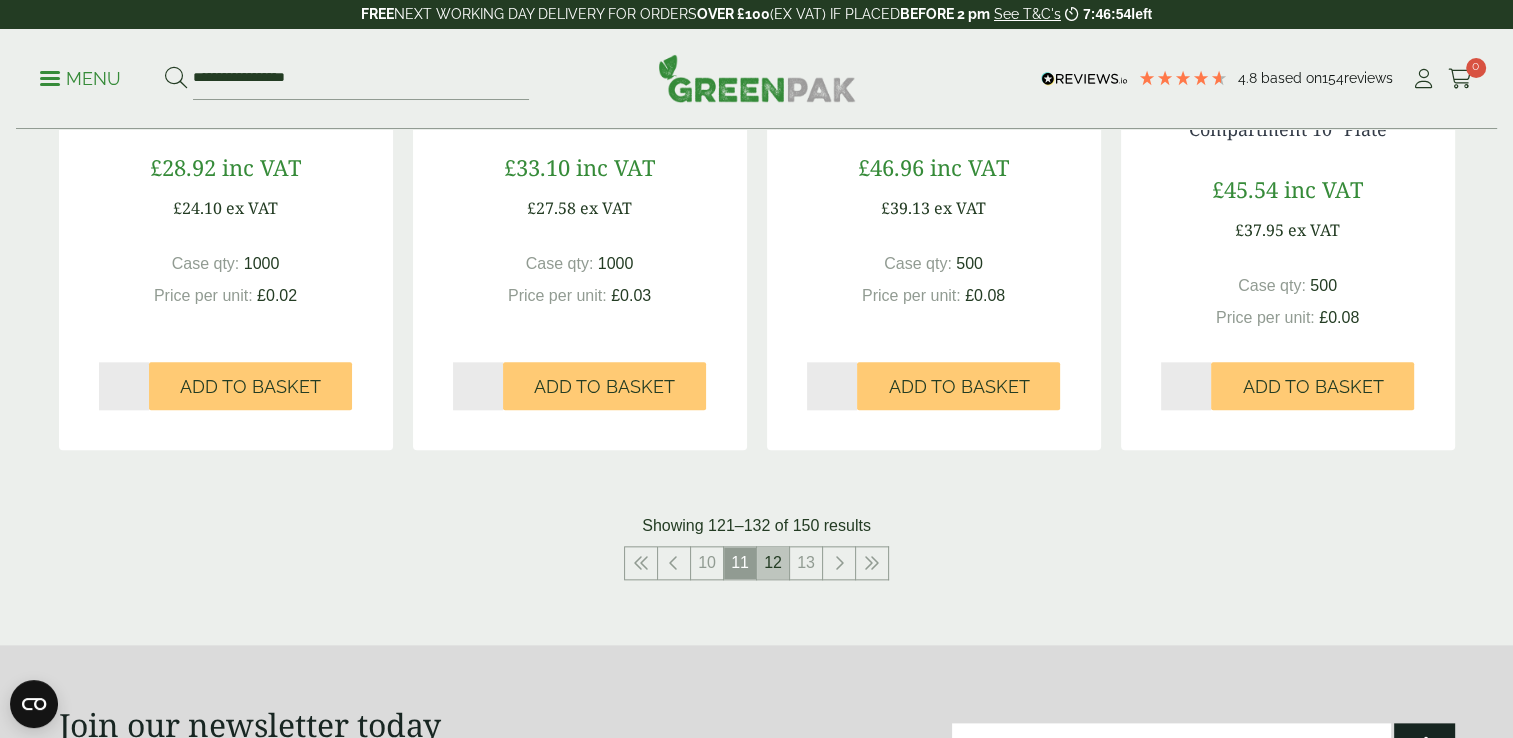 click on "12" at bounding box center [773, 563] 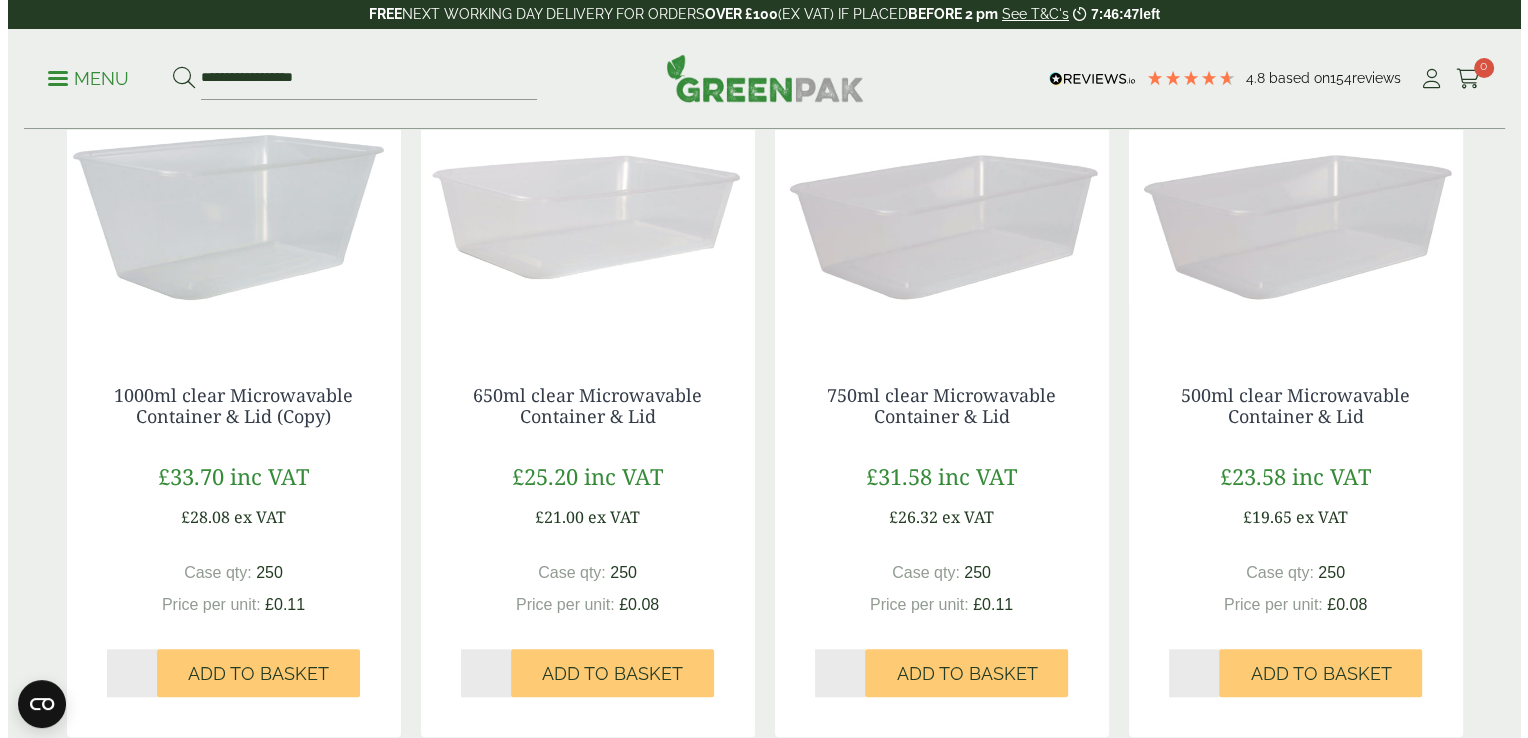 scroll, scrollTop: 1801, scrollLeft: 0, axis: vertical 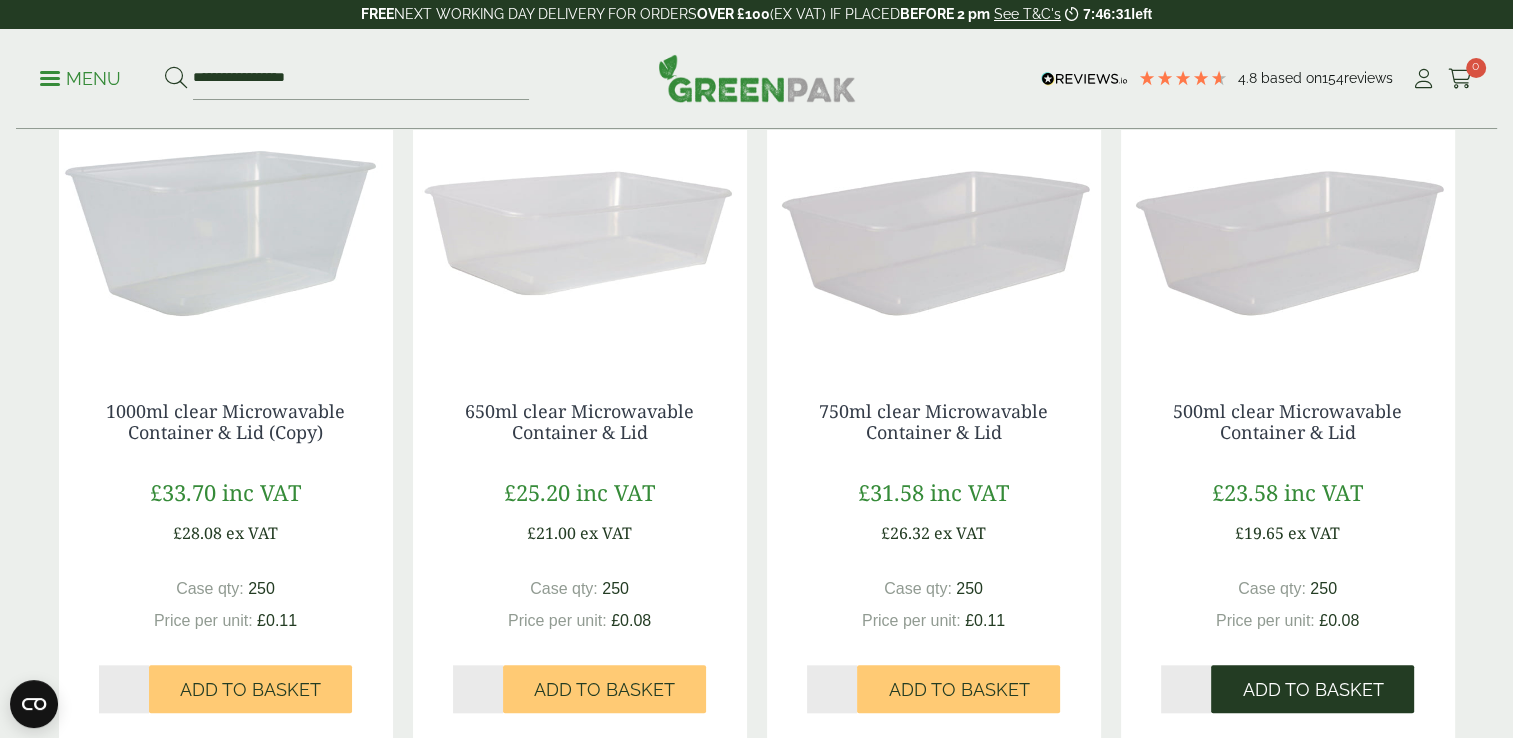 click on "Add to Basket" at bounding box center [1312, 690] 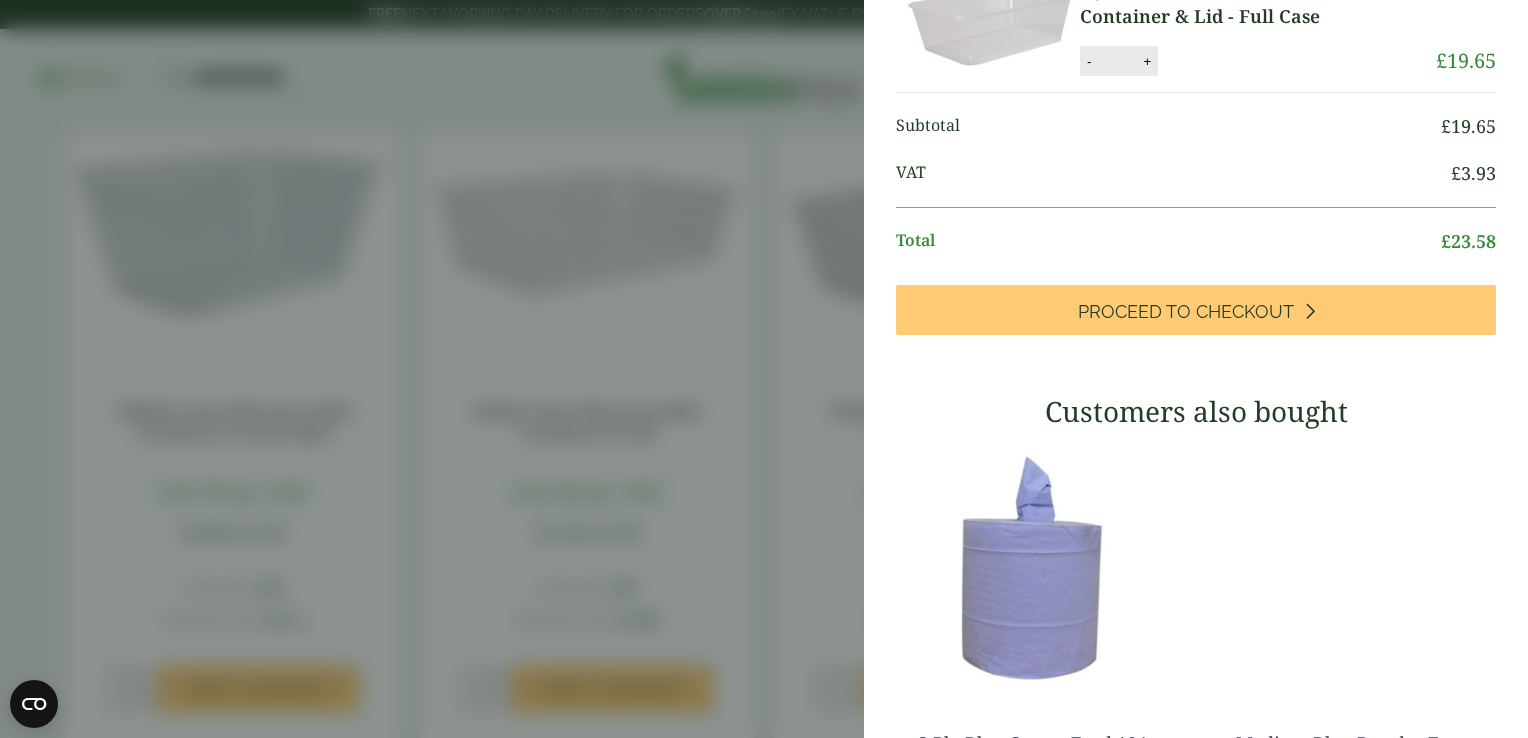 scroll, scrollTop: 220, scrollLeft: 0, axis: vertical 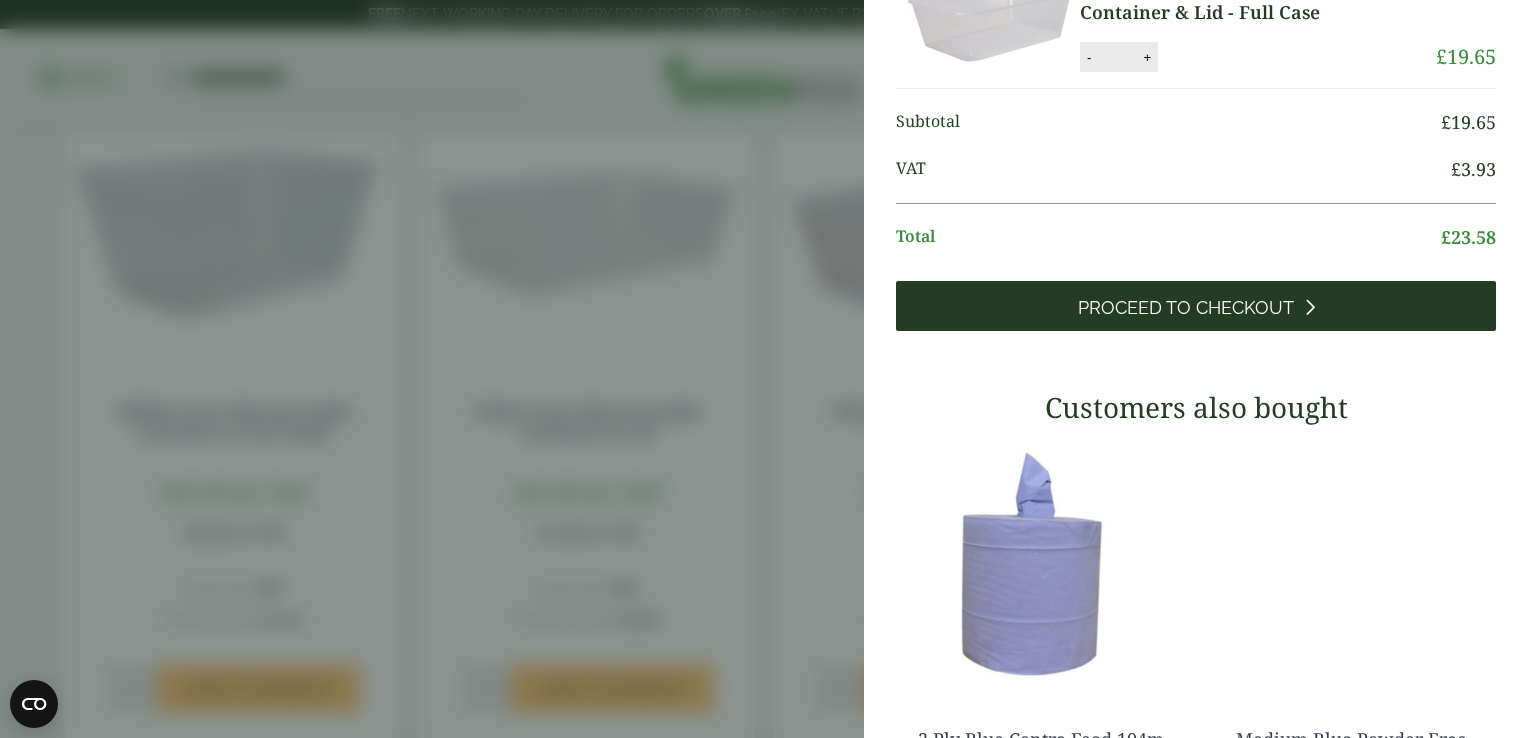 click on "Proceed to Checkout" at bounding box center (1186, 308) 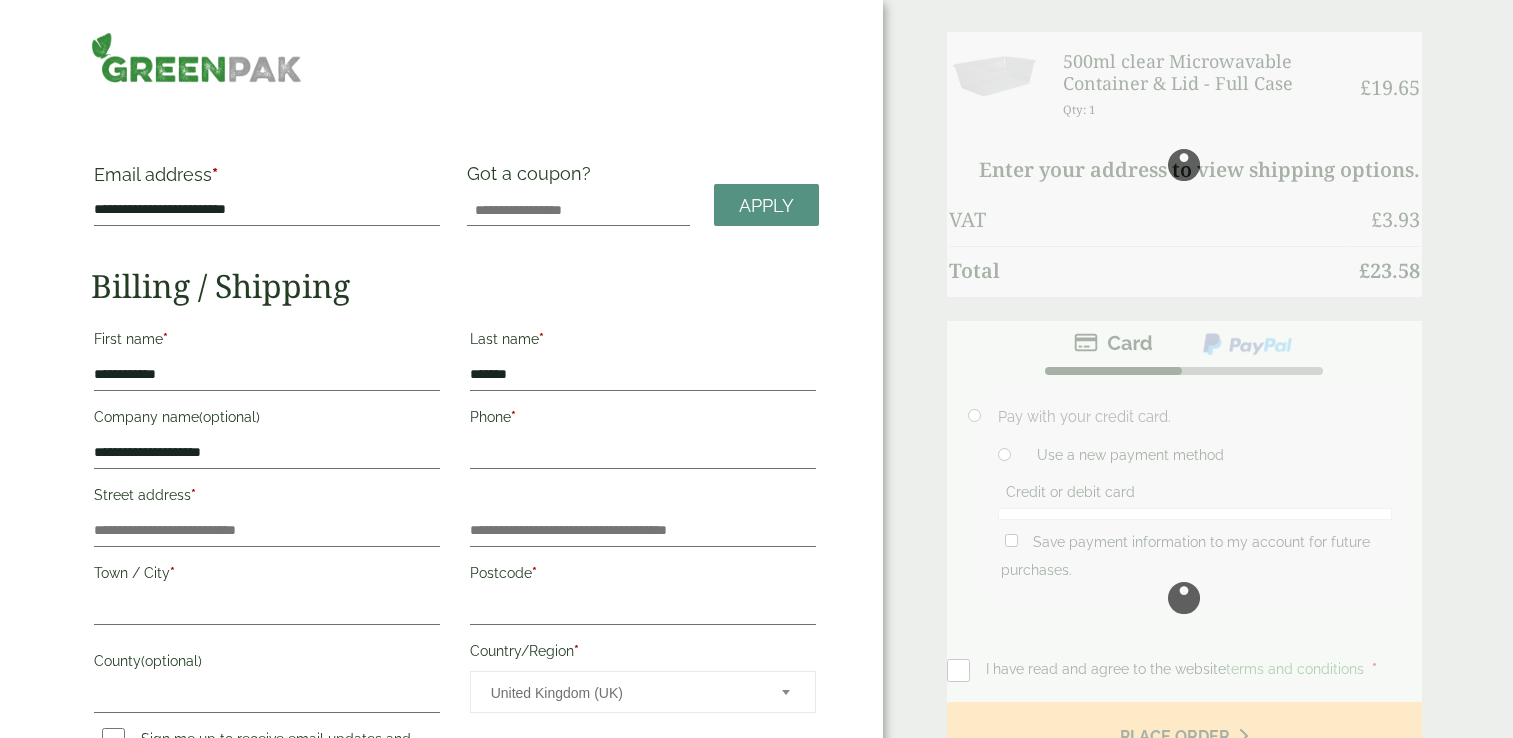 scroll, scrollTop: 0, scrollLeft: 0, axis: both 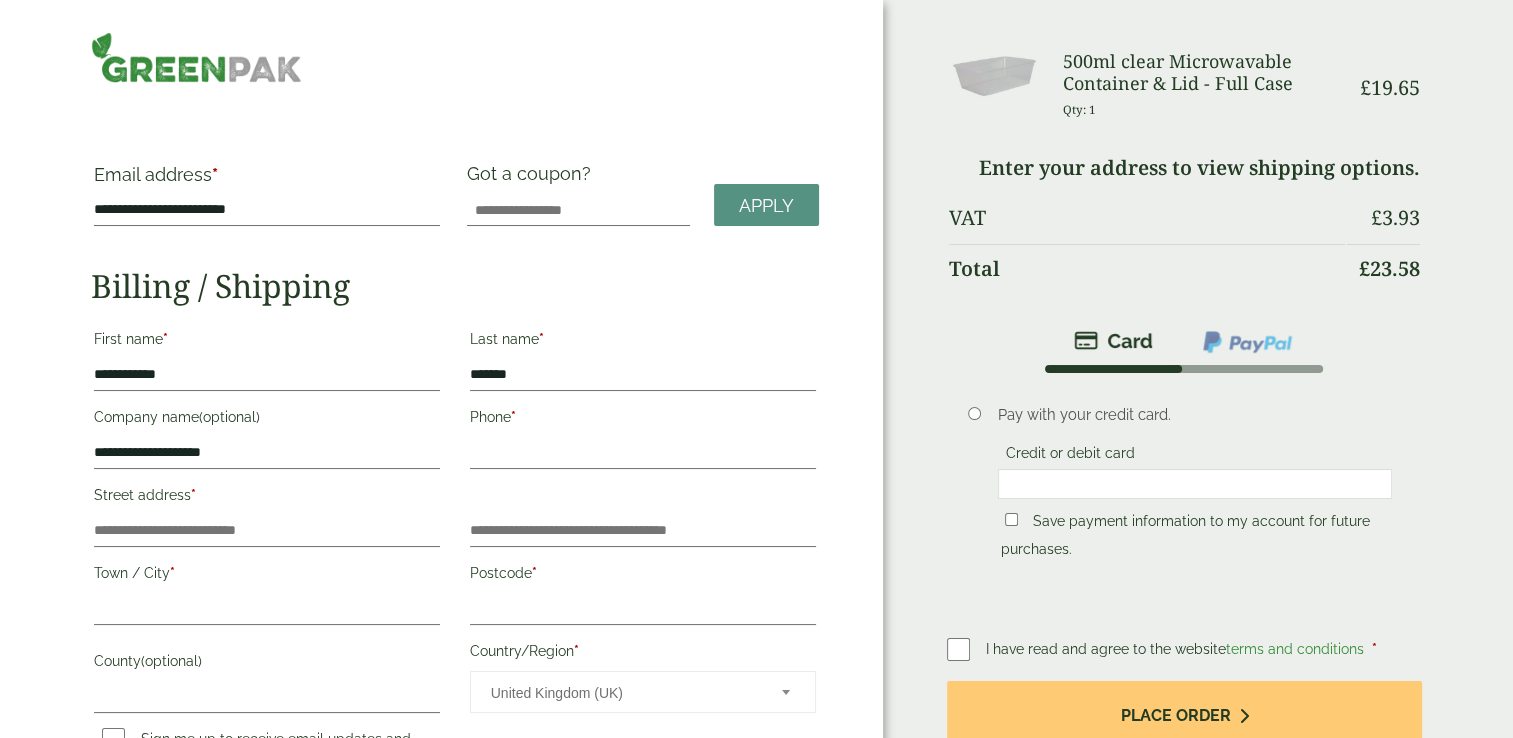 select on "**" 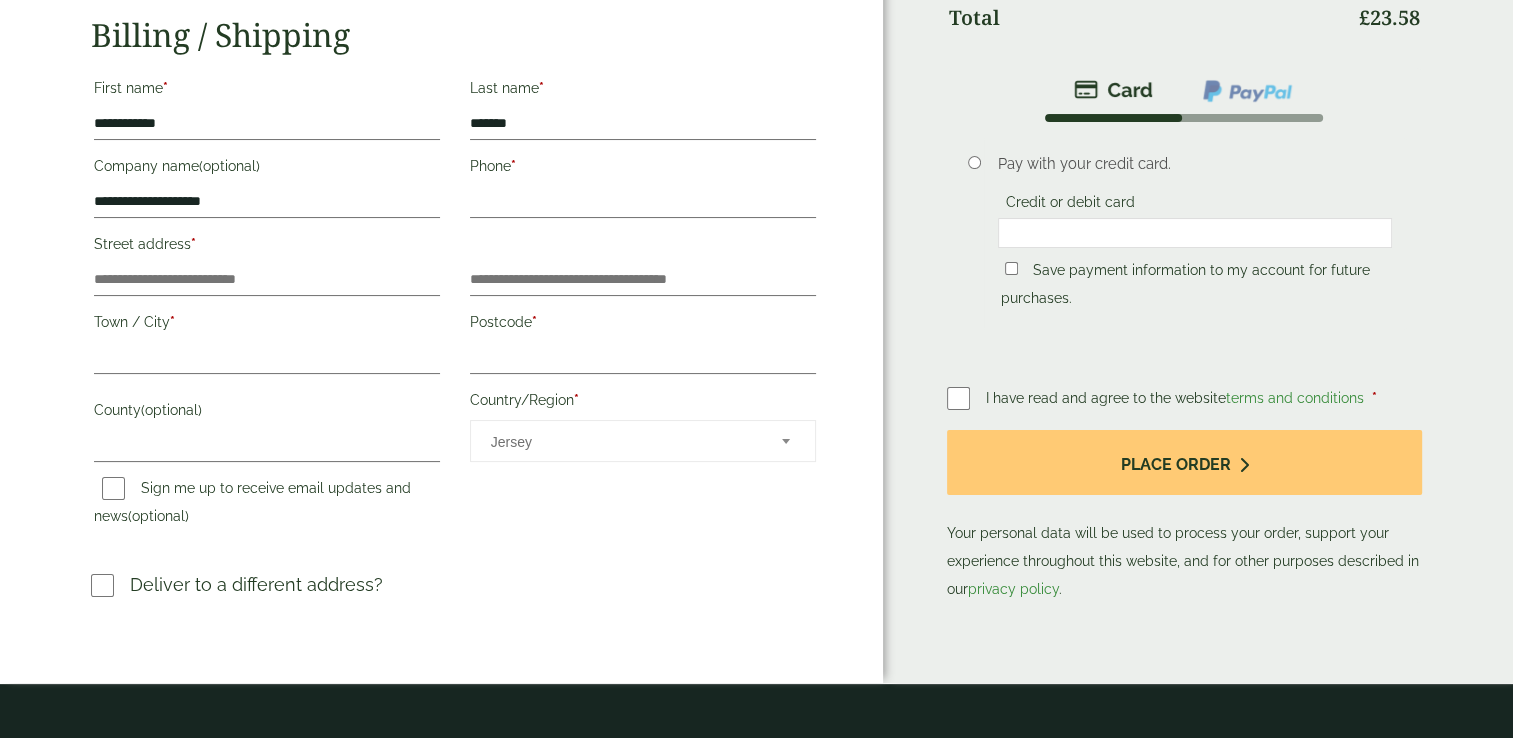 scroll, scrollTop: 264, scrollLeft: 0, axis: vertical 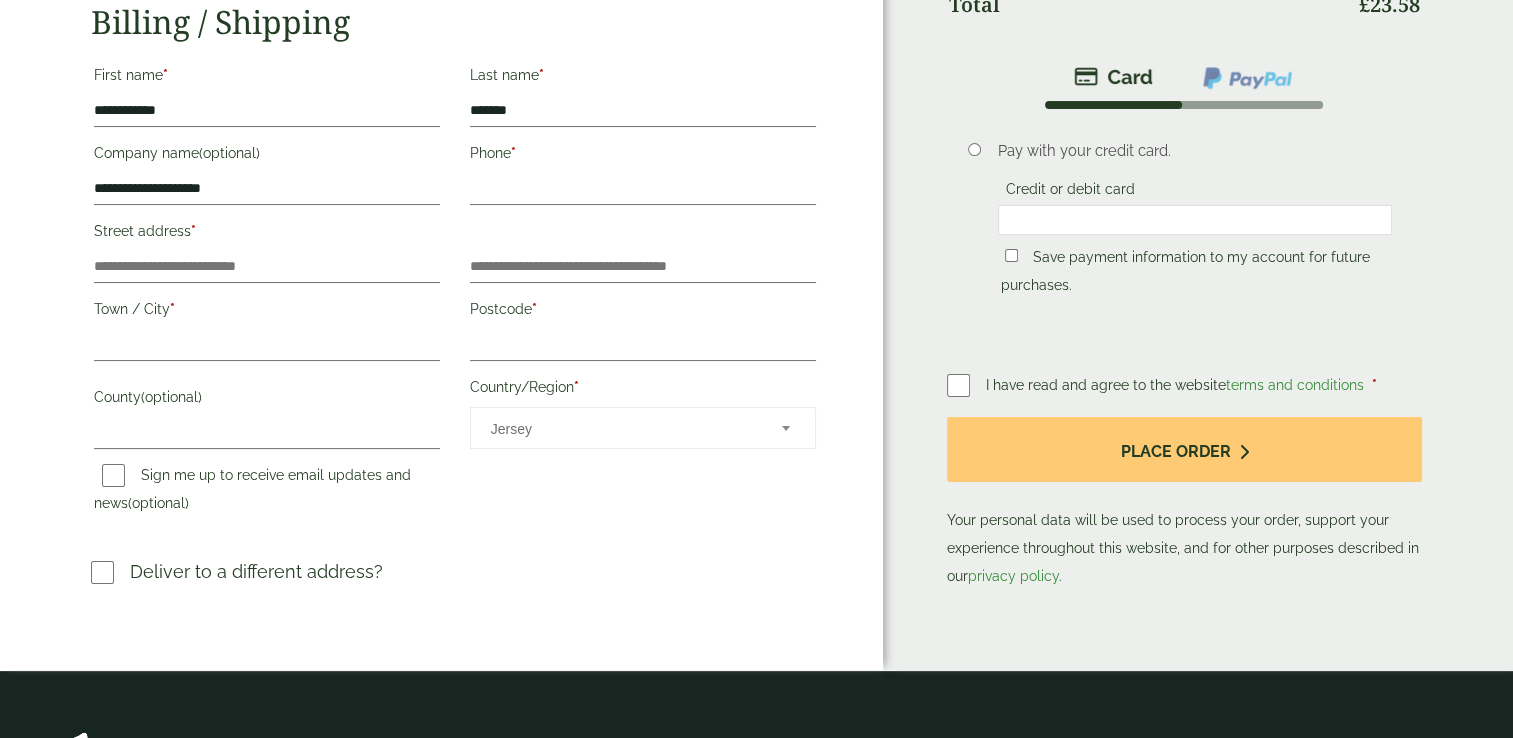click on "Order Summary
Item
Ammount
500ml clear Microwavable Container & Lid - Full Case
Qty: 1
£ 19.65
Enter your address to view shipping options.
VAT
£ 3.93
Total
£ 23.58
Payment" at bounding box center (1198, 203) 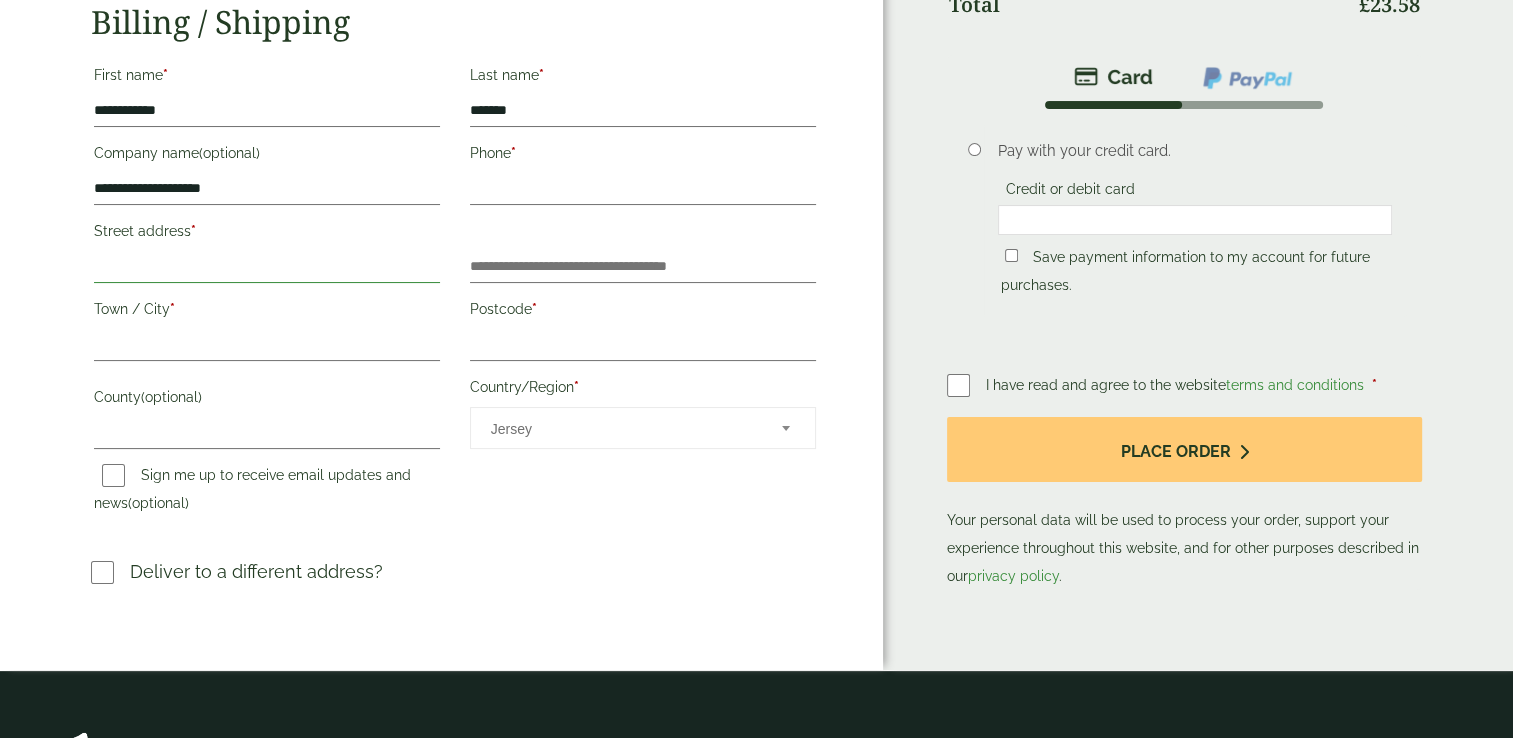 click on "Street address  *" at bounding box center [267, 267] 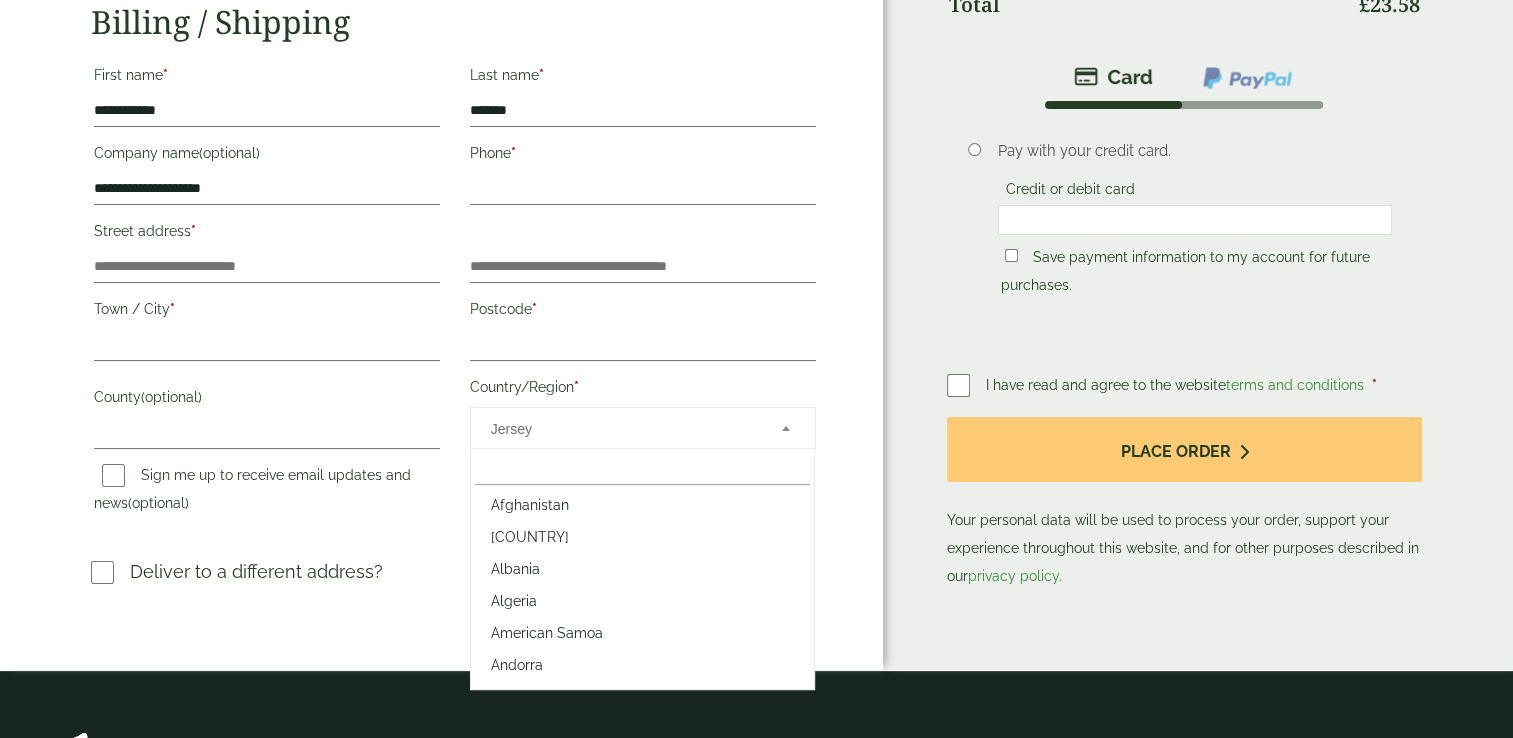 click on "Jersey" at bounding box center [623, 429] 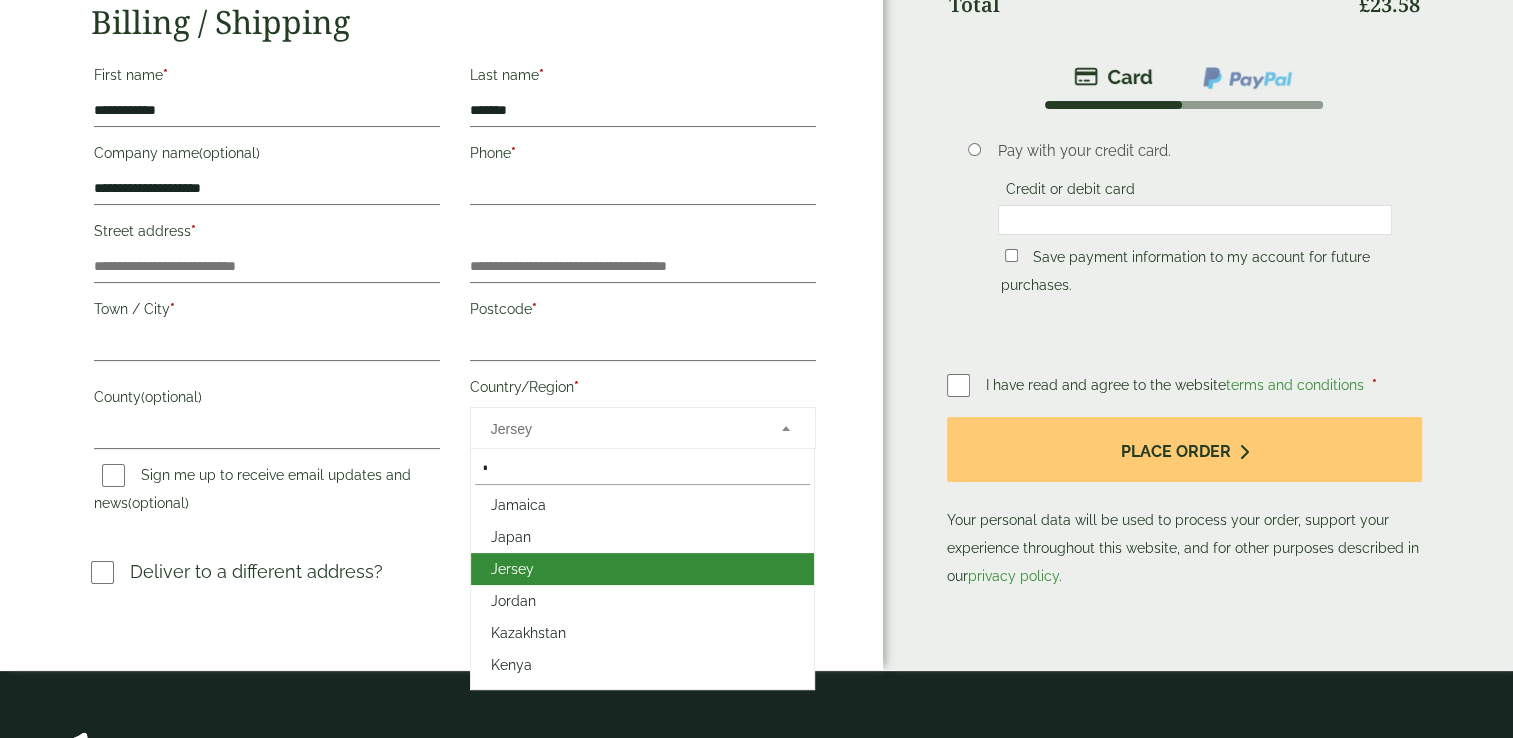 scroll, scrollTop: 0, scrollLeft: 0, axis: both 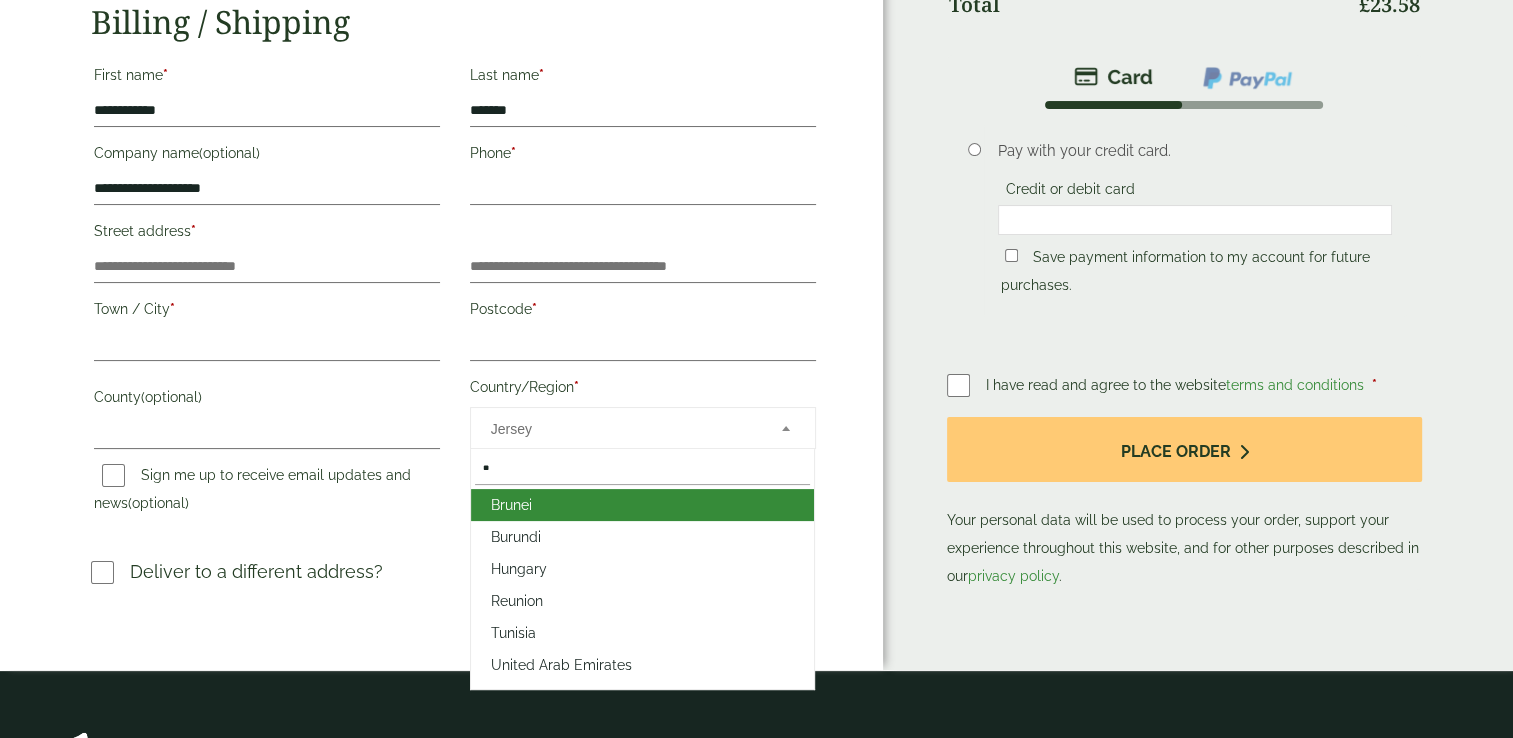 type on "**" 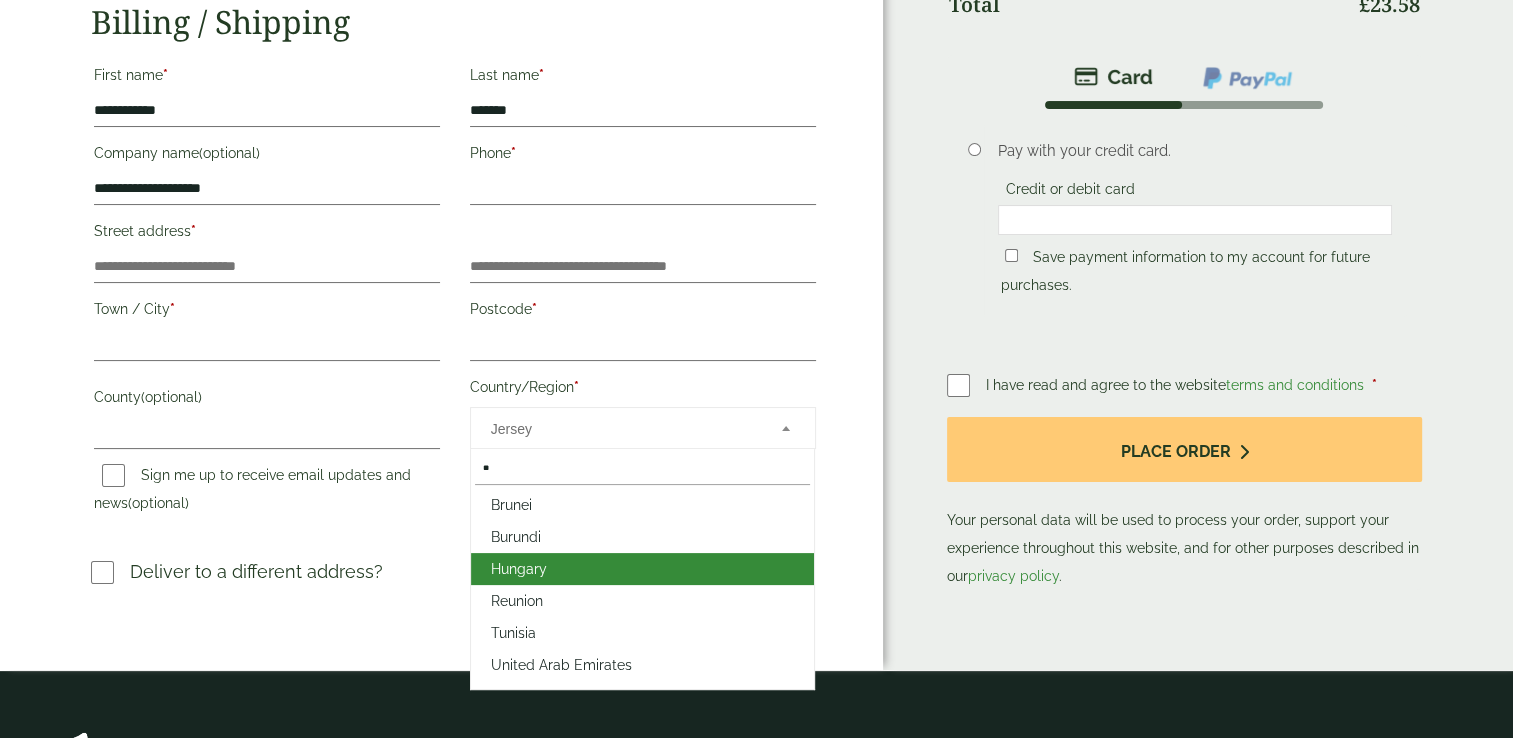 type 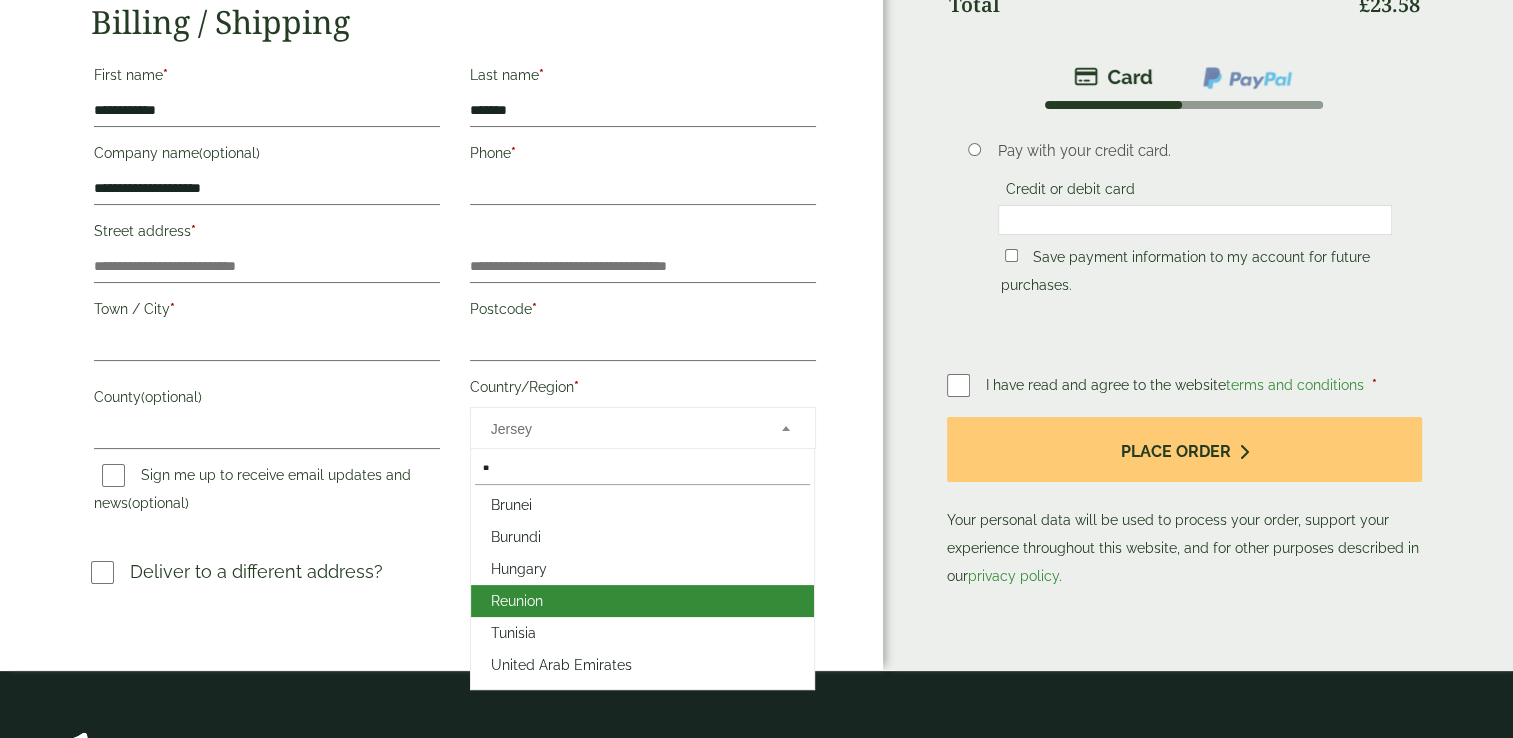 type 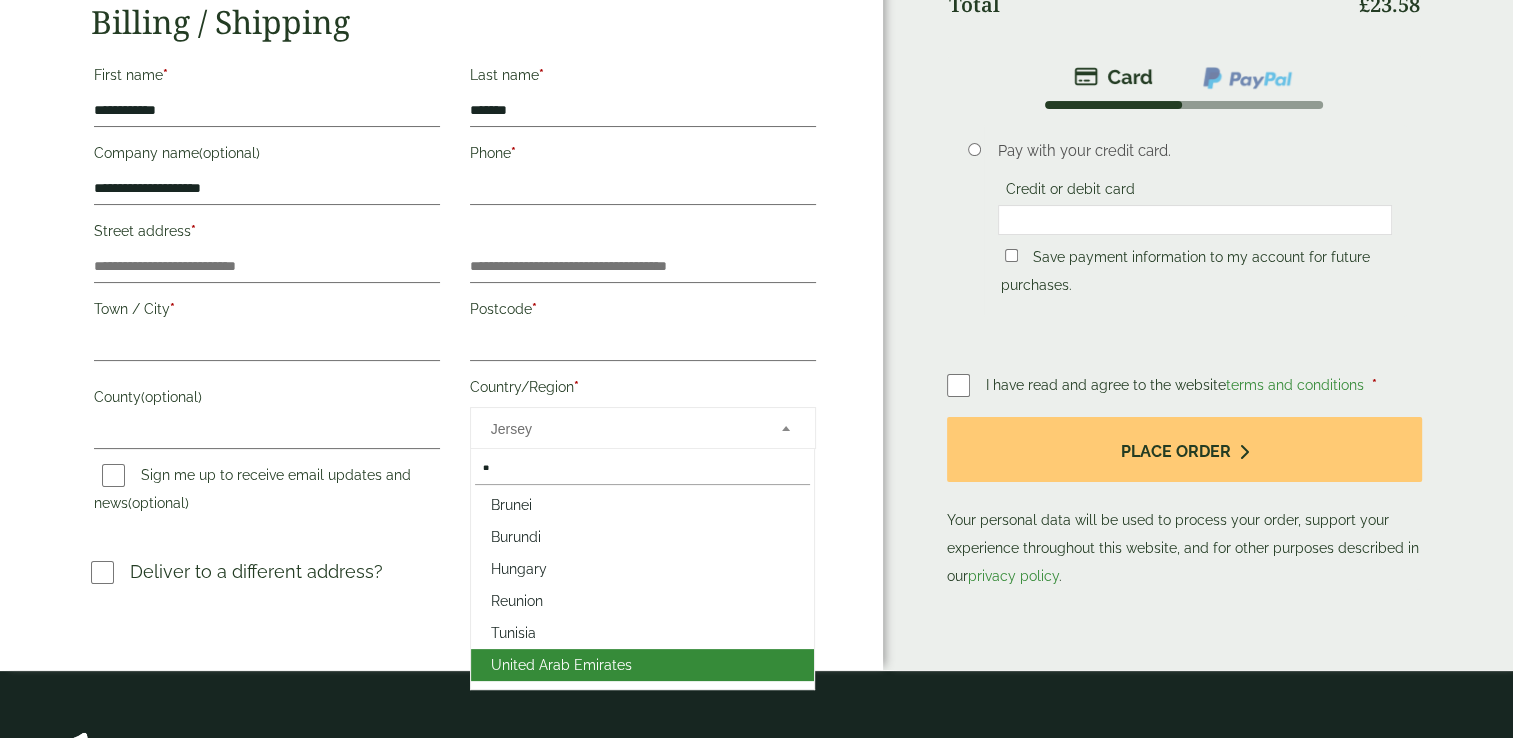 type 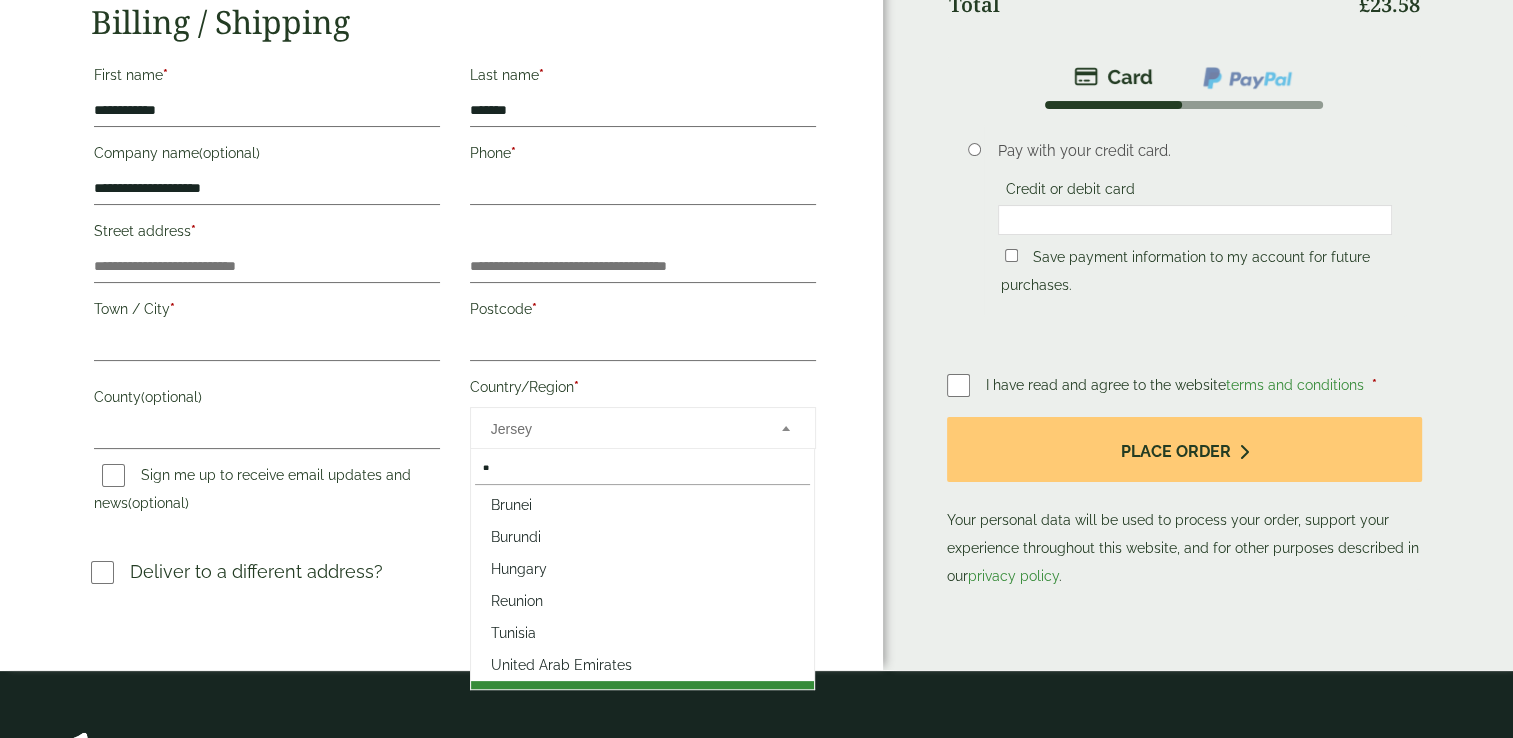 type 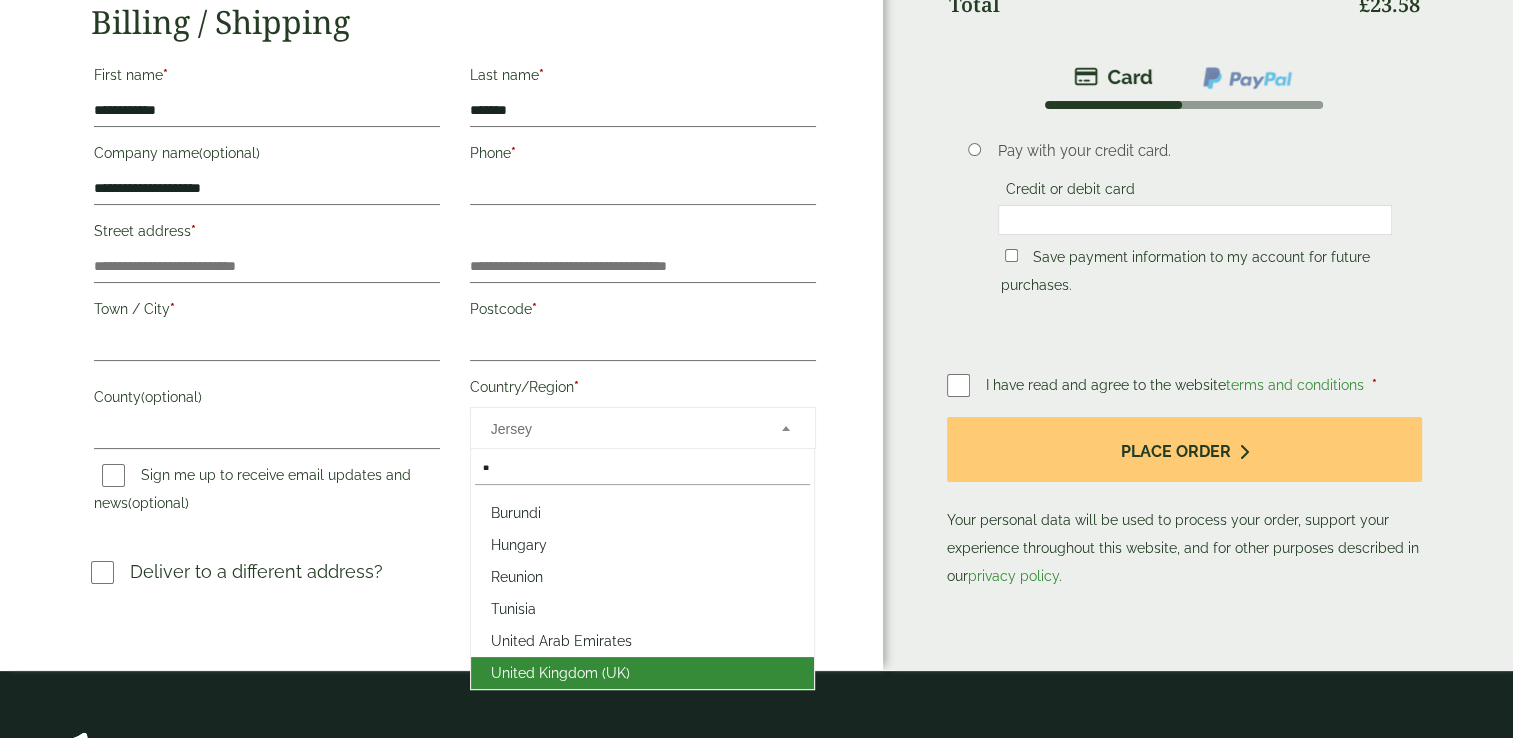 select on "**" 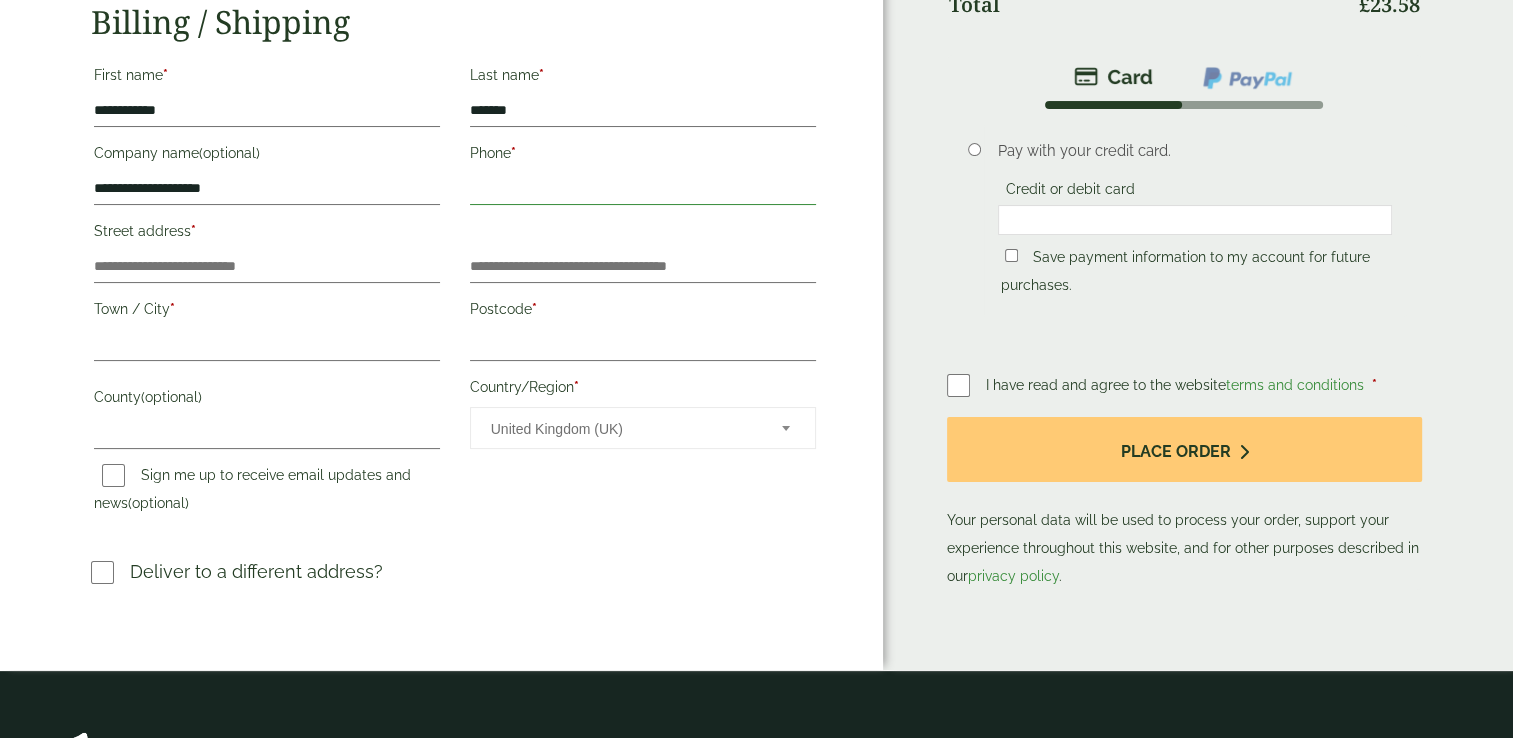 click on "Phone  *" at bounding box center [643, 189] 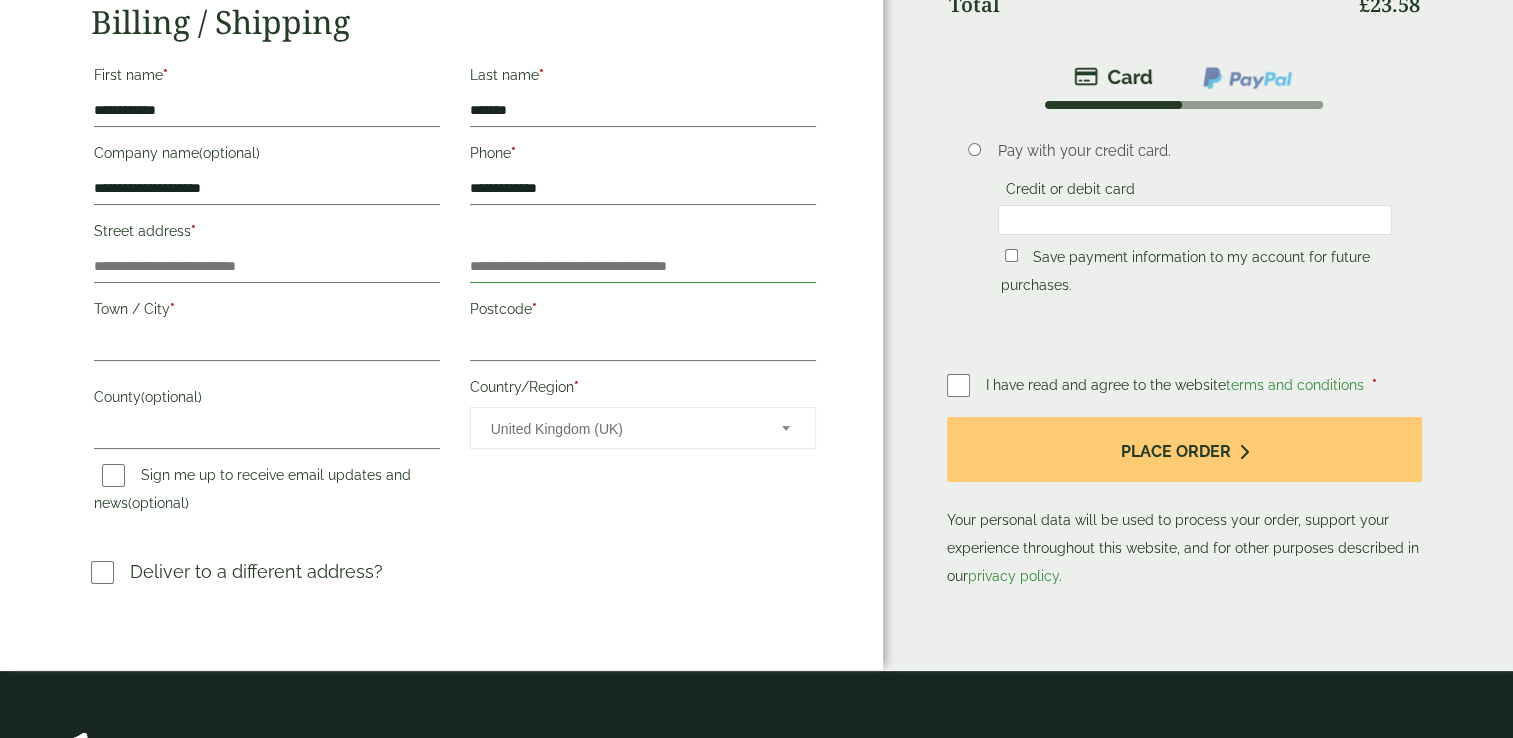 type on "**********" 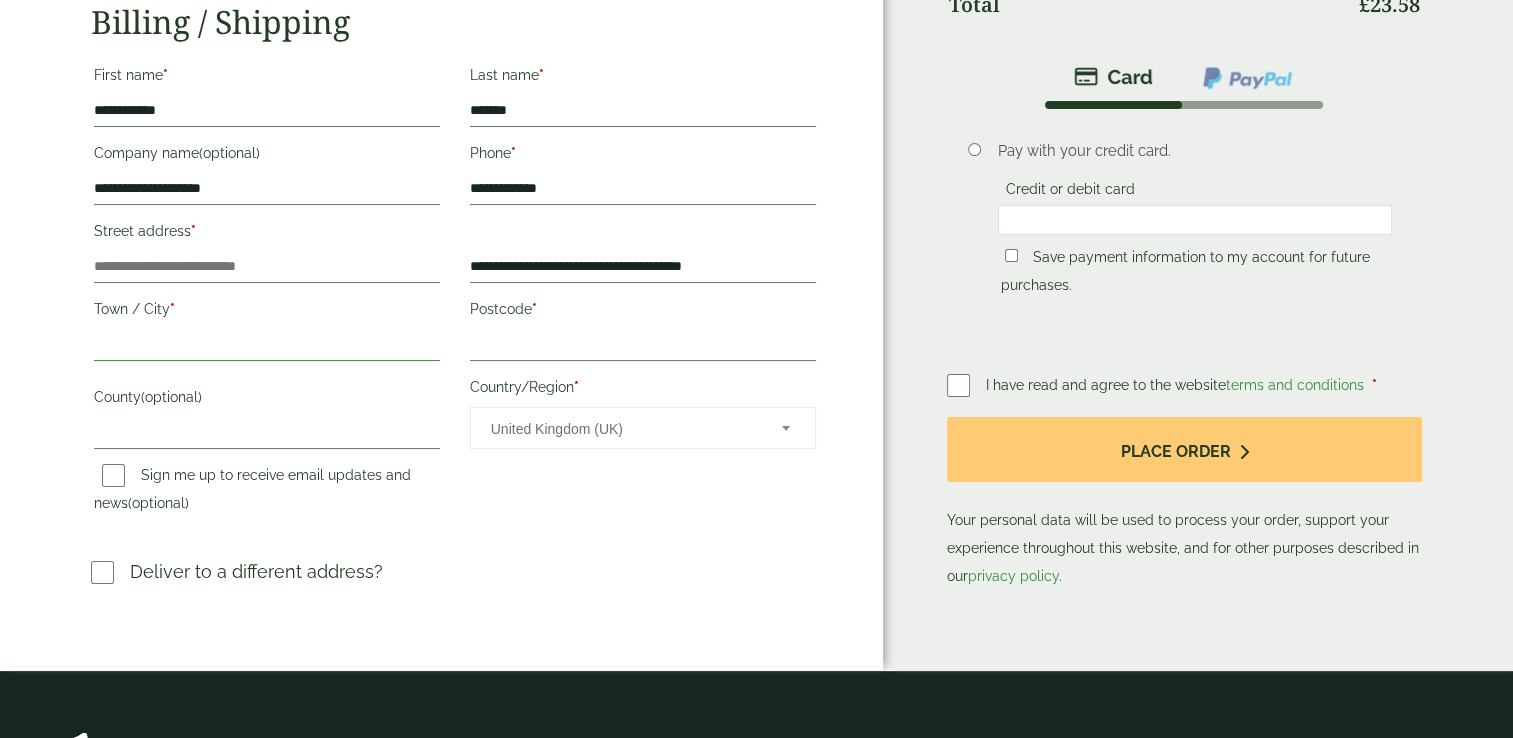 type on "******" 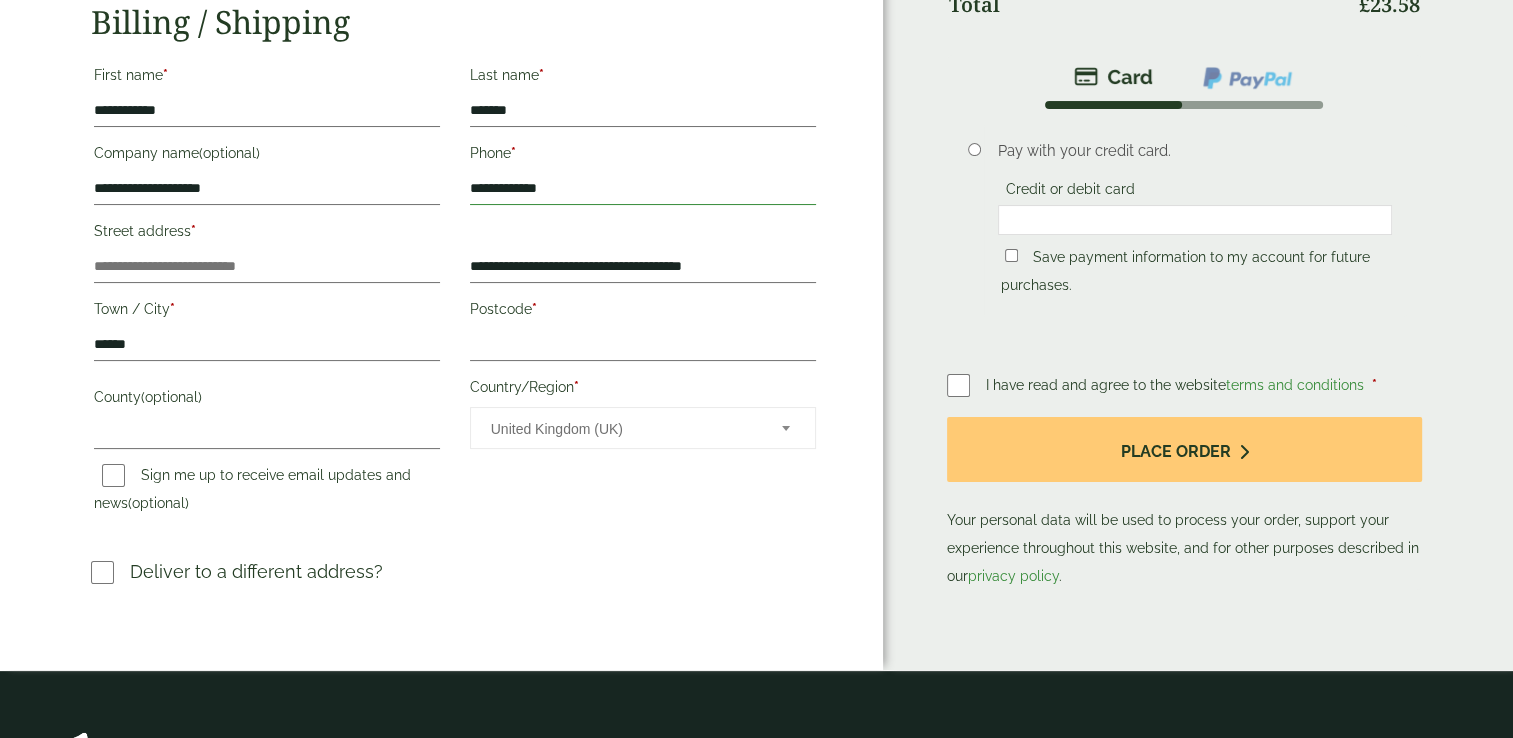 select on "**" 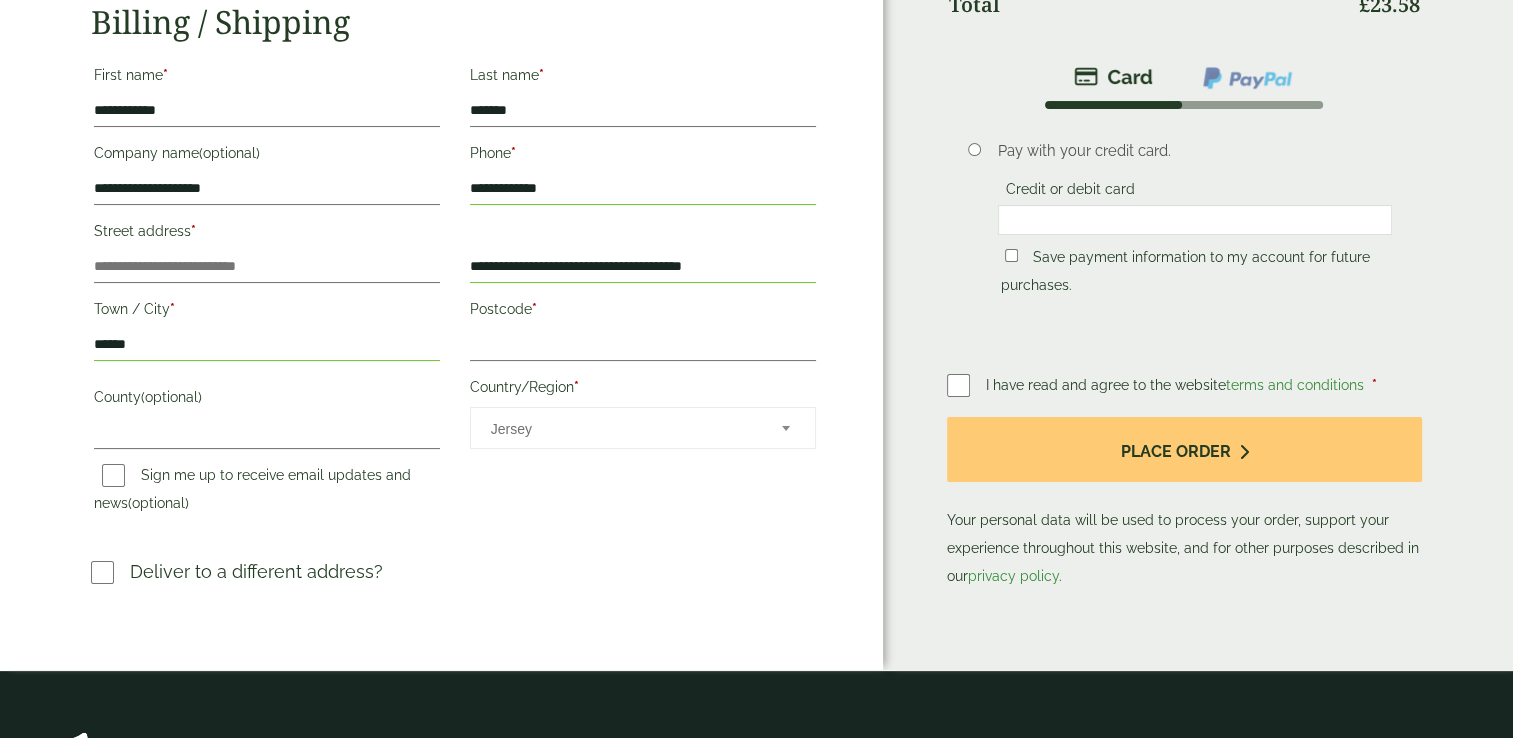 click on "**********" at bounding box center (643, 267) 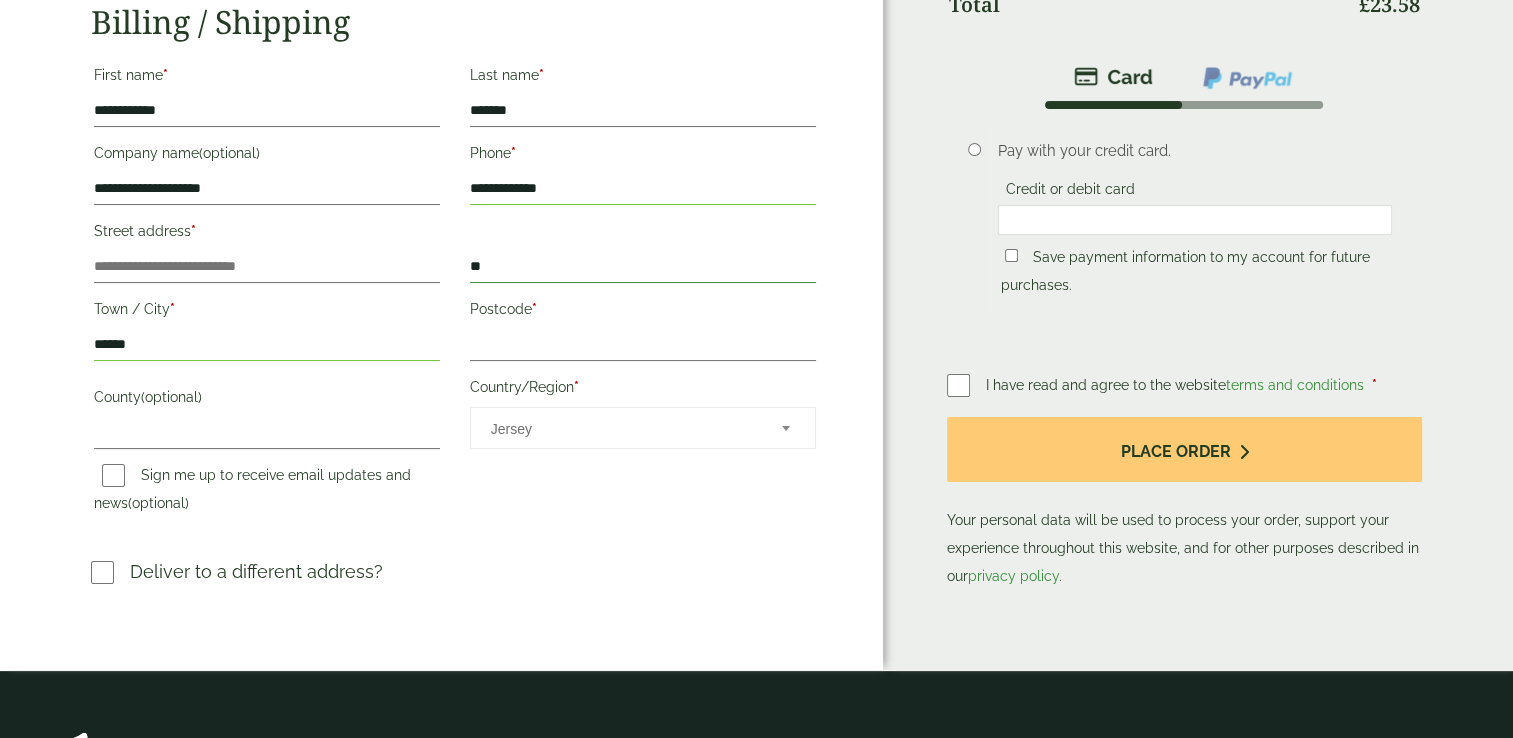 type on "**" 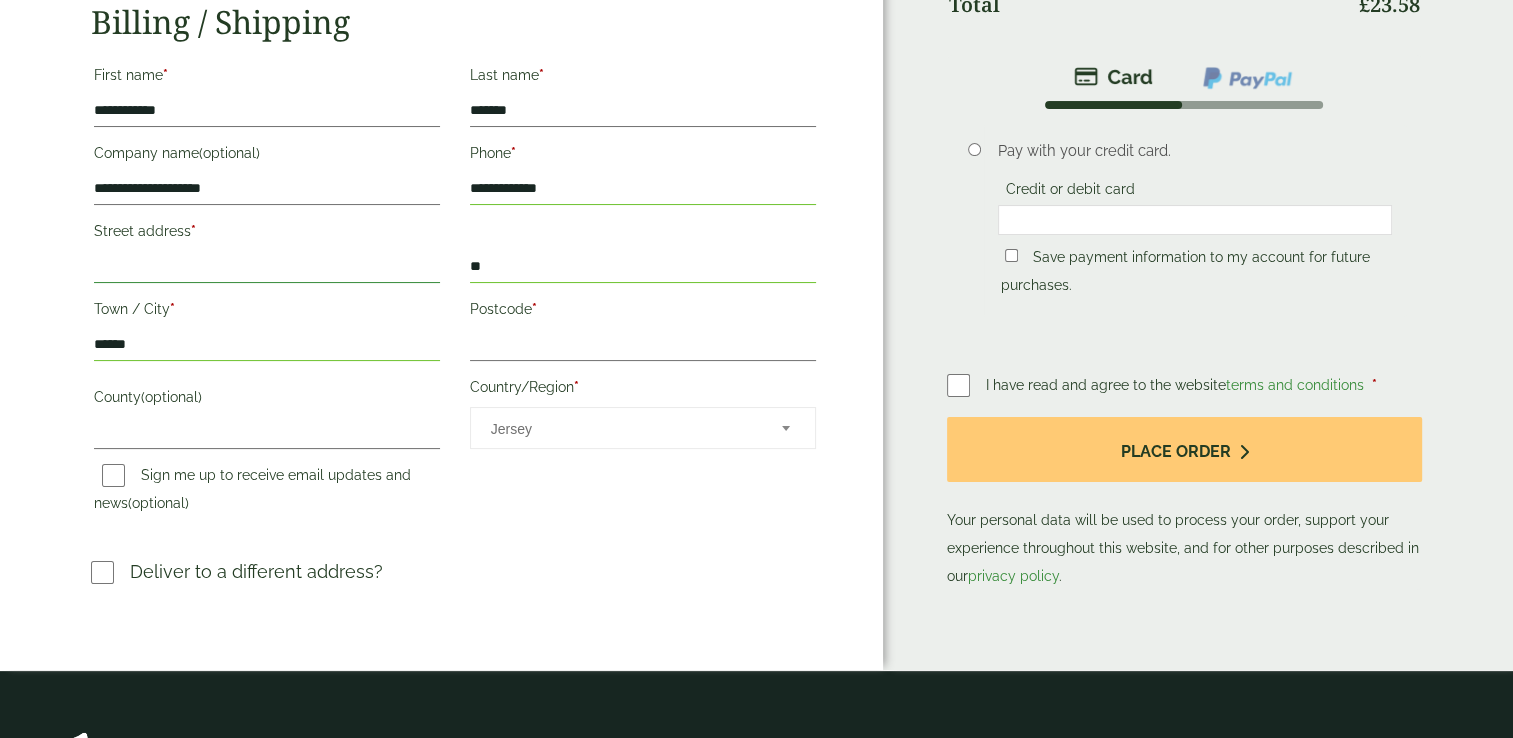 click on "Street address  *" at bounding box center (267, 267) 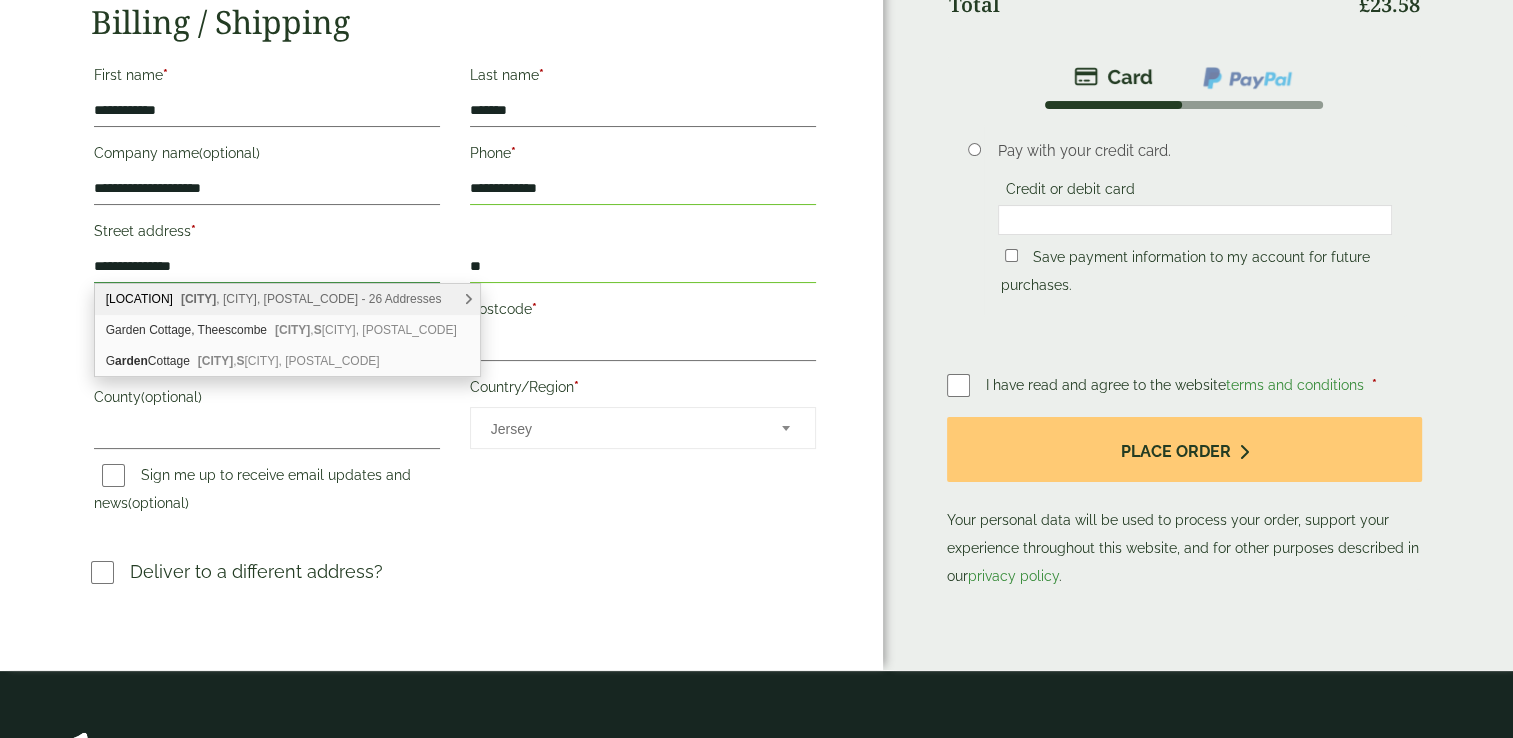 click on "**********" at bounding box center (267, 267) 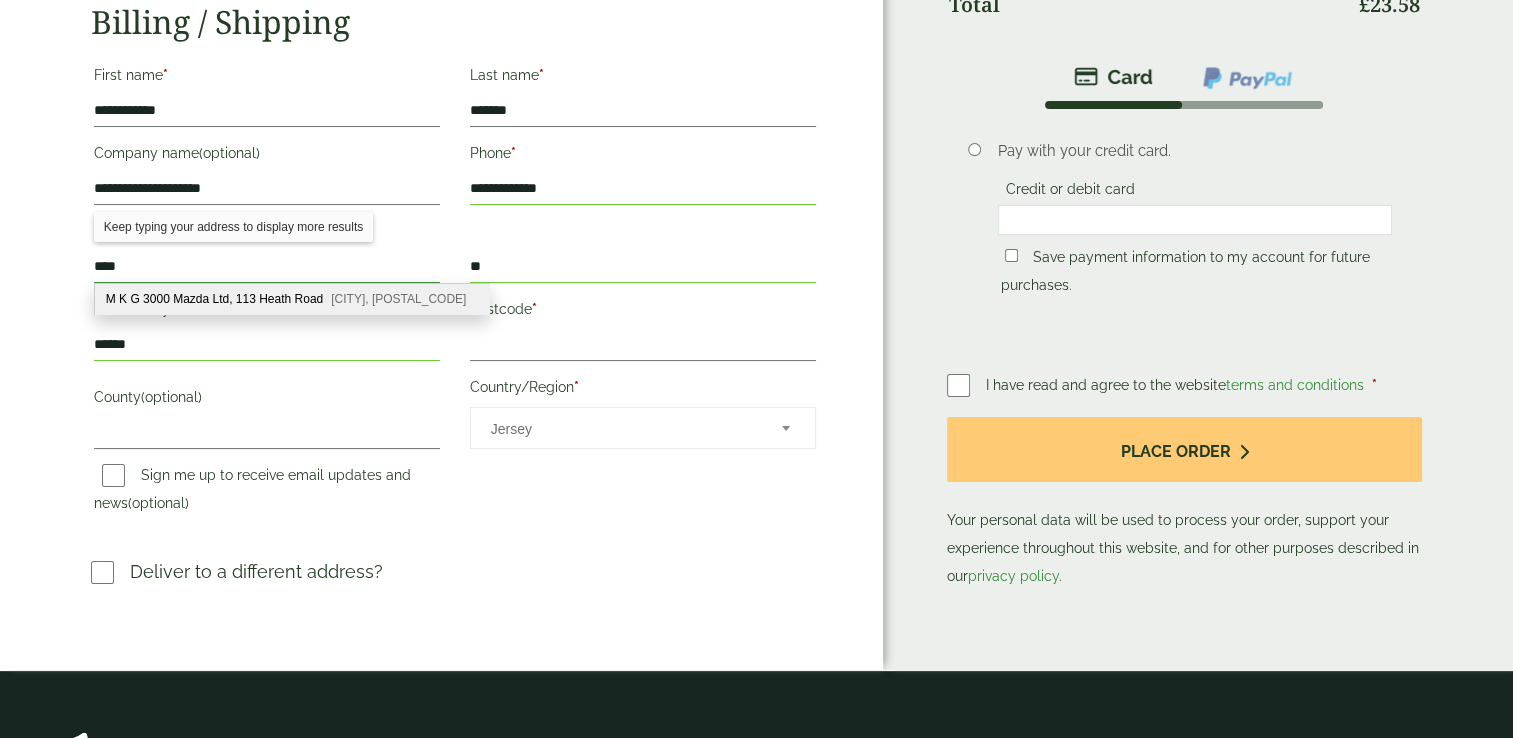 click on "****" at bounding box center (267, 267) 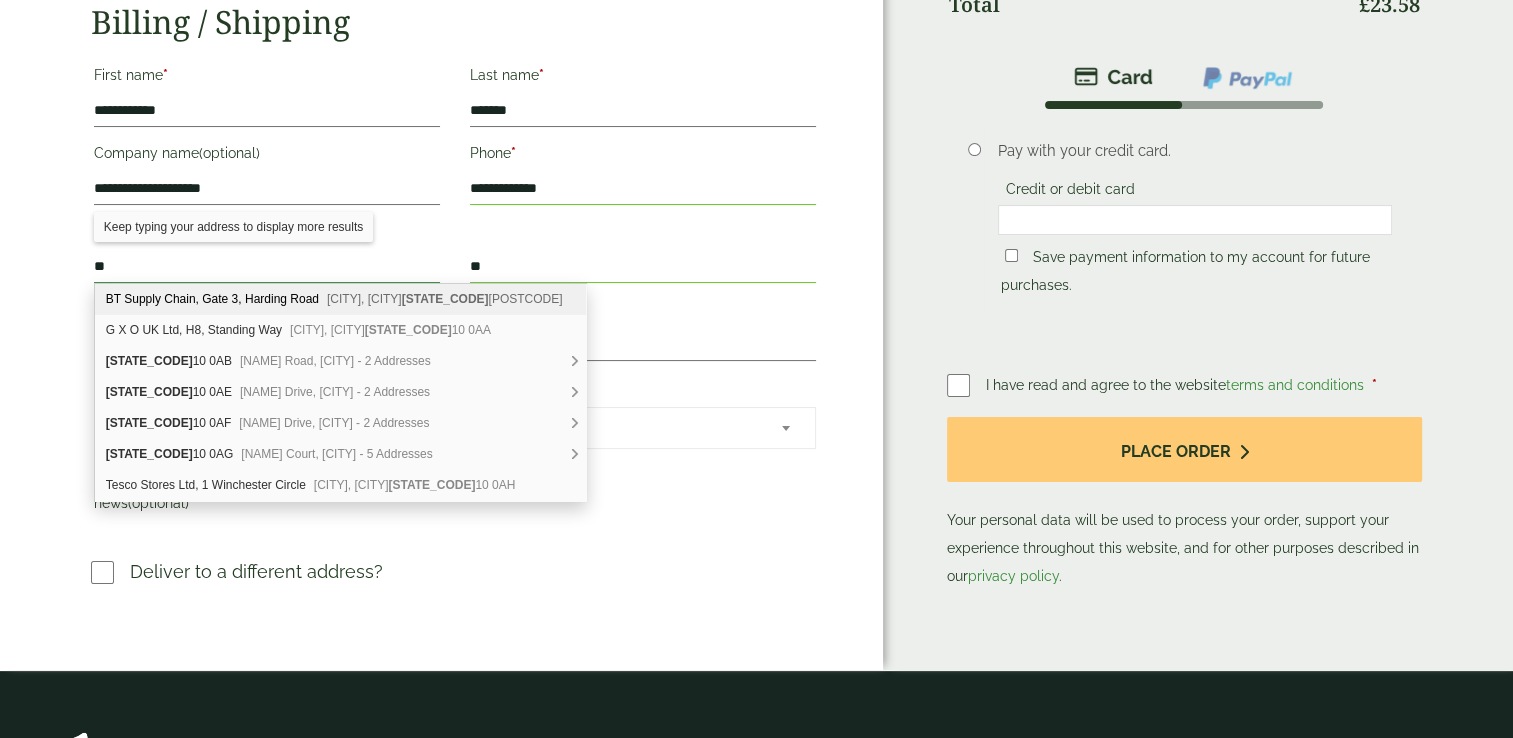 type on "*" 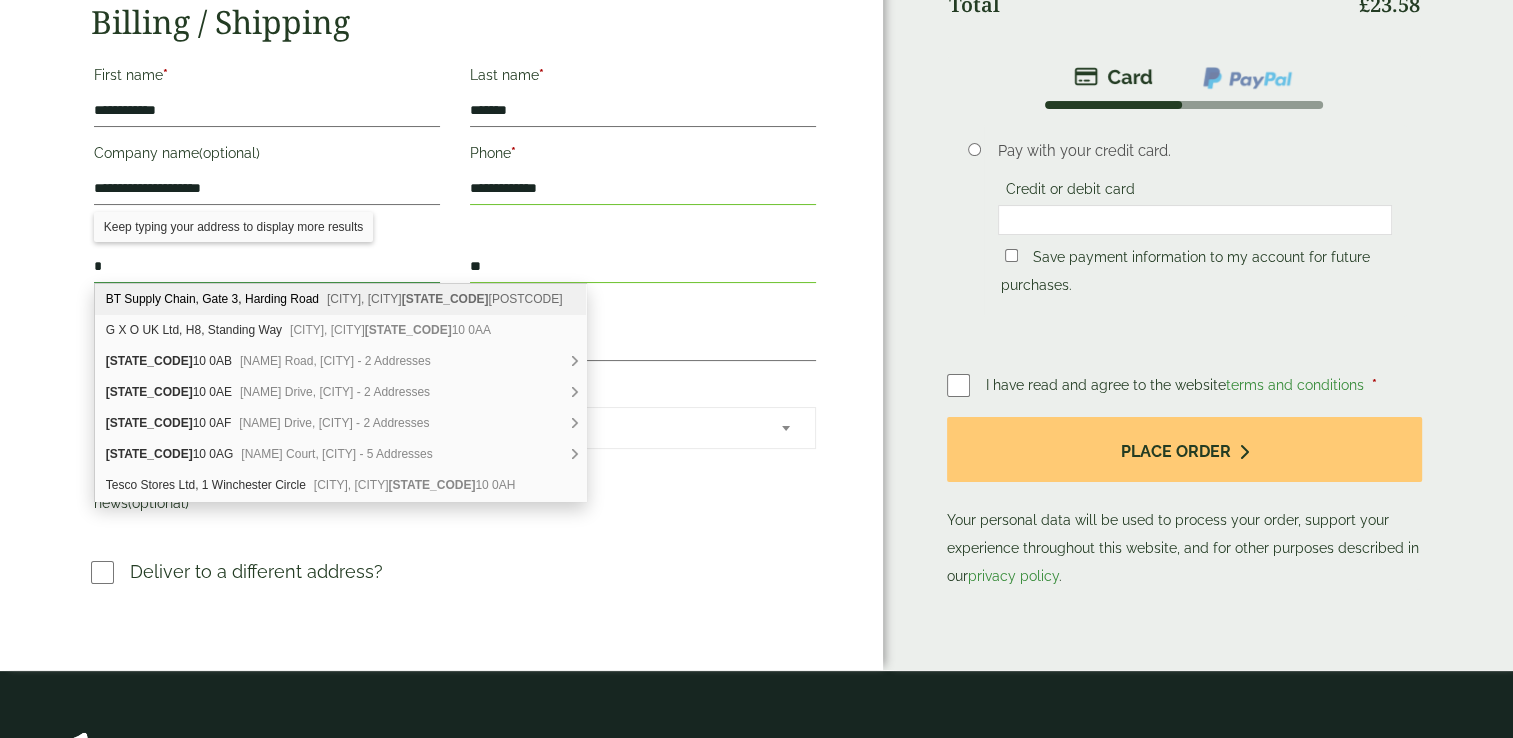 type 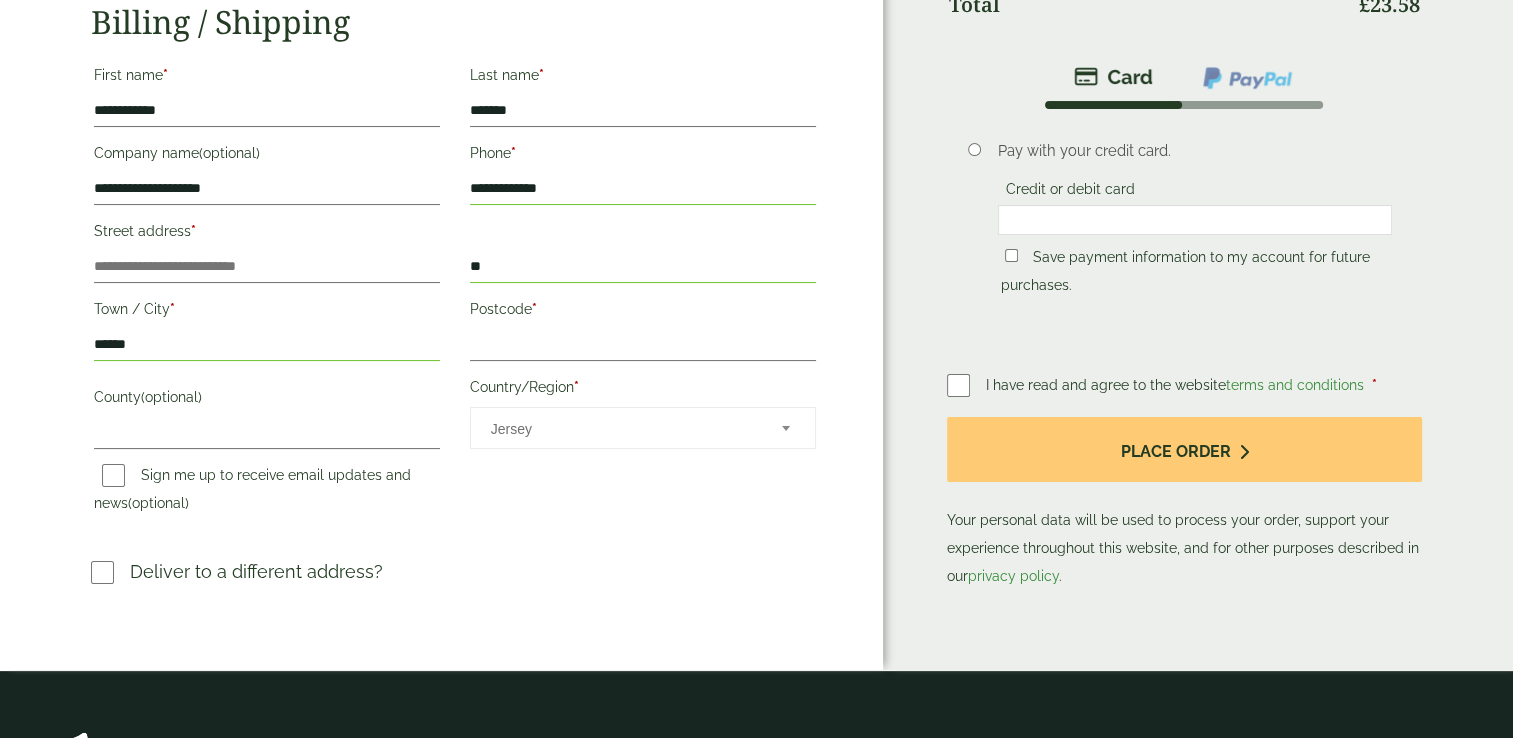 click on "**********" at bounding box center [441, 203] 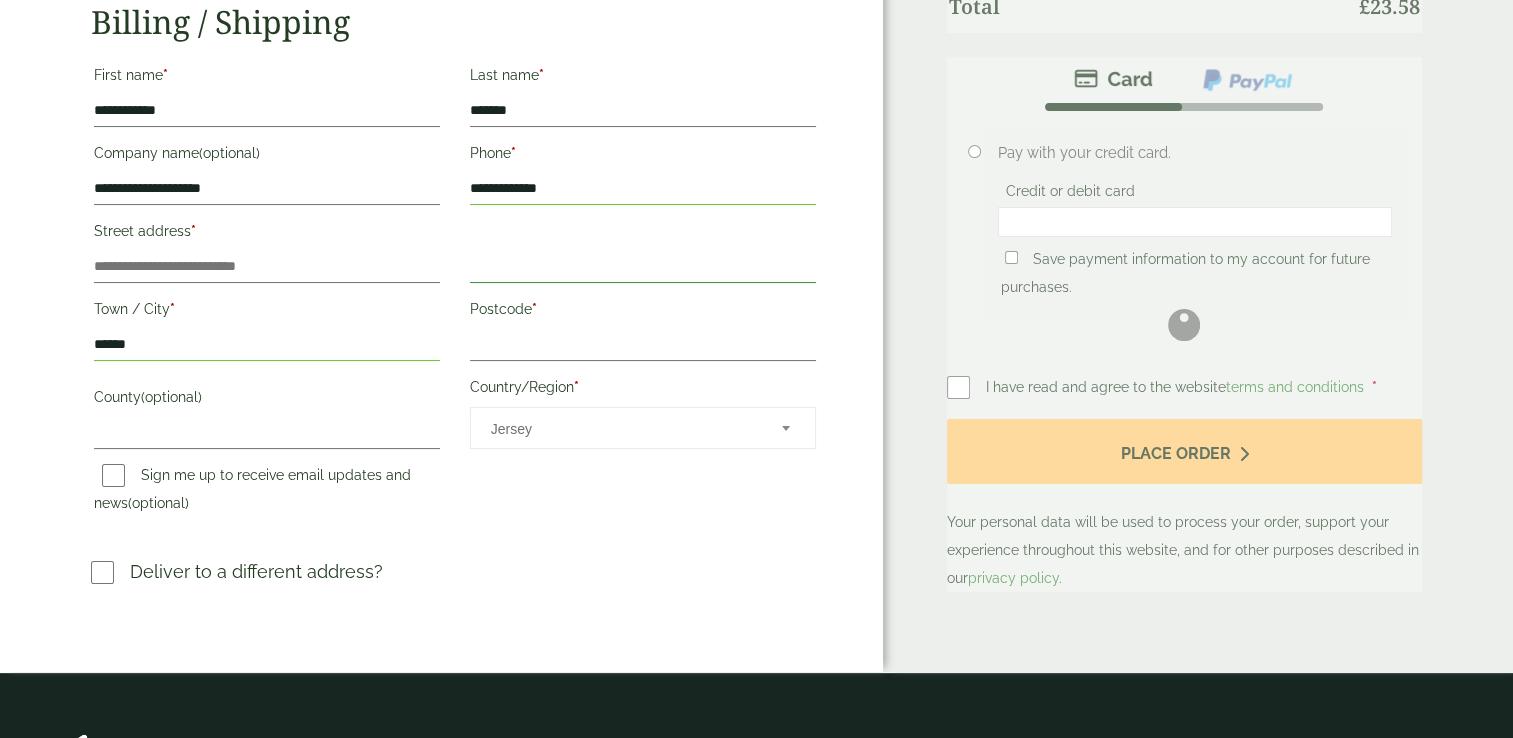 type 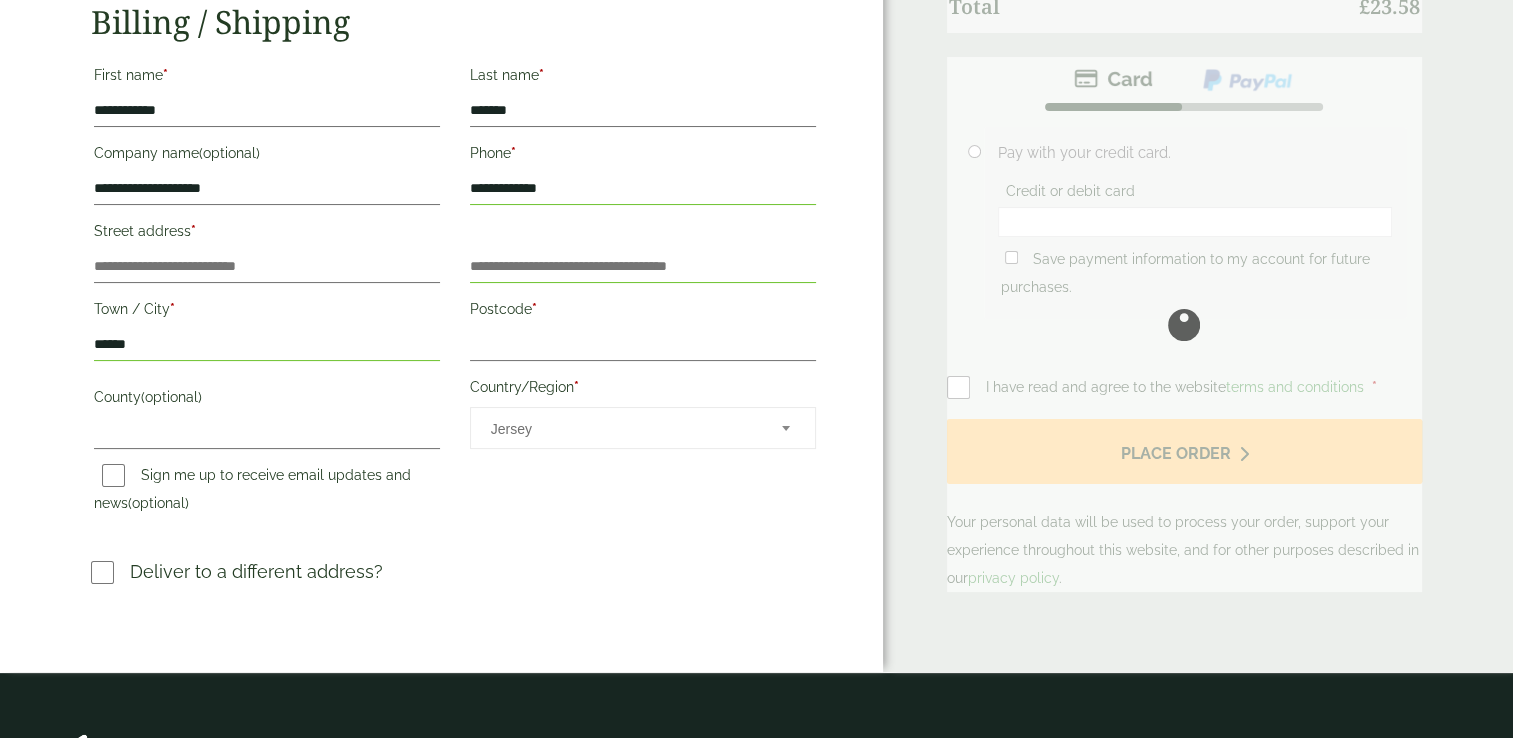 click on "******" at bounding box center [267, 345] 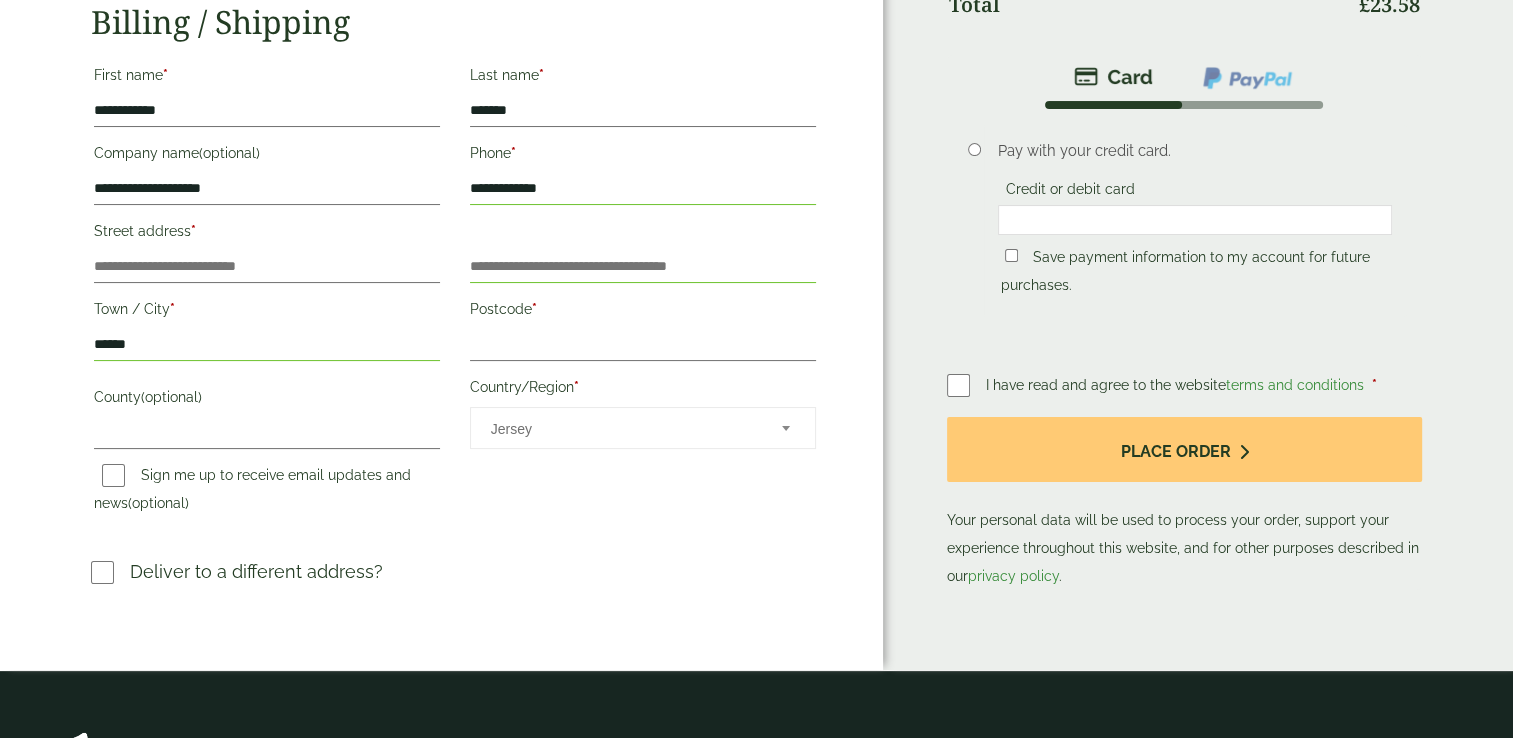 click on "******" at bounding box center [267, 345] 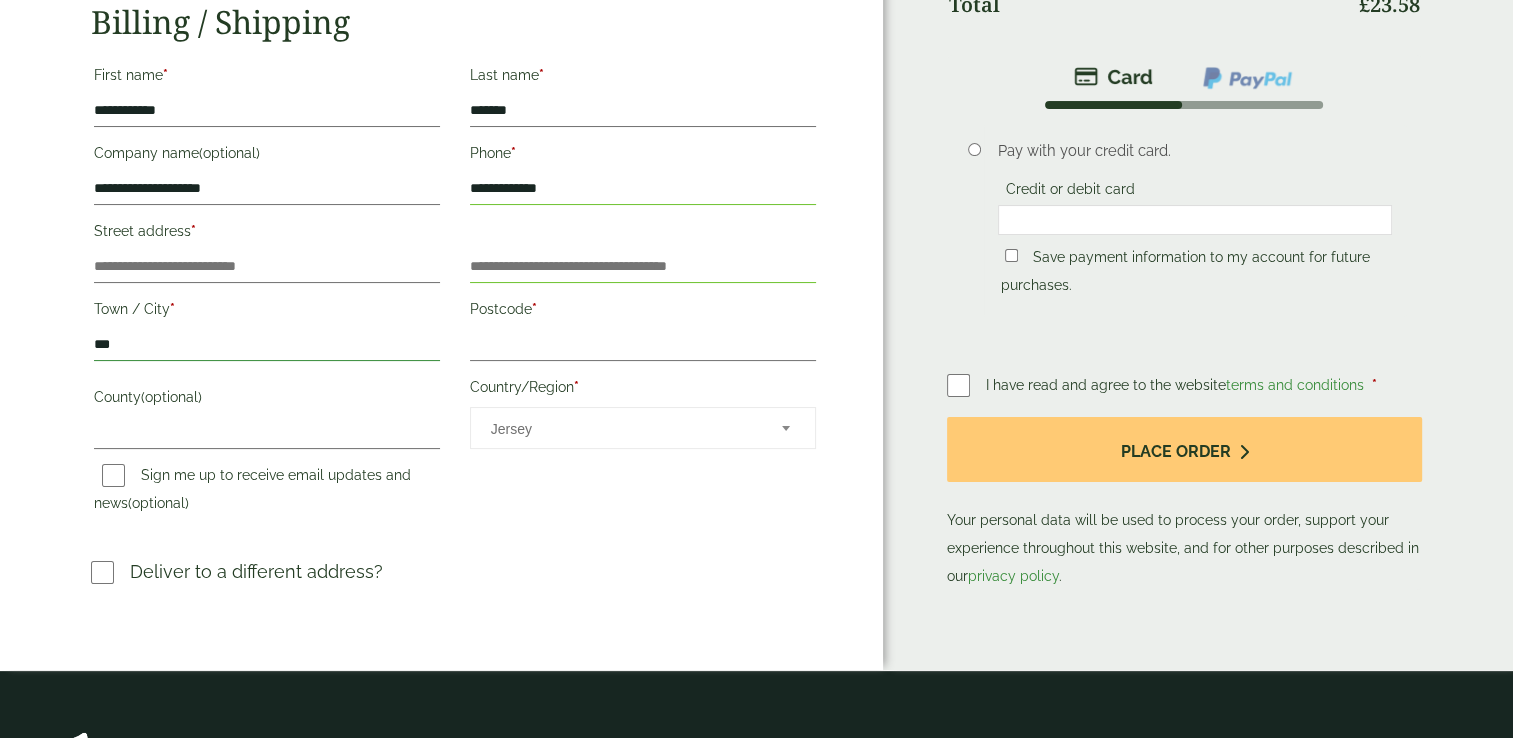 type on "*******" 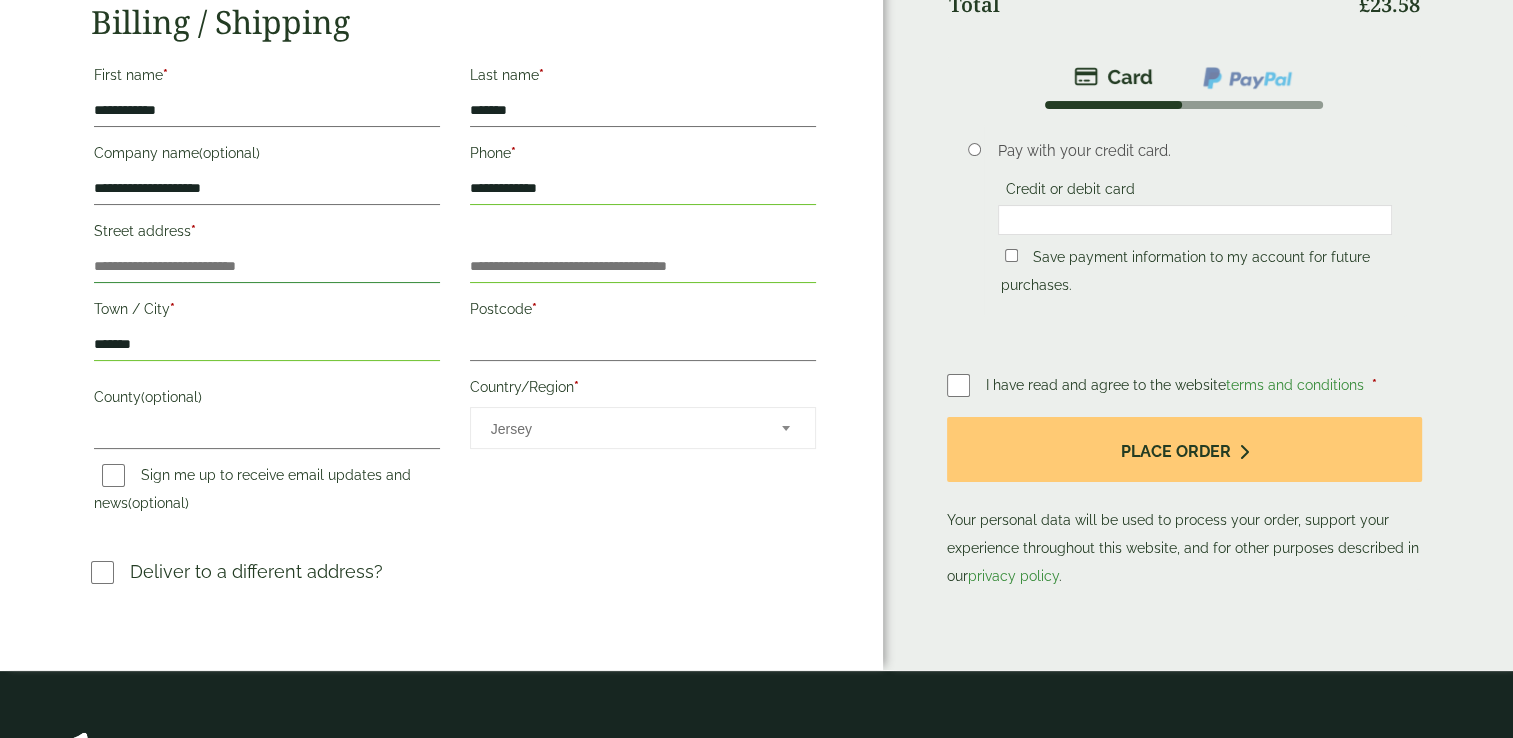 click on "Street address  *" at bounding box center [267, 267] 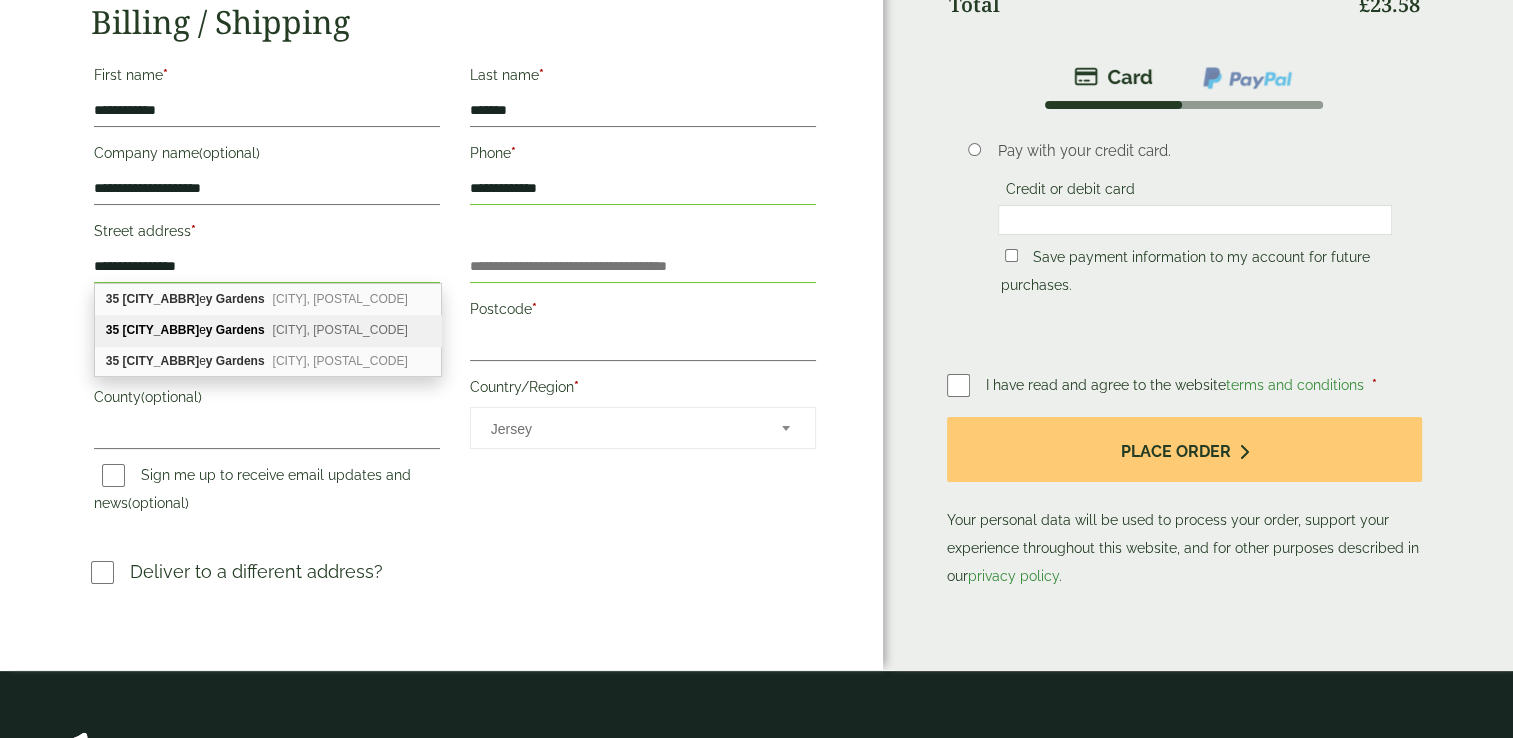 click on "Amberl" at bounding box center (160, 330) 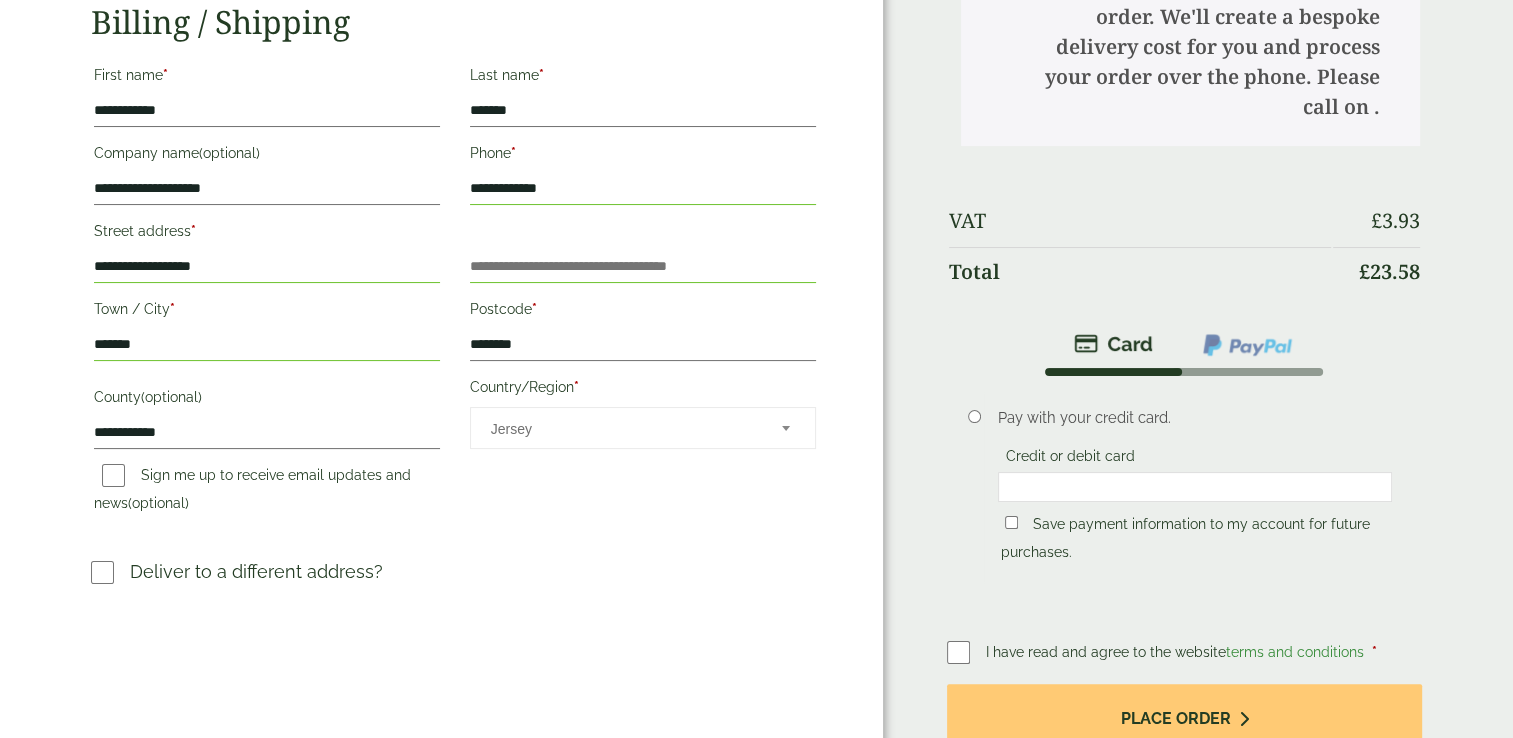 click on "**********" at bounding box center (455, 292) 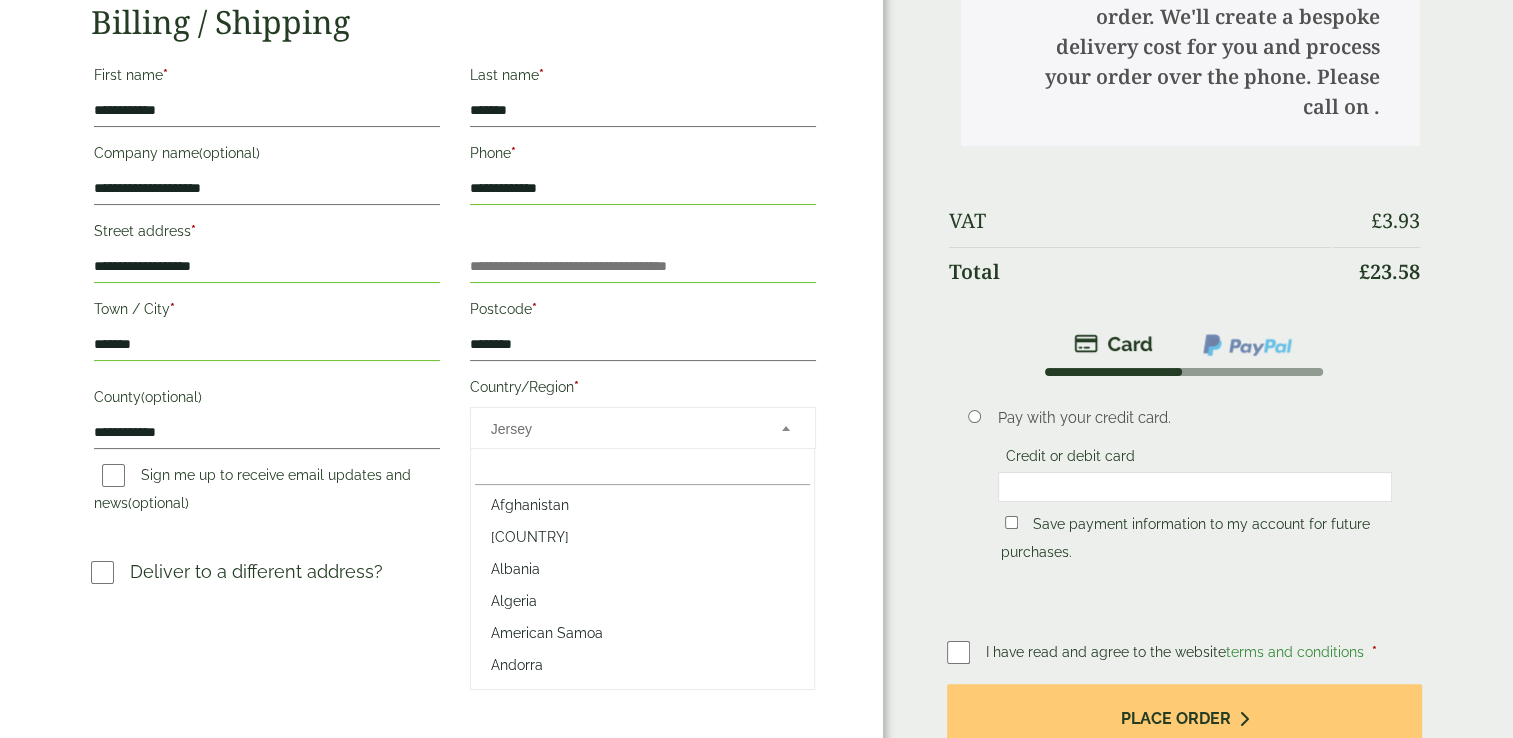 click on "Jersey" at bounding box center (623, 429) 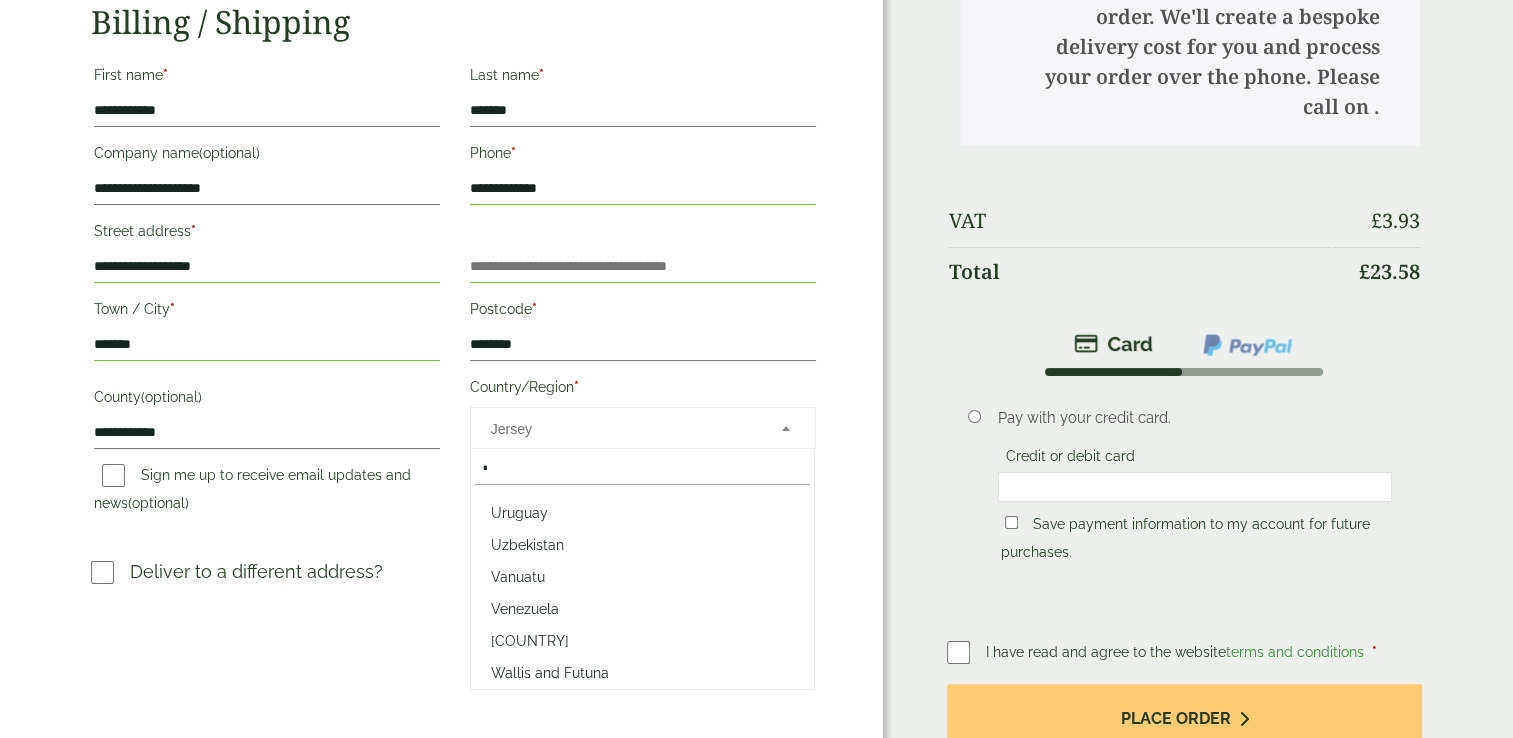 scroll, scrollTop: 0, scrollLeft: 0, axis: both 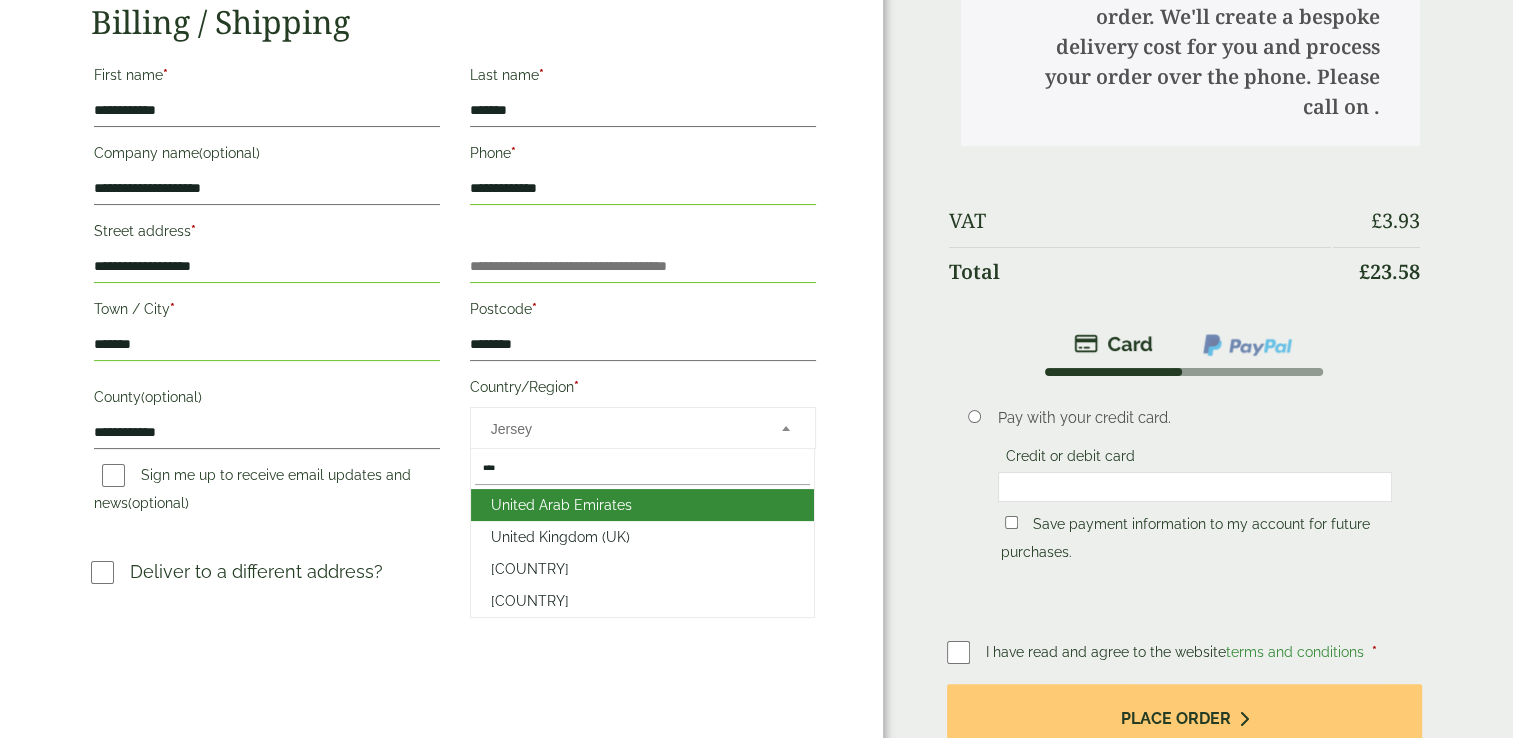 type on "****" 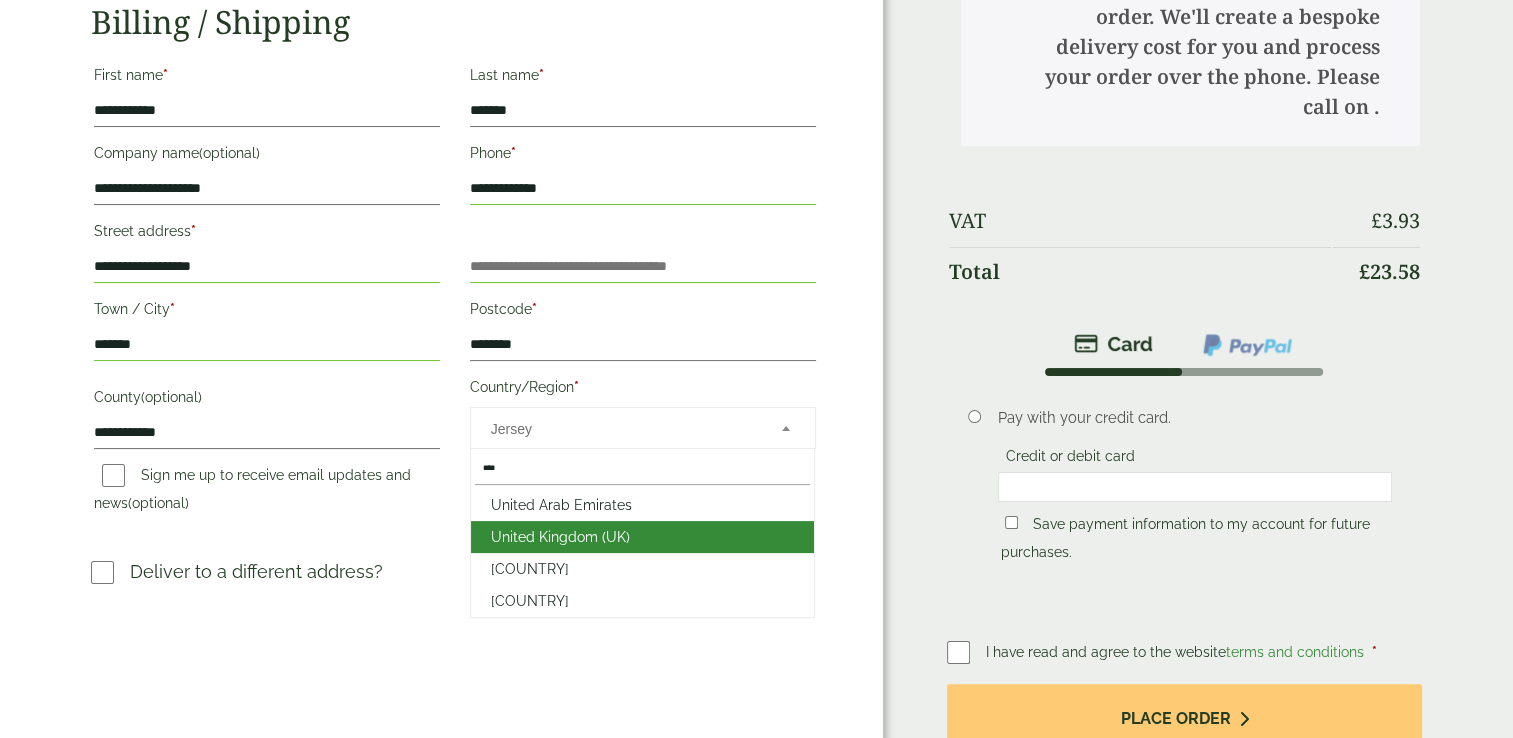 select on "**" 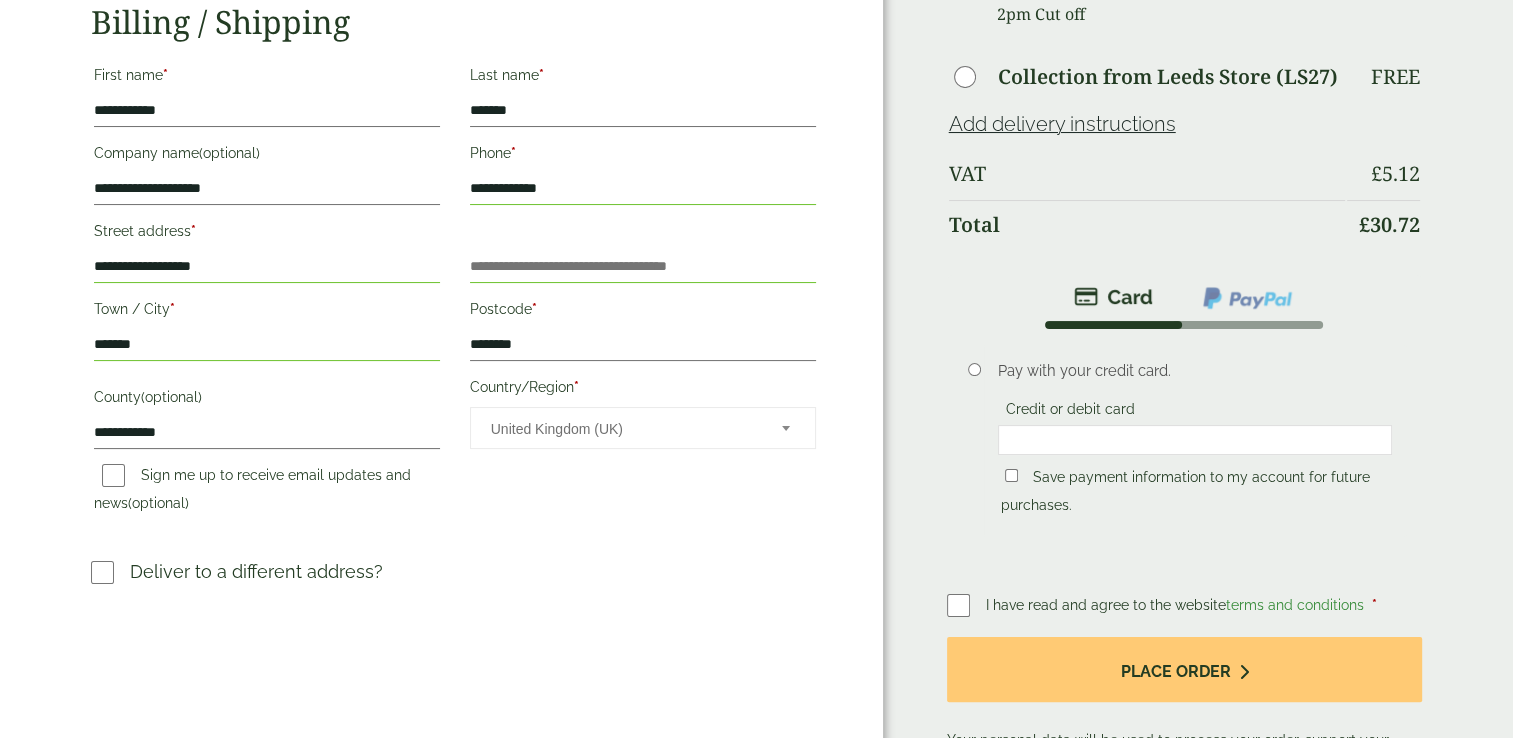 click on "Deliver to a different address?" at bounding box center (455, 579) 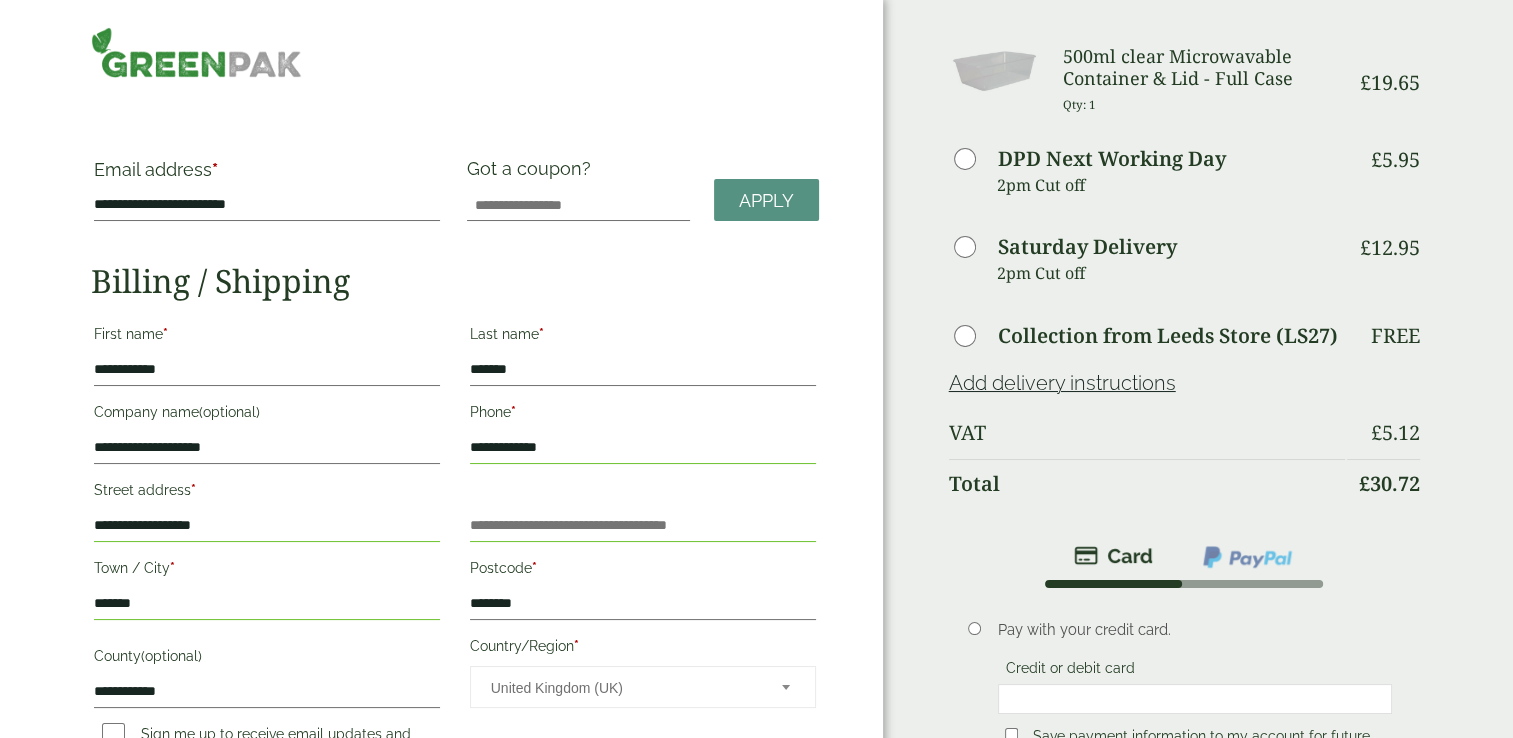 scroll, scrollTop: 0, scrollLeft: 0, axis: both 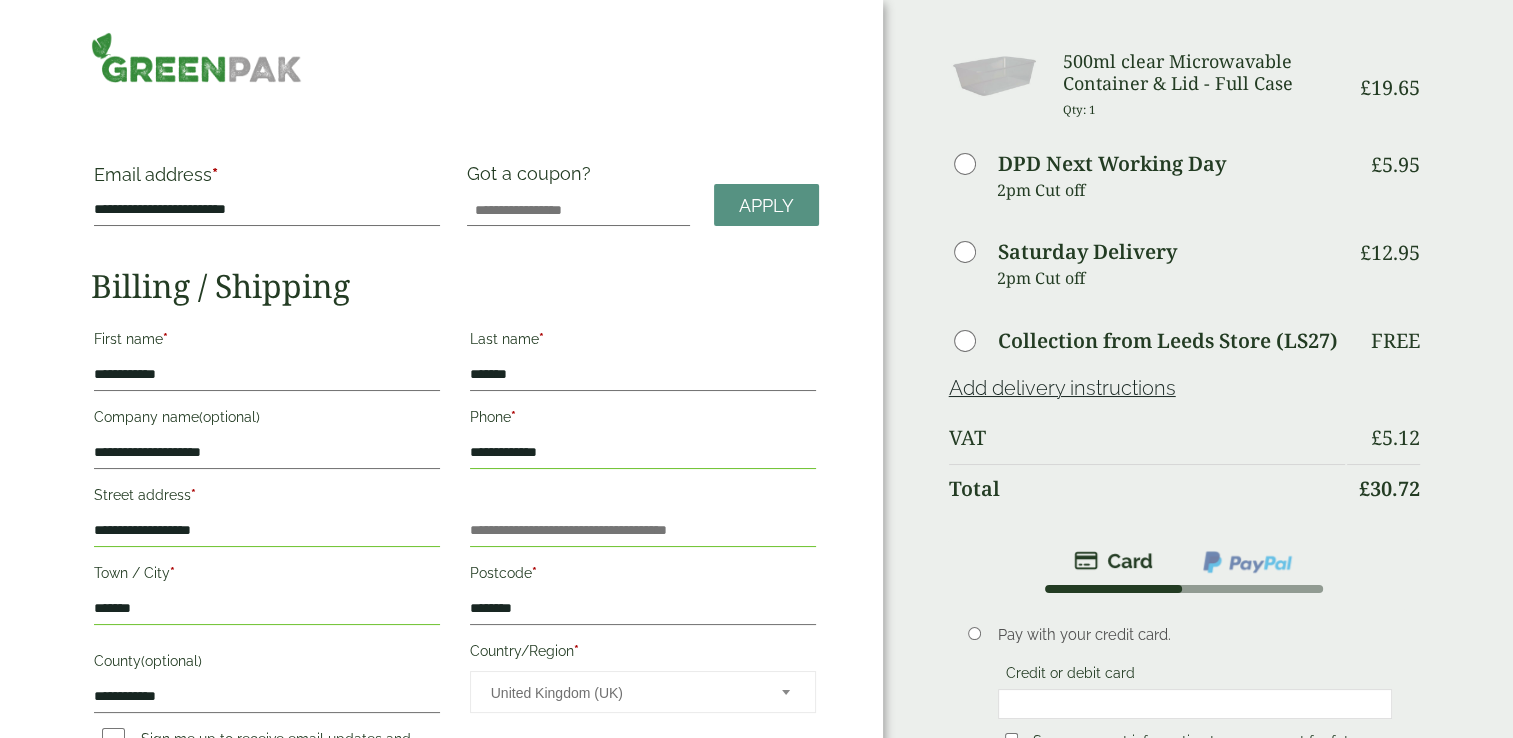 drag, startPoint x: 1327, startPoint y: 338, endPoint x: 1285, endPoint y: 351, distance: 43.965897 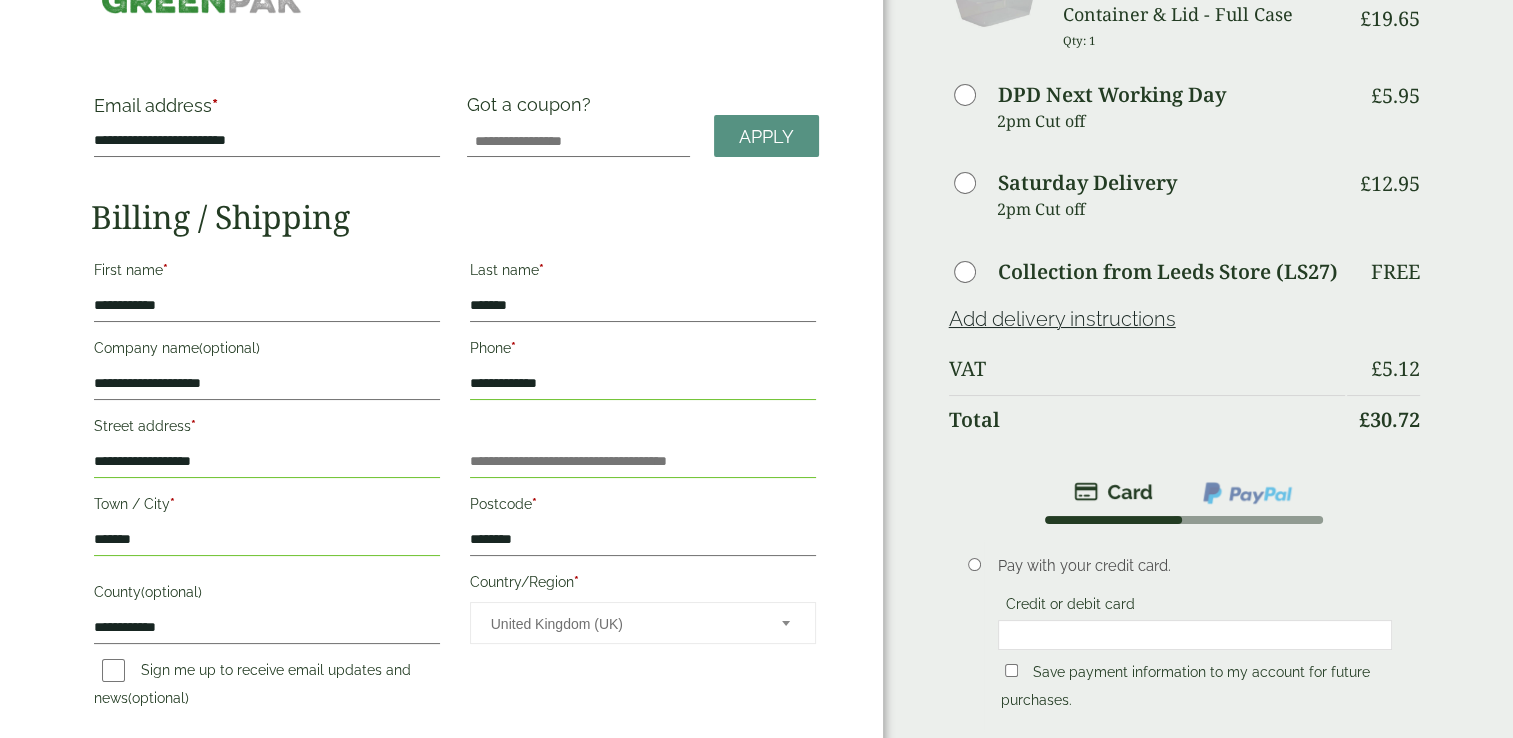 scroll, scrollTop: 59, scrollLeft: 0, axis: vertical 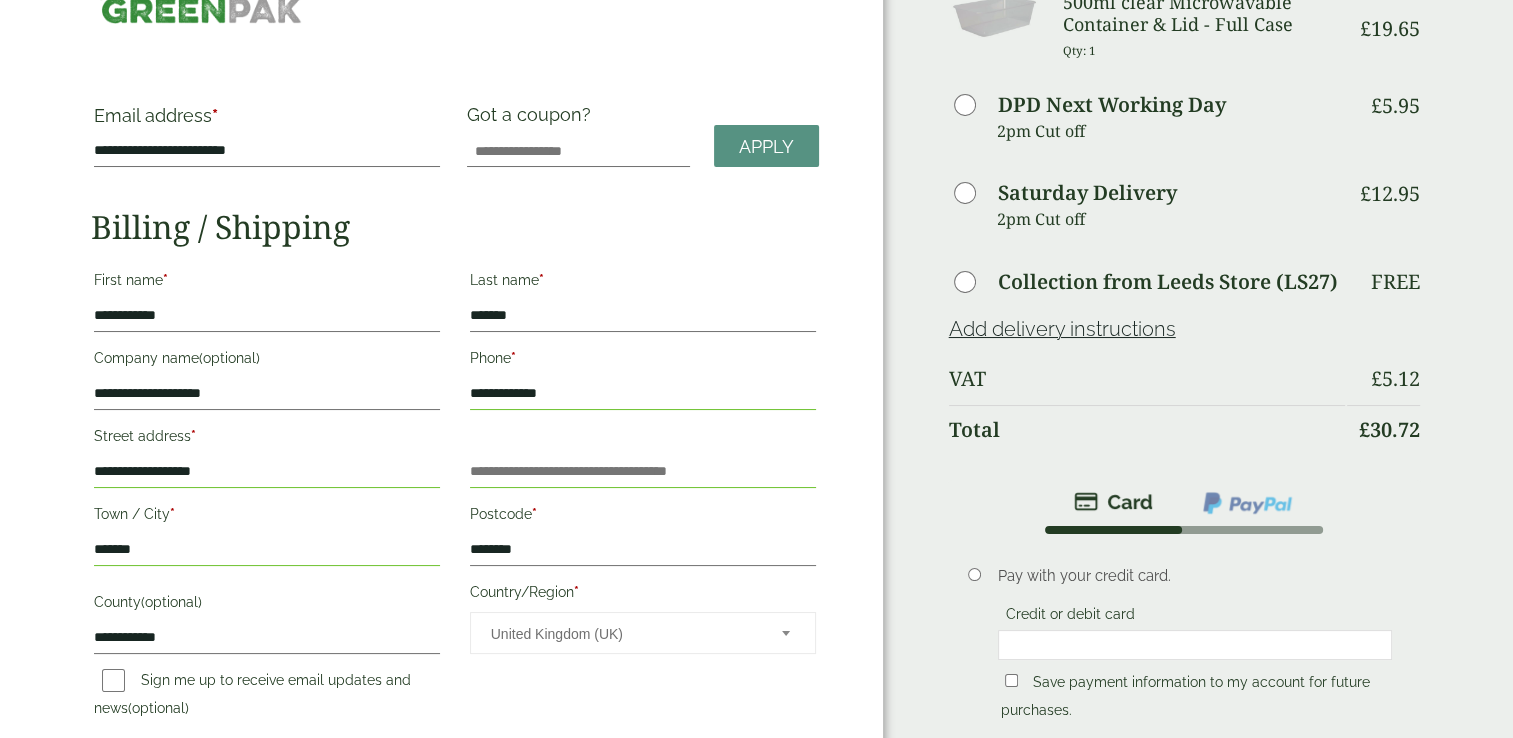 click on "**********" at bounding box center (441, 518) 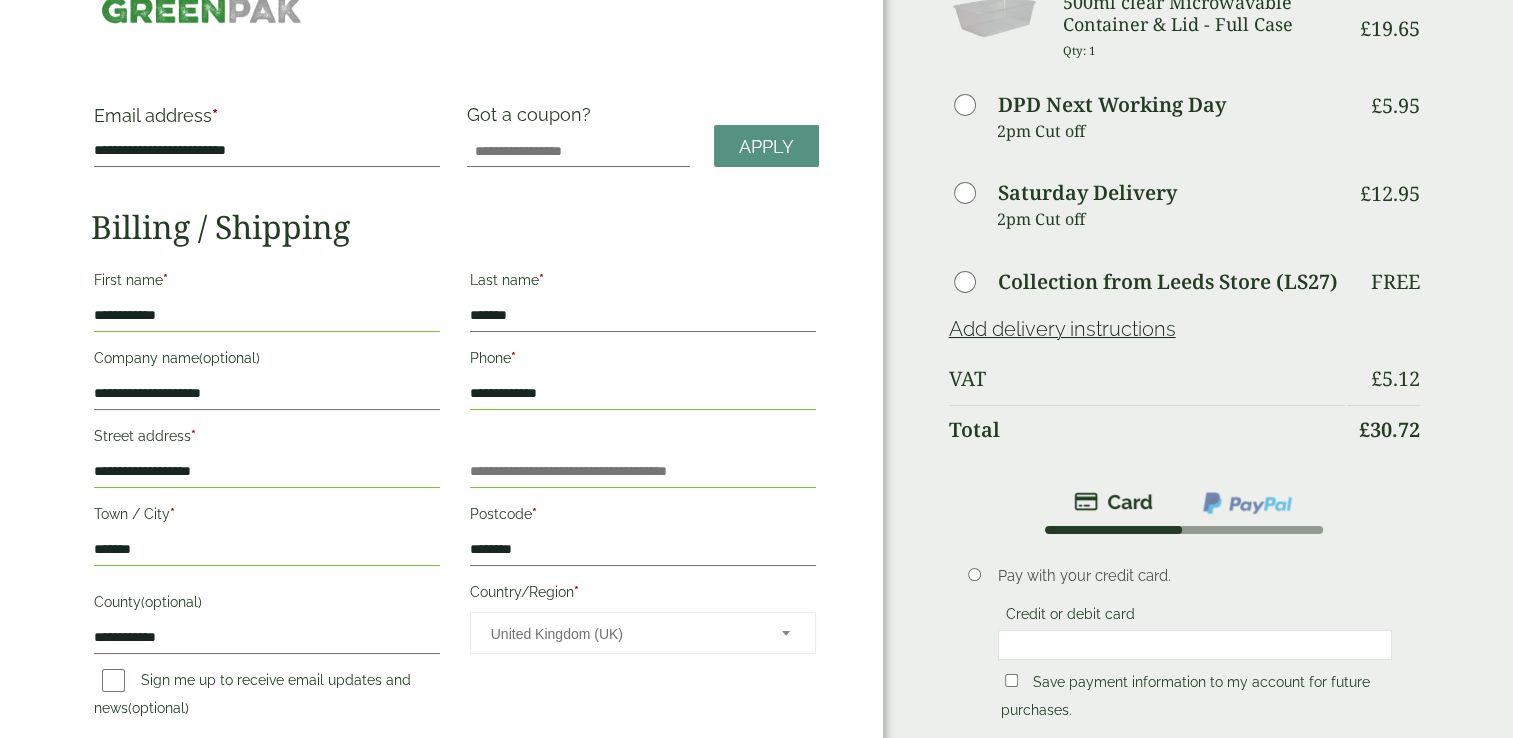 click on "**********" at bounding box center (441, 518) 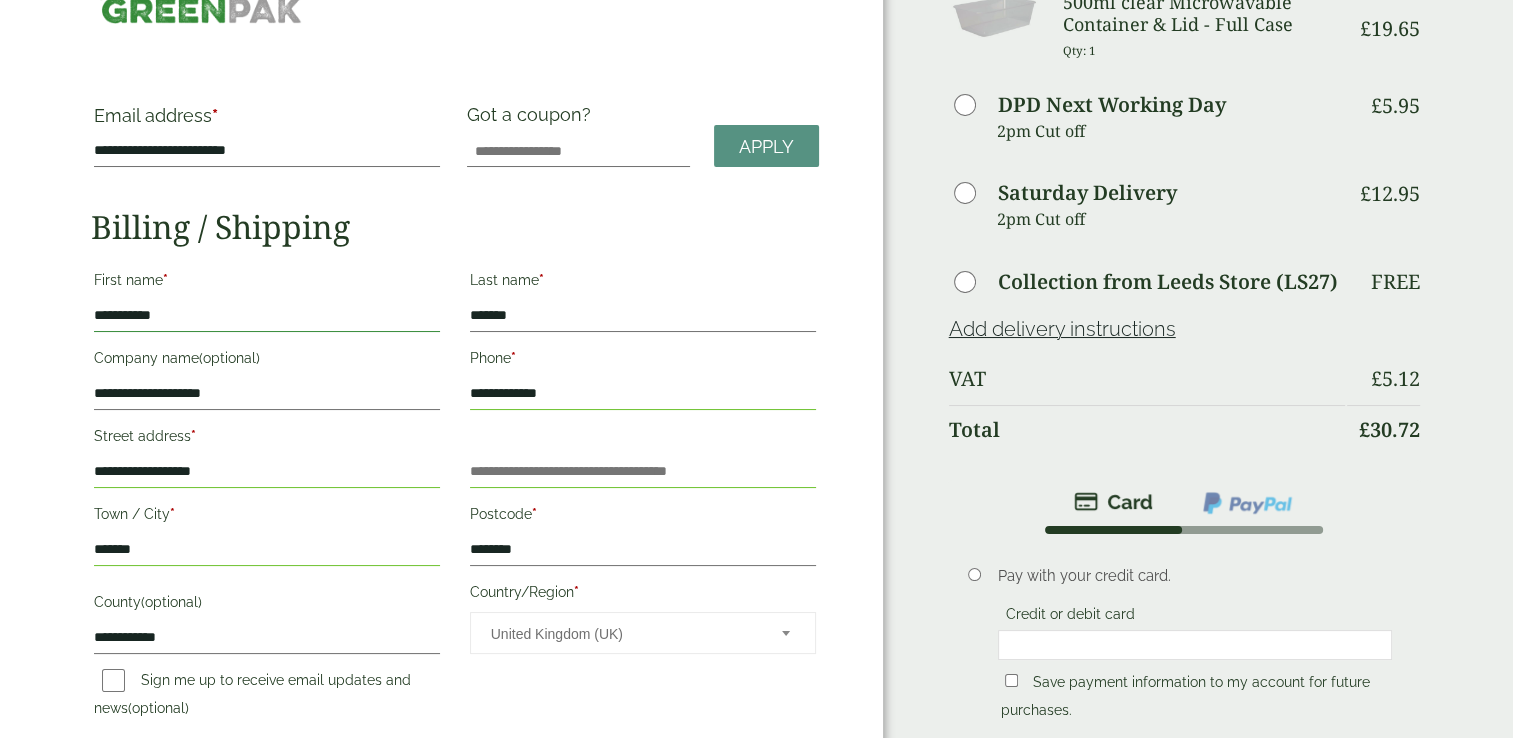 type on "**********" 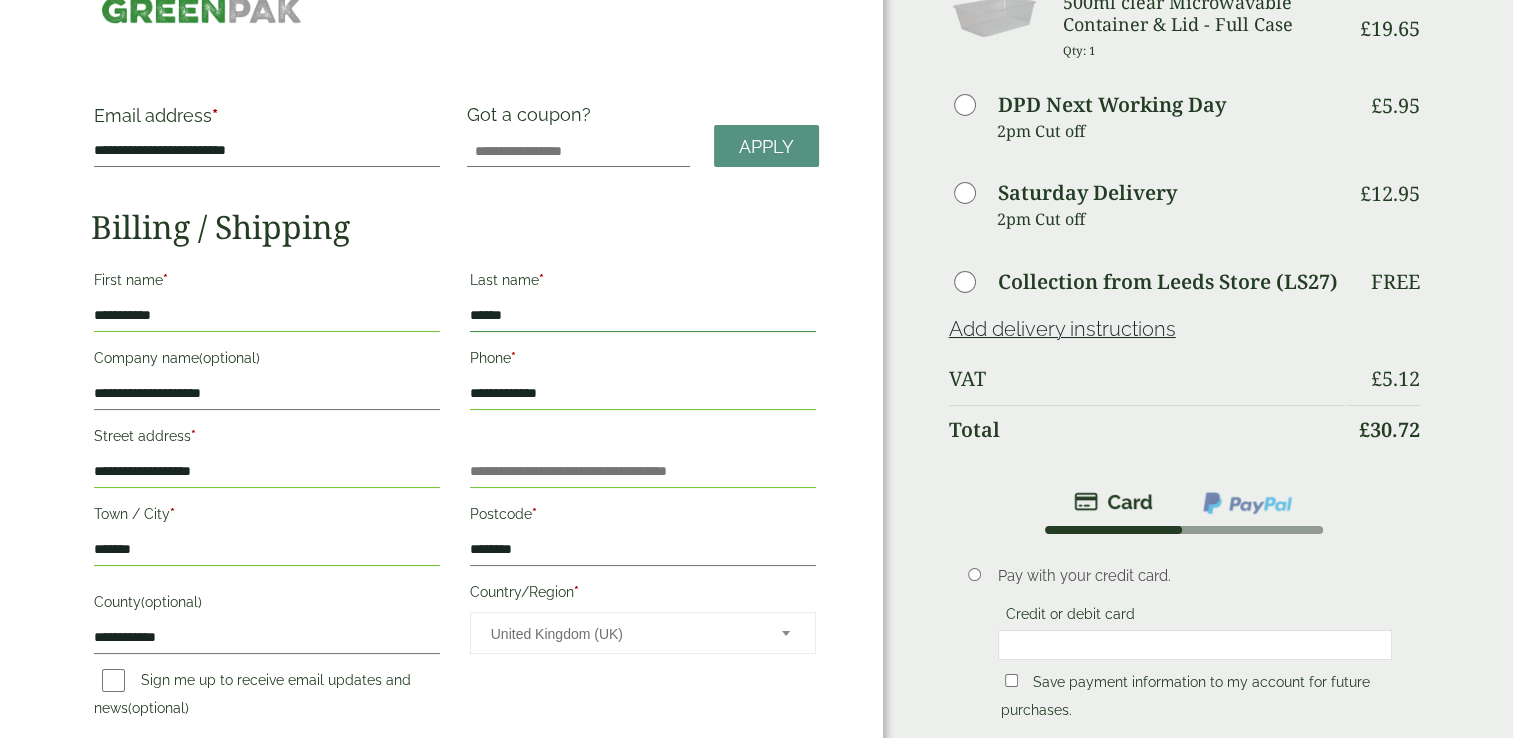 type on "******" 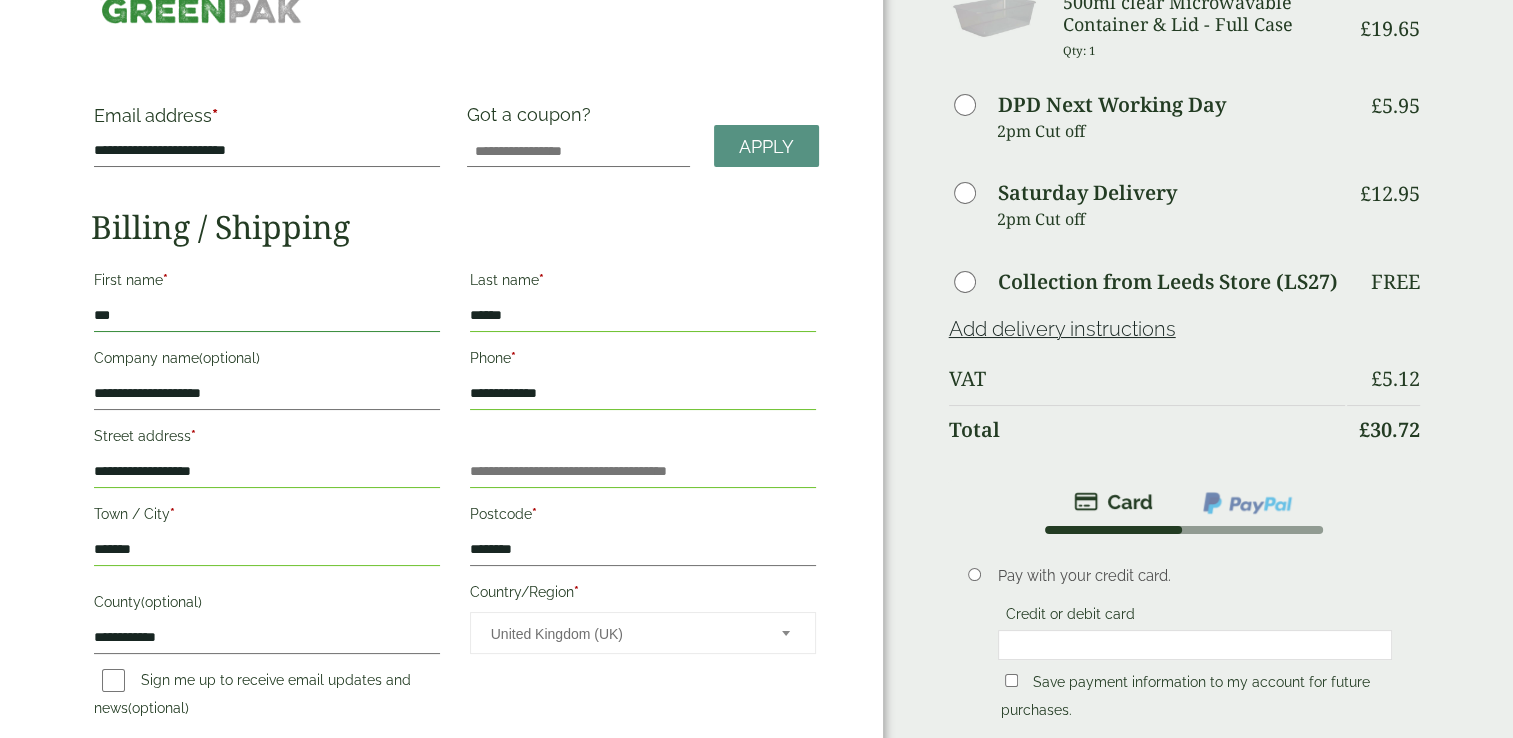 type on "**********" 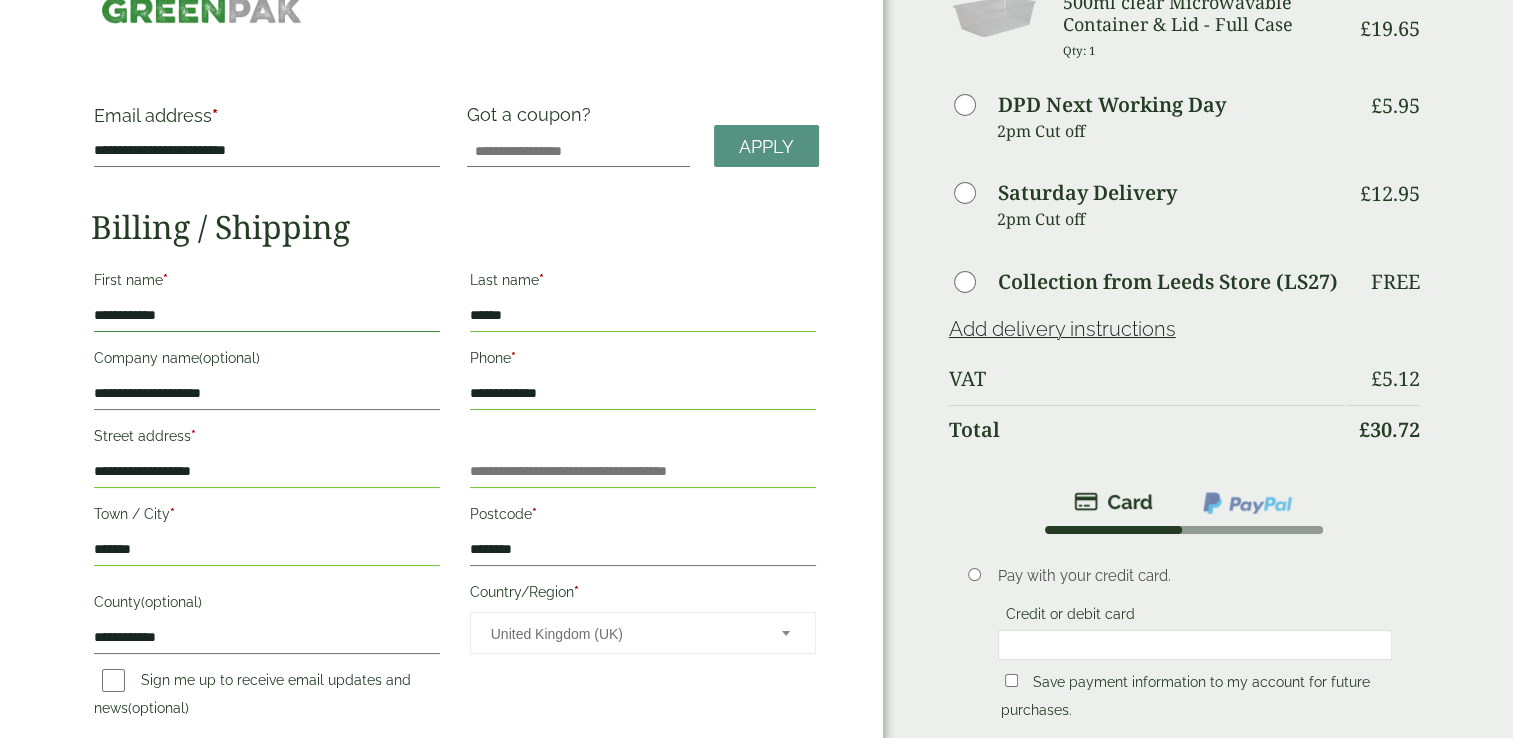 select on "**" 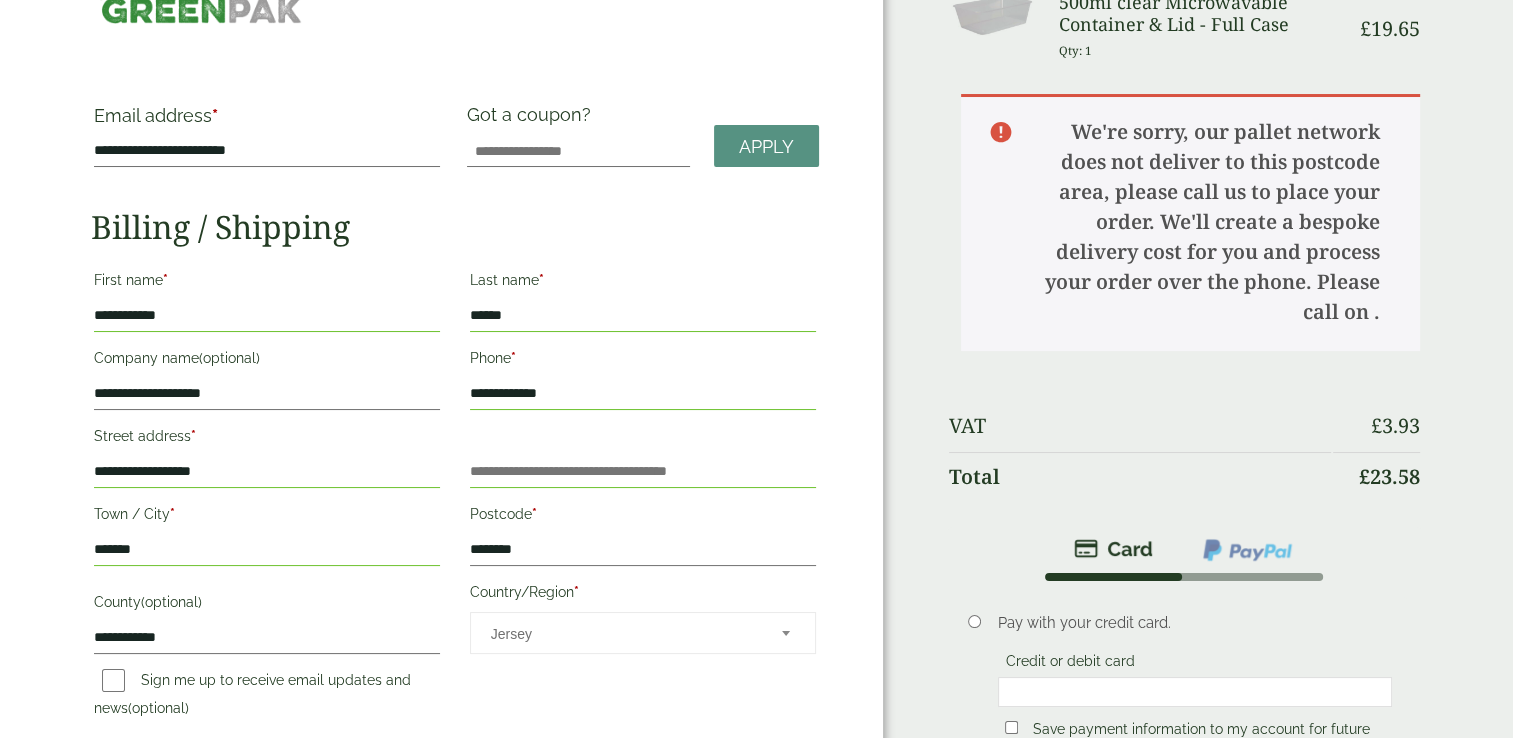 click on "******" at bounding box center [643, 316] 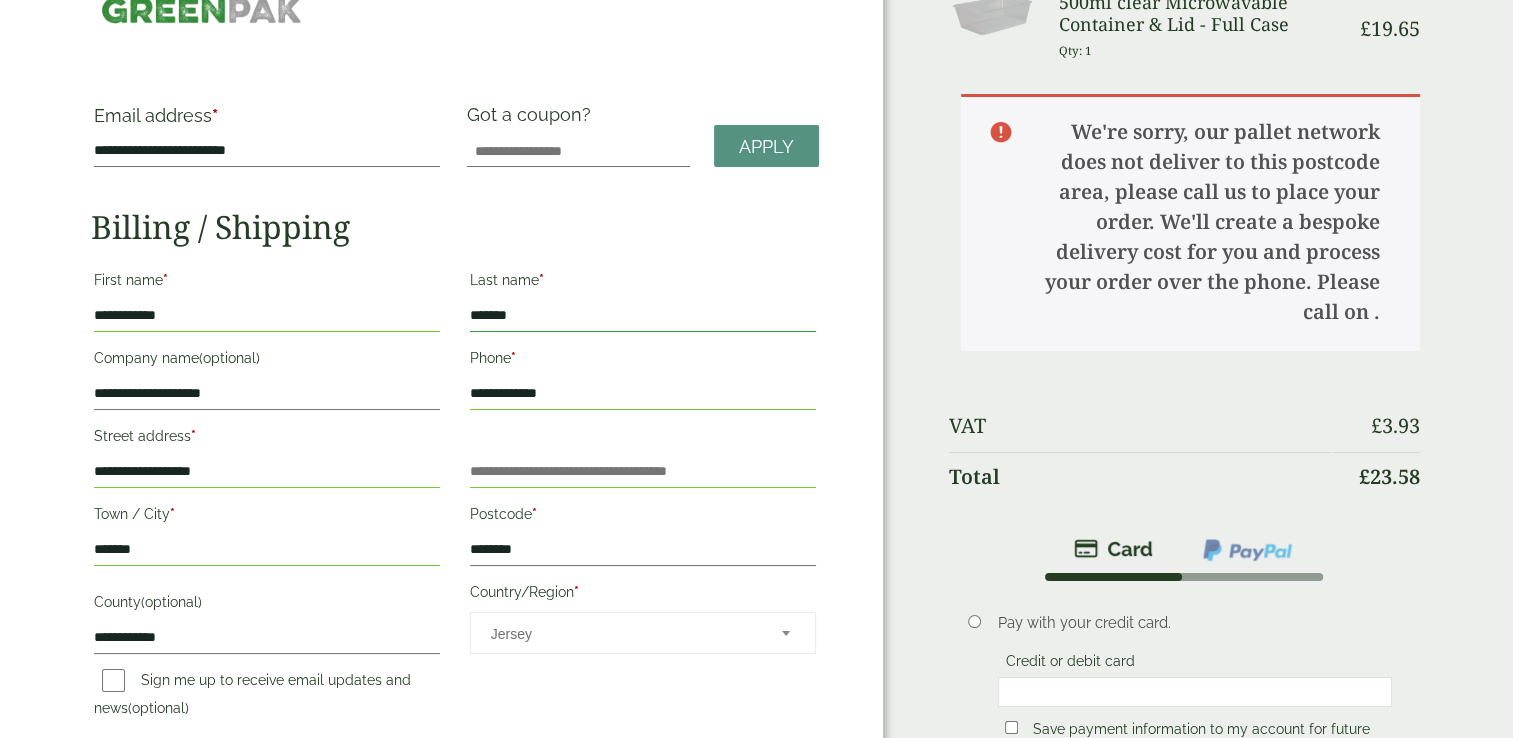 type on "*******" 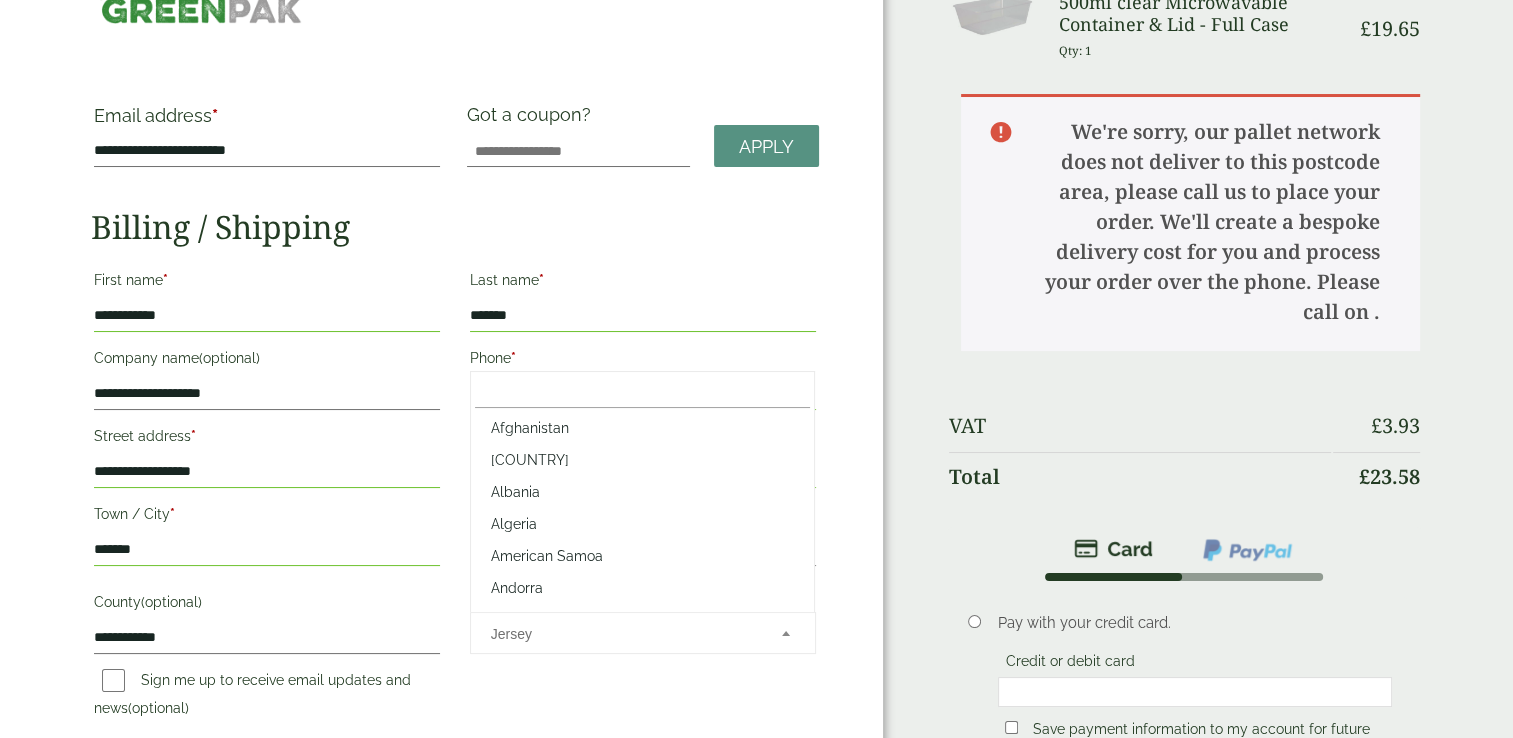 click on "Jersey" at bounding box center [623, 634] 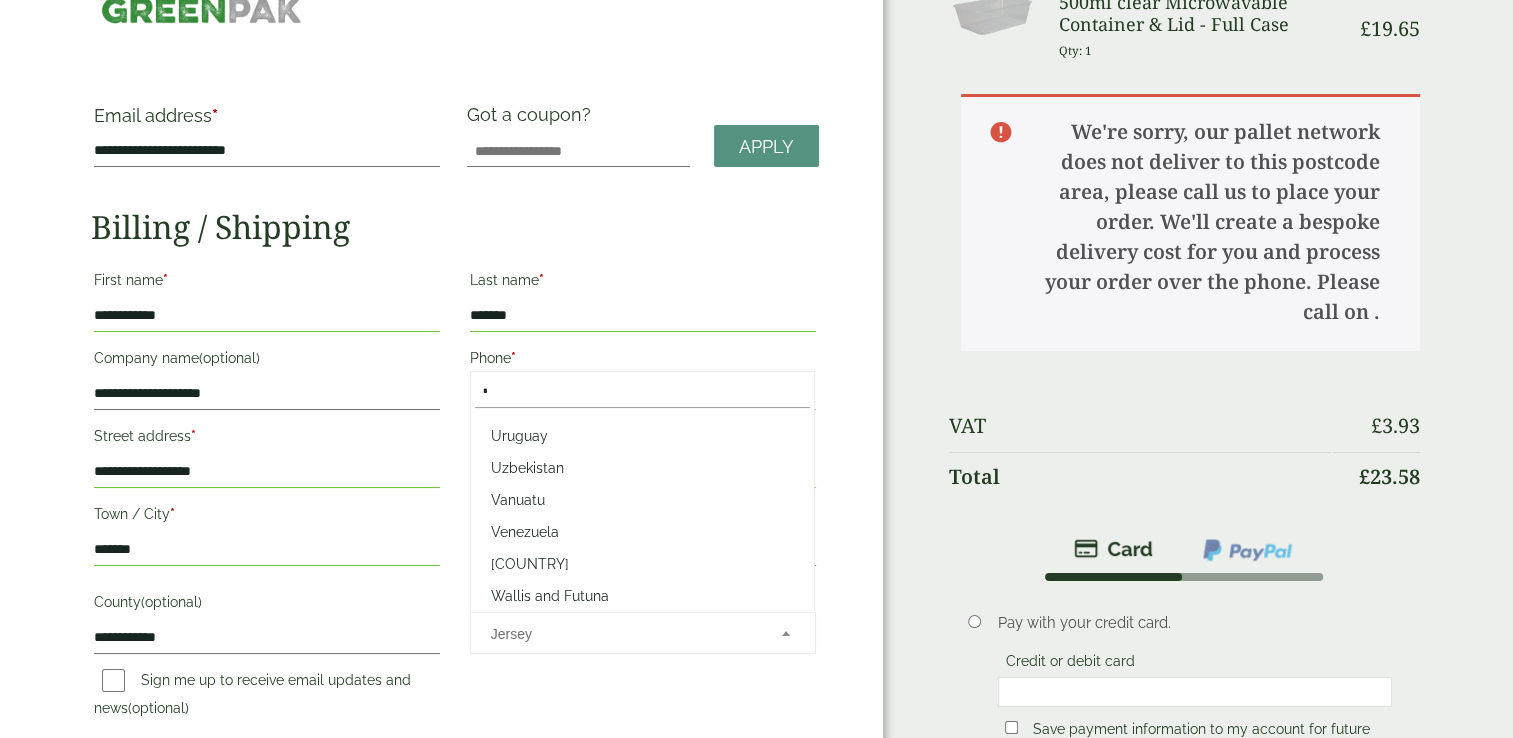 scroll, scrollTop: 0, scrollLeft: 0, axis: both 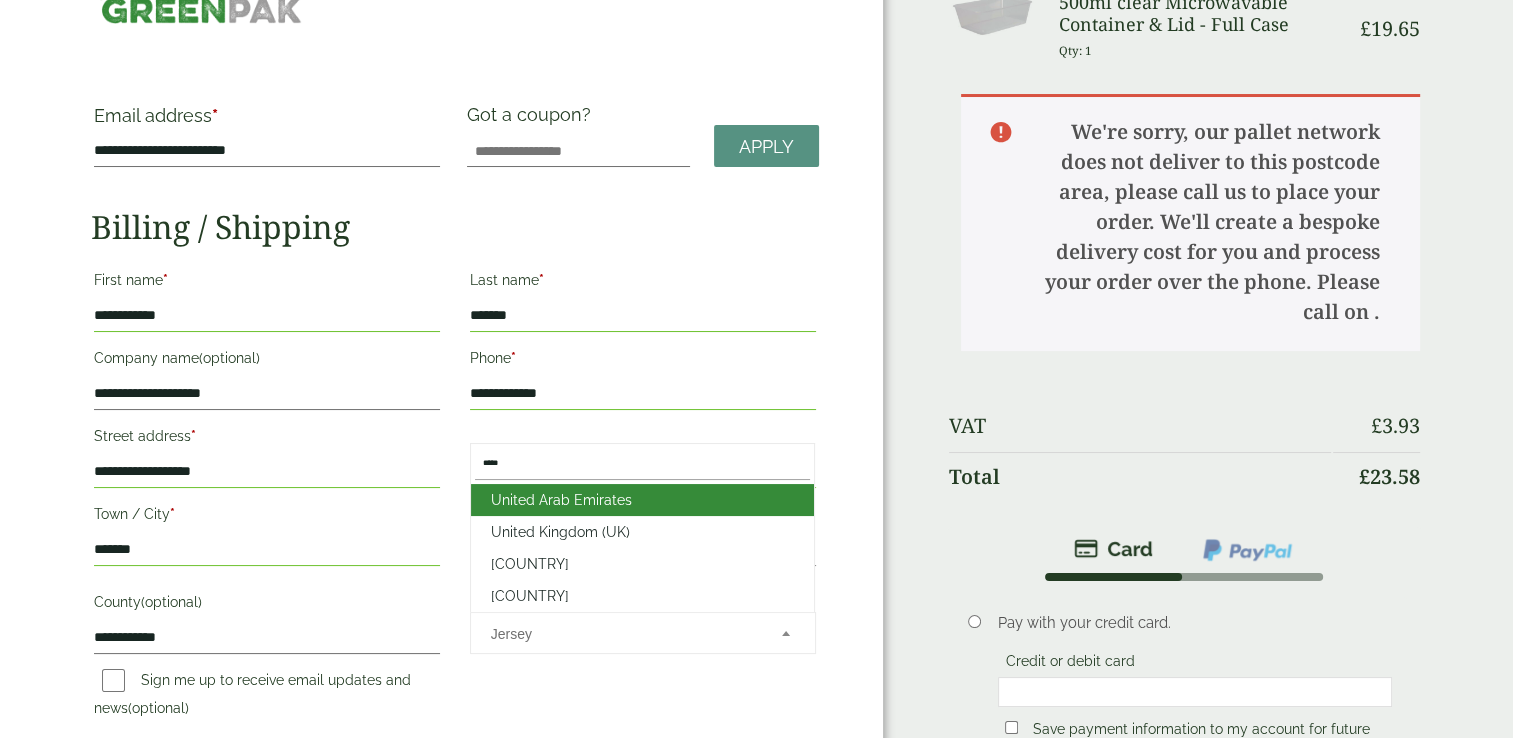 type on "*****" 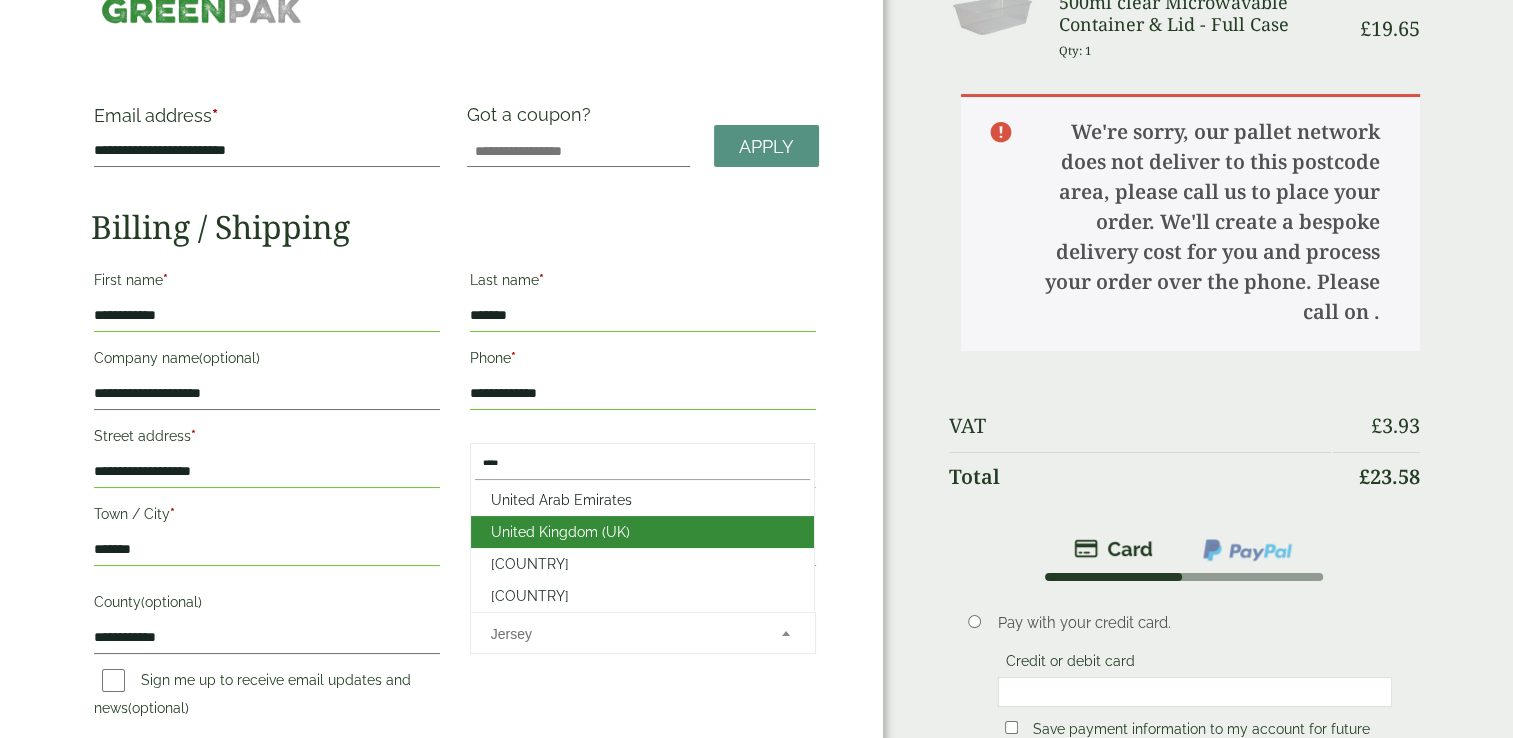 type 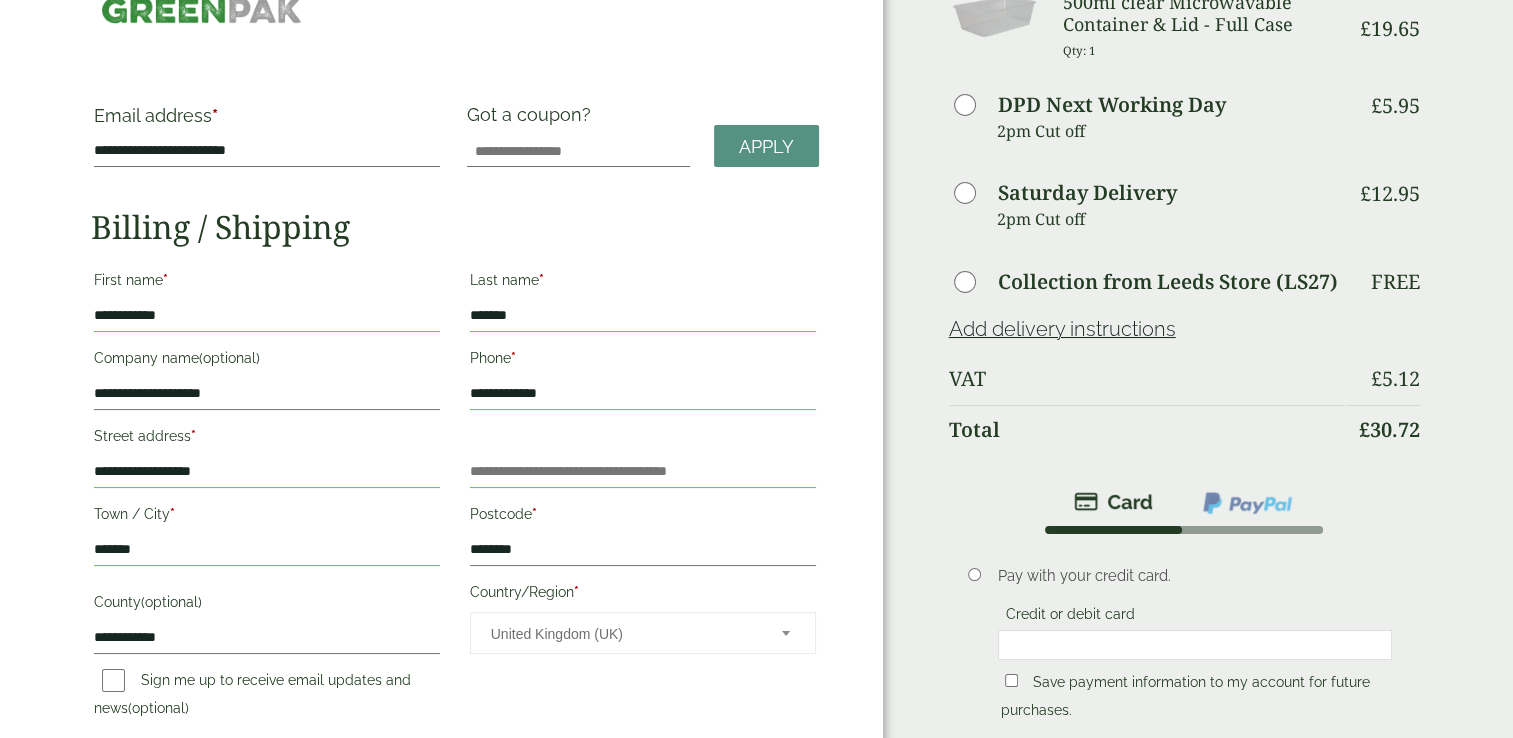 click on "**********" at bounding box center (441, 518) 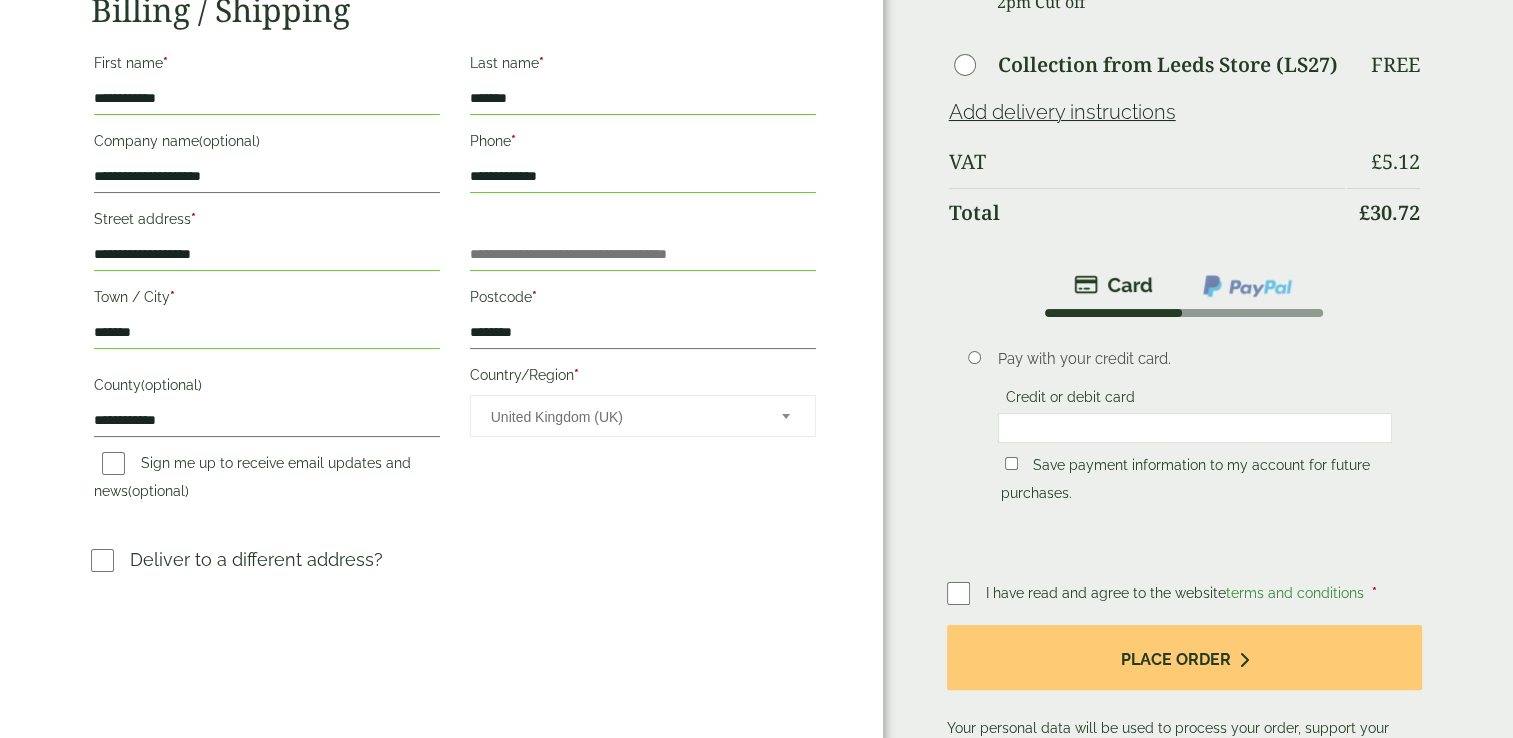 scroll, scrollTop: 299, scrollLeft: 0, axis: vertical 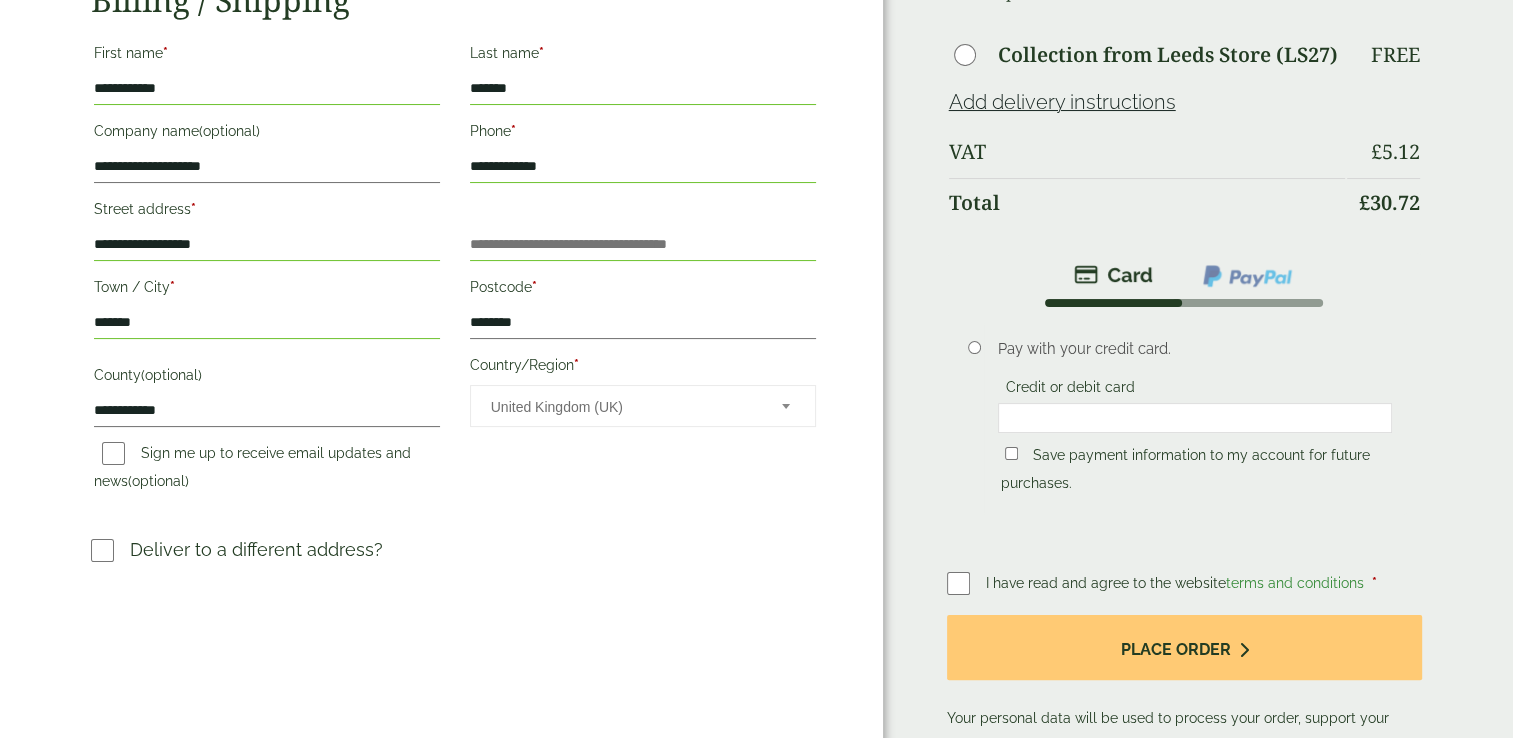 click on "**********" at bounding box center (643, 167) 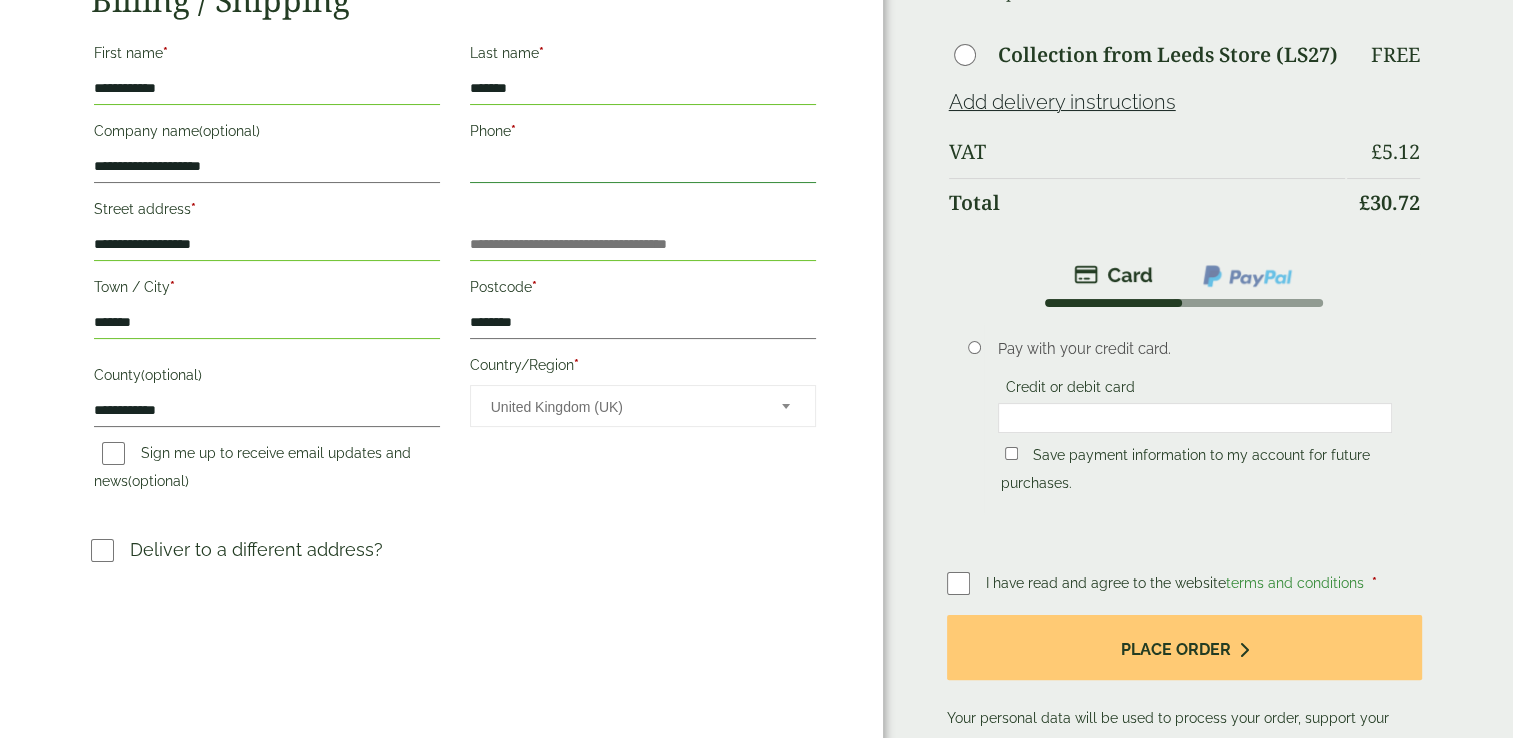 click on "Phone  *" at bounding box center (643, 167) 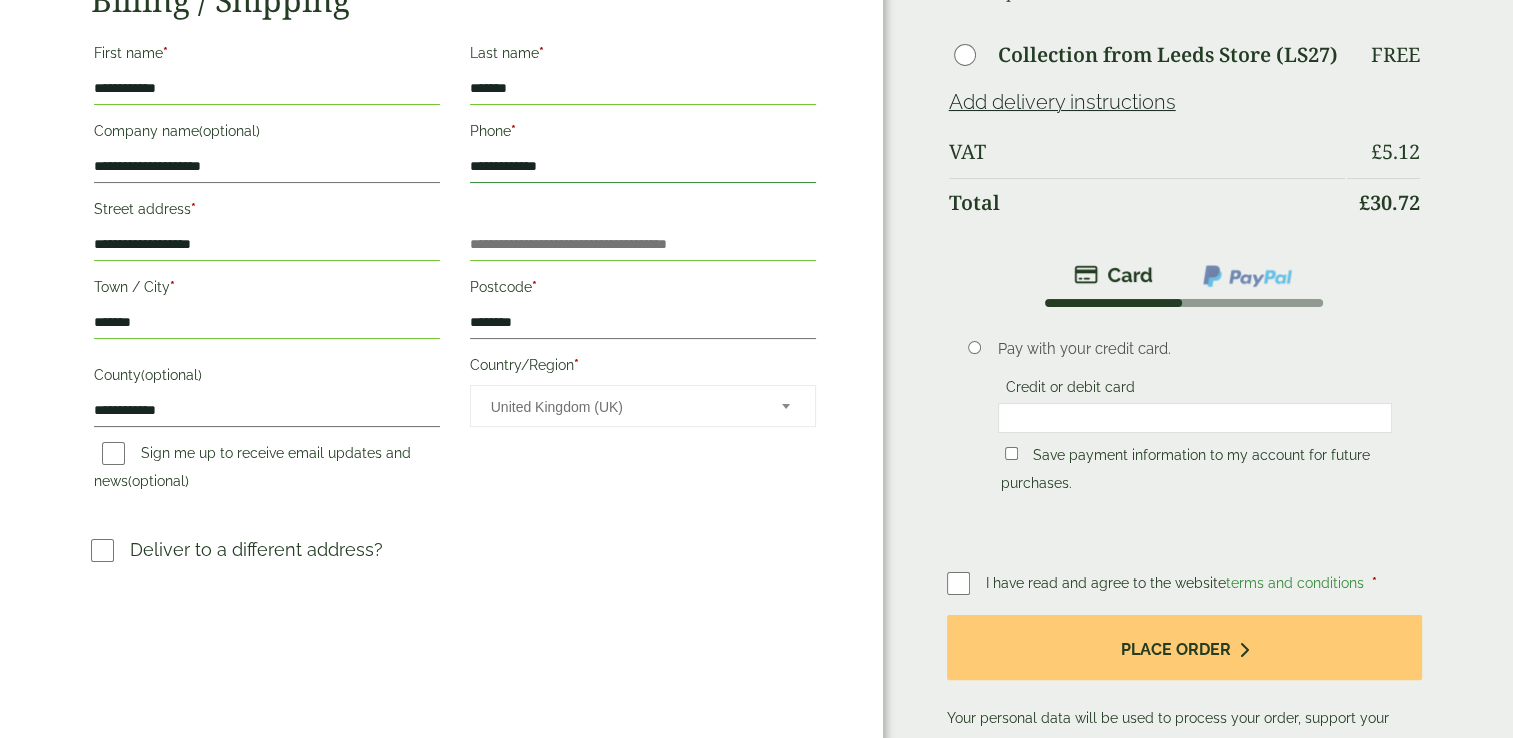select on "**" 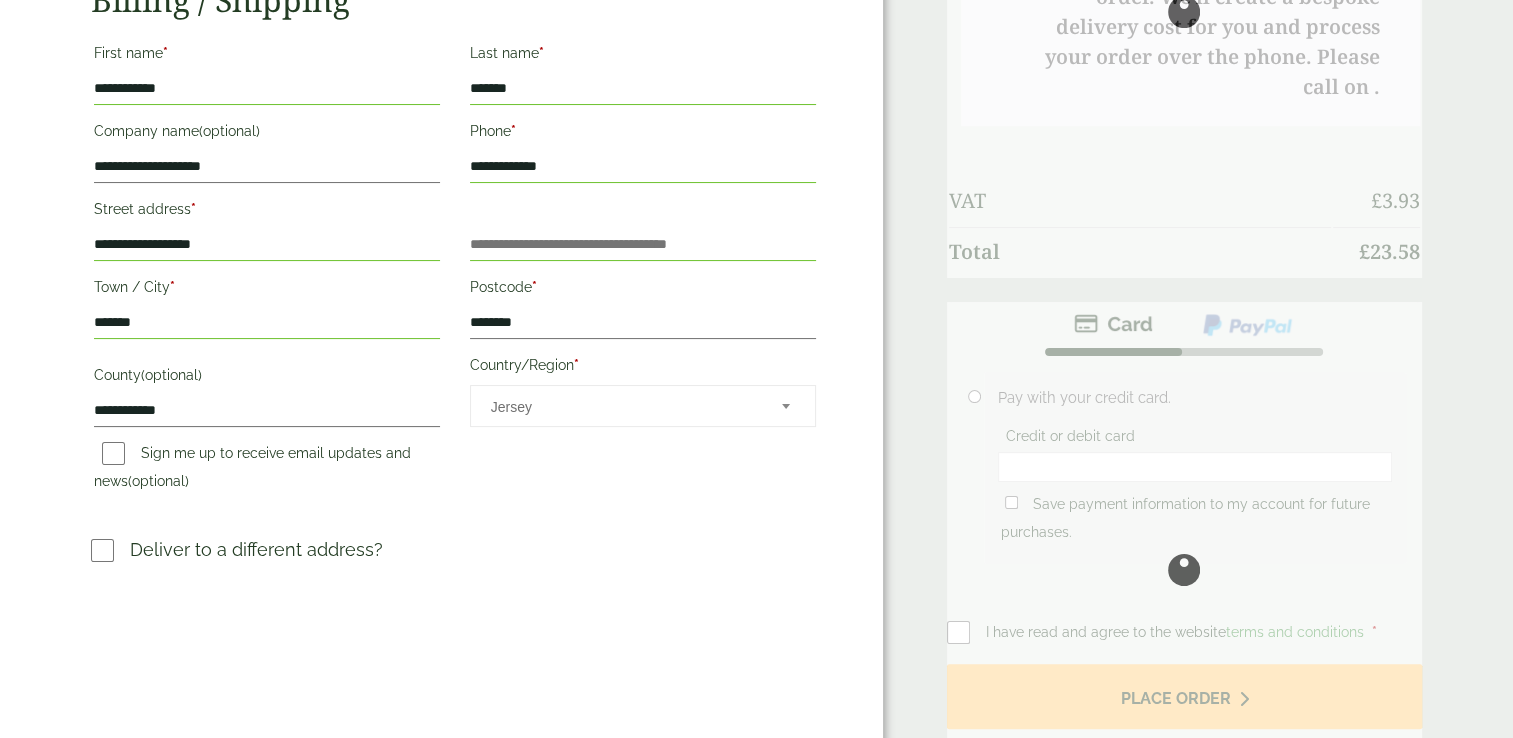 click on "**********" at bounding box center [643, 167] 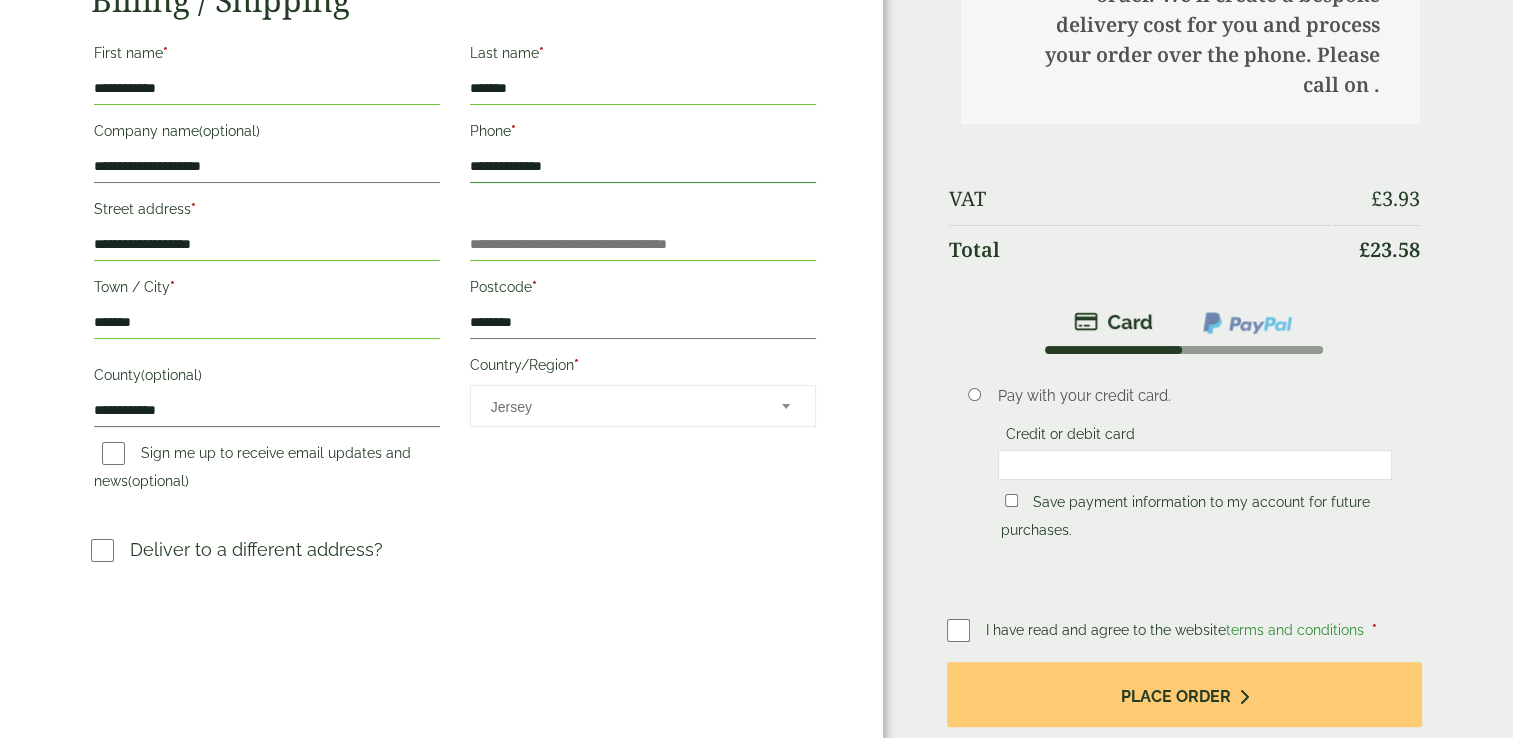 type on "**********" 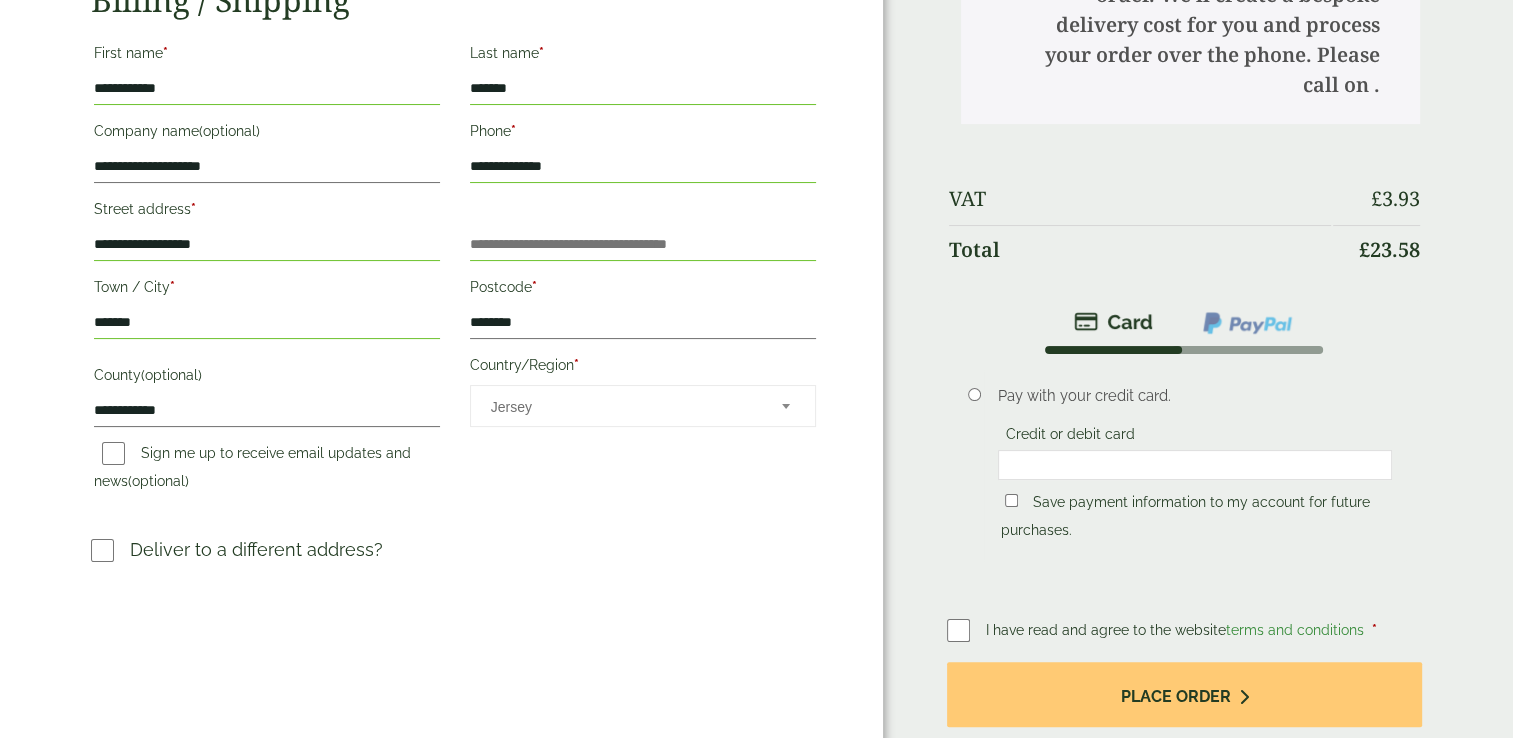 click on "**********" at bounding box center (455, 270) 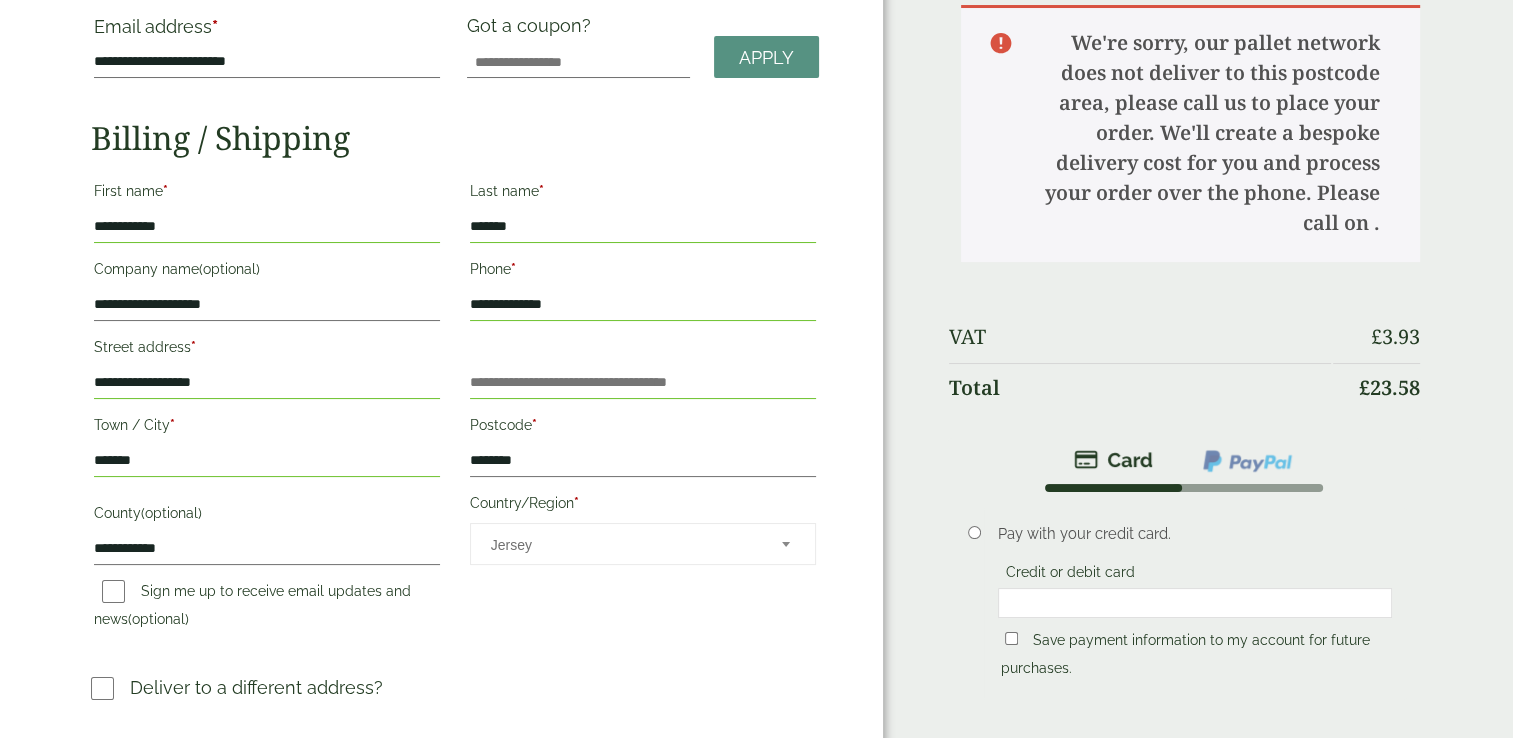 scroll, scrollTop: 128, scrollLeft: 0, axis: vertical 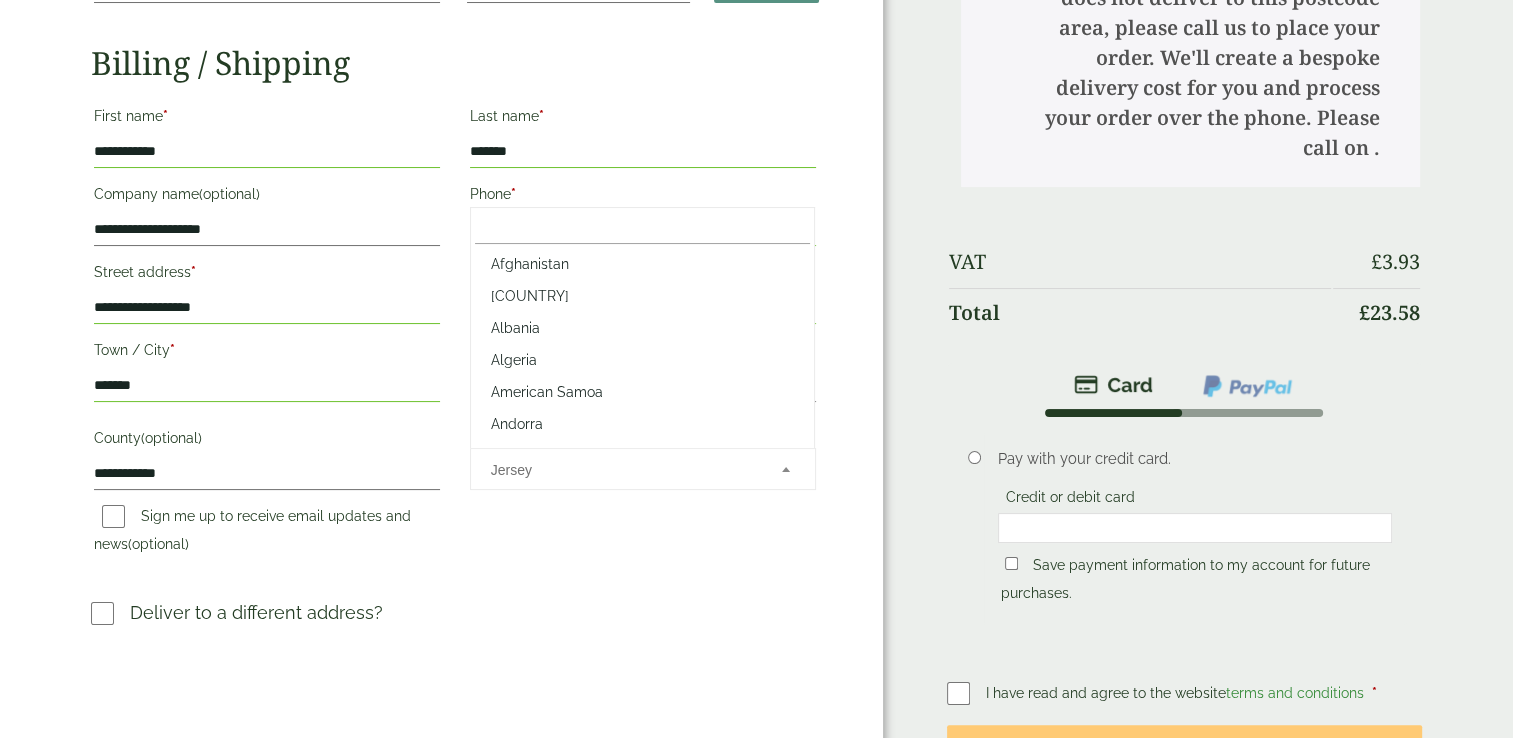 click on "Jersey" at bounding box center (623, 470) 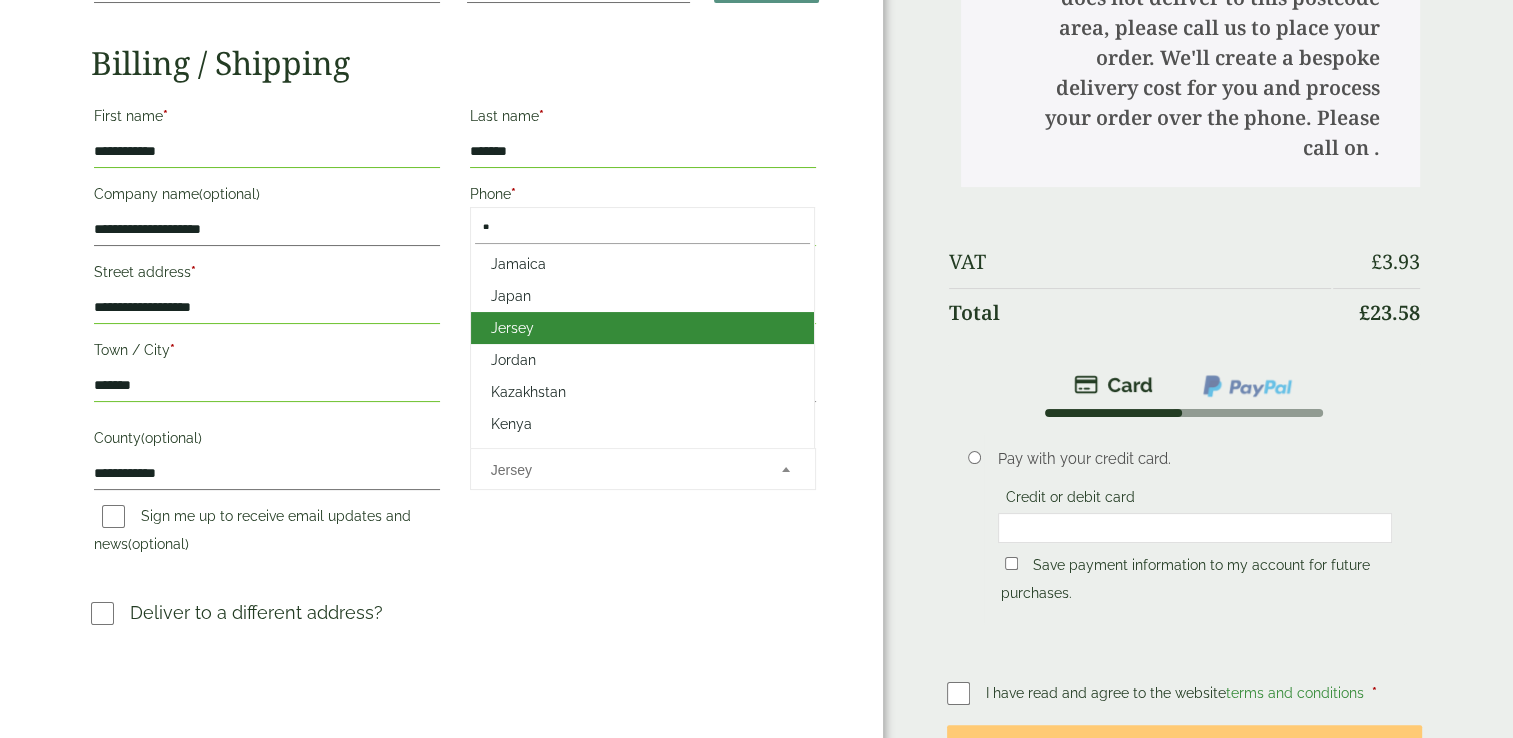 scroll, scrollTop: 0, scrollLeft: 0, axis: both 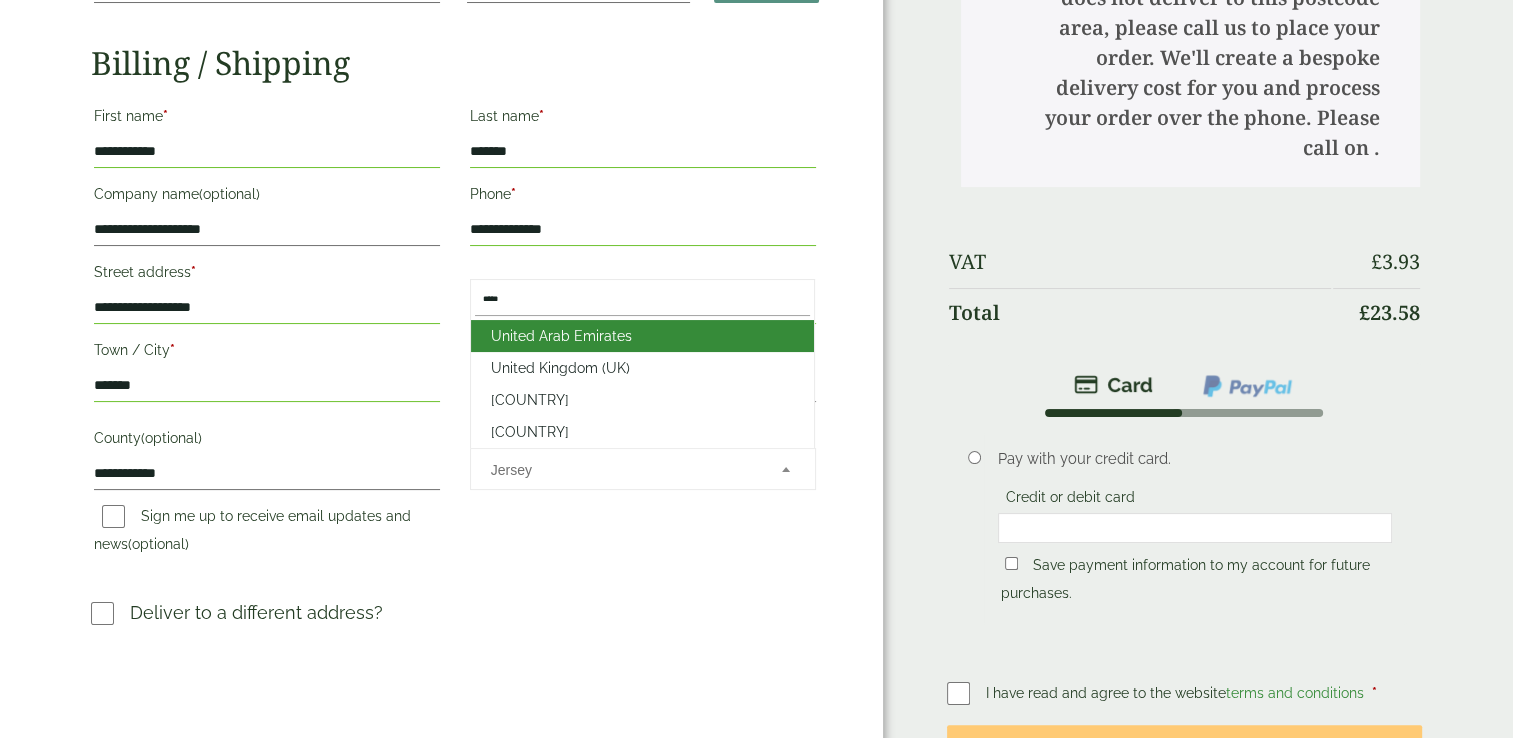 type on "*****" 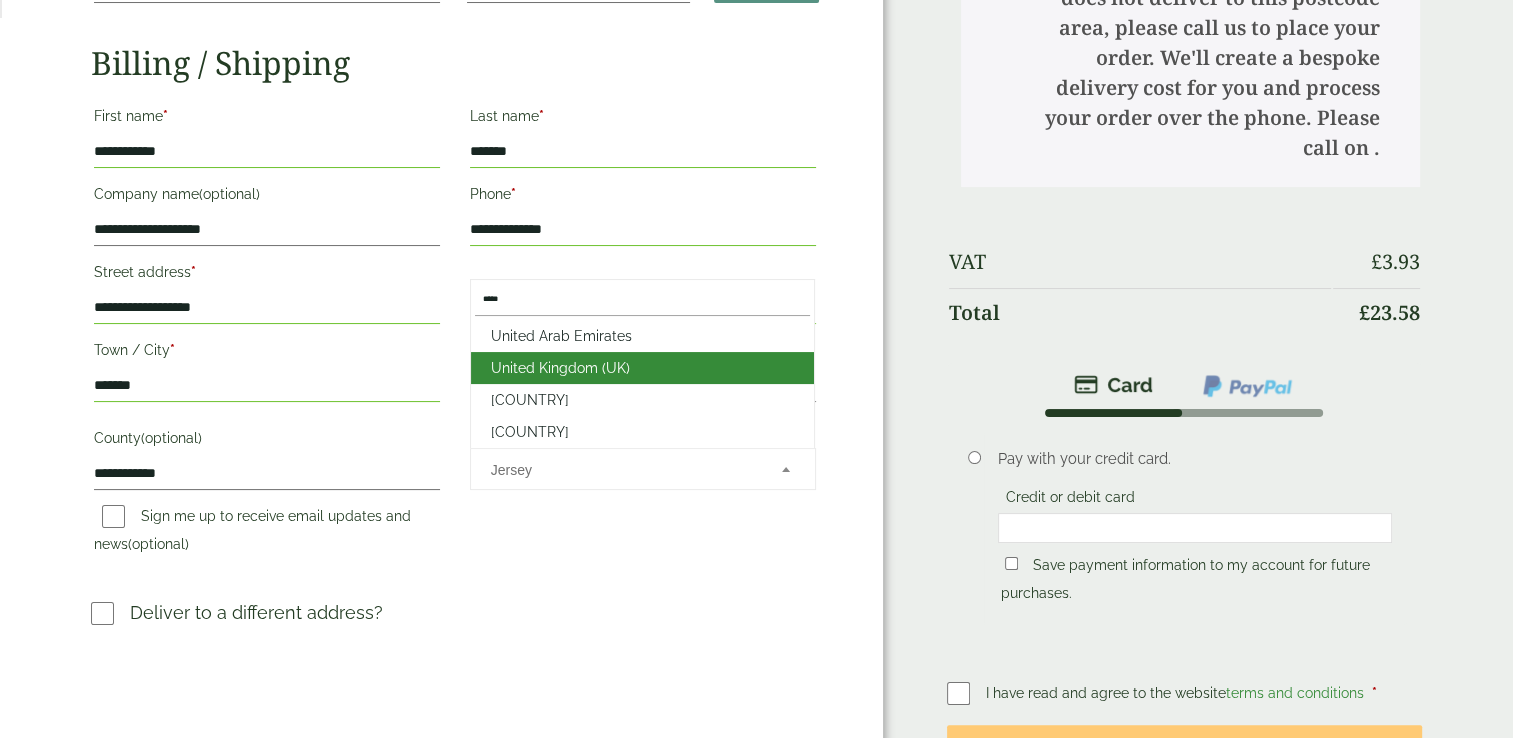 scroll, scrollTop: 0, scrollLeft: 0, axis: both 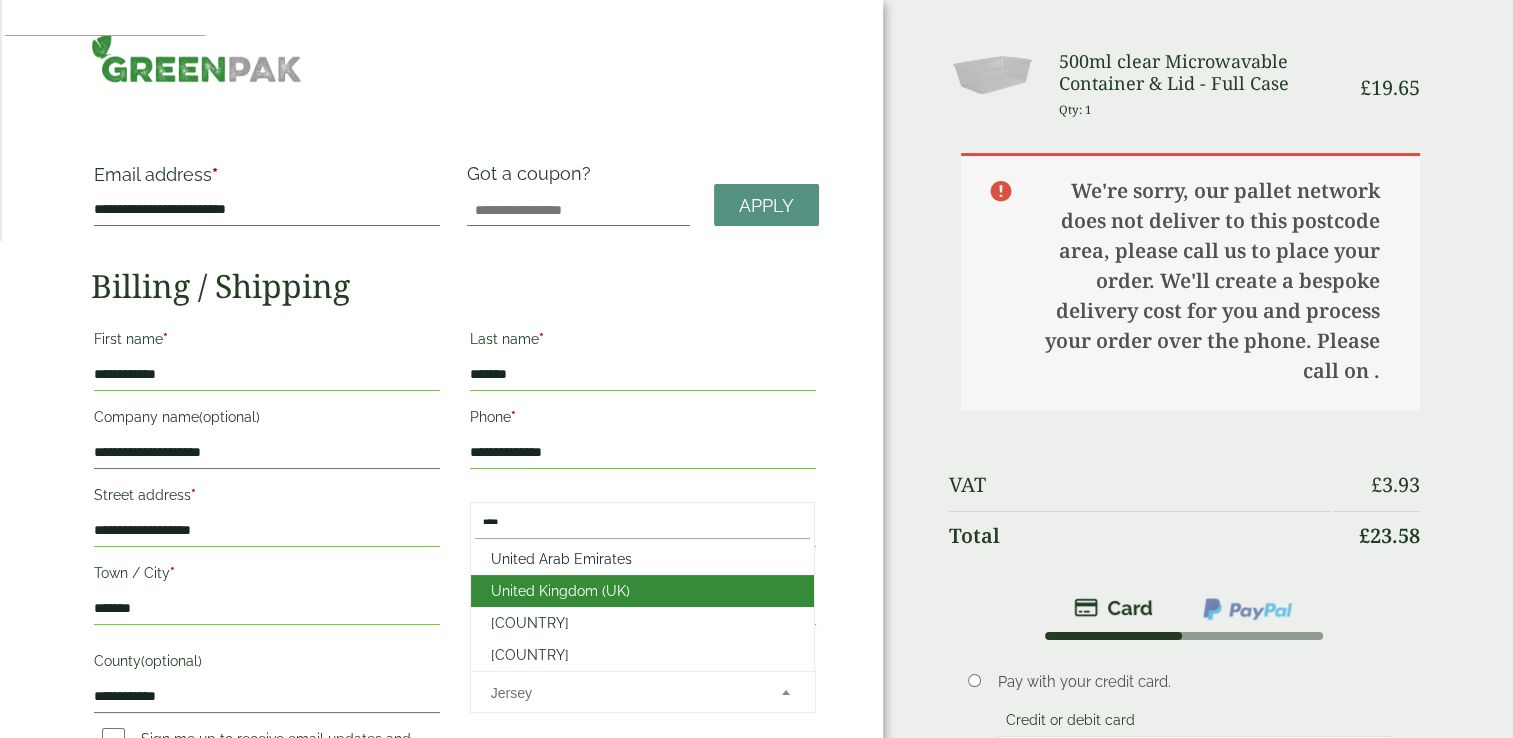 select on "**" 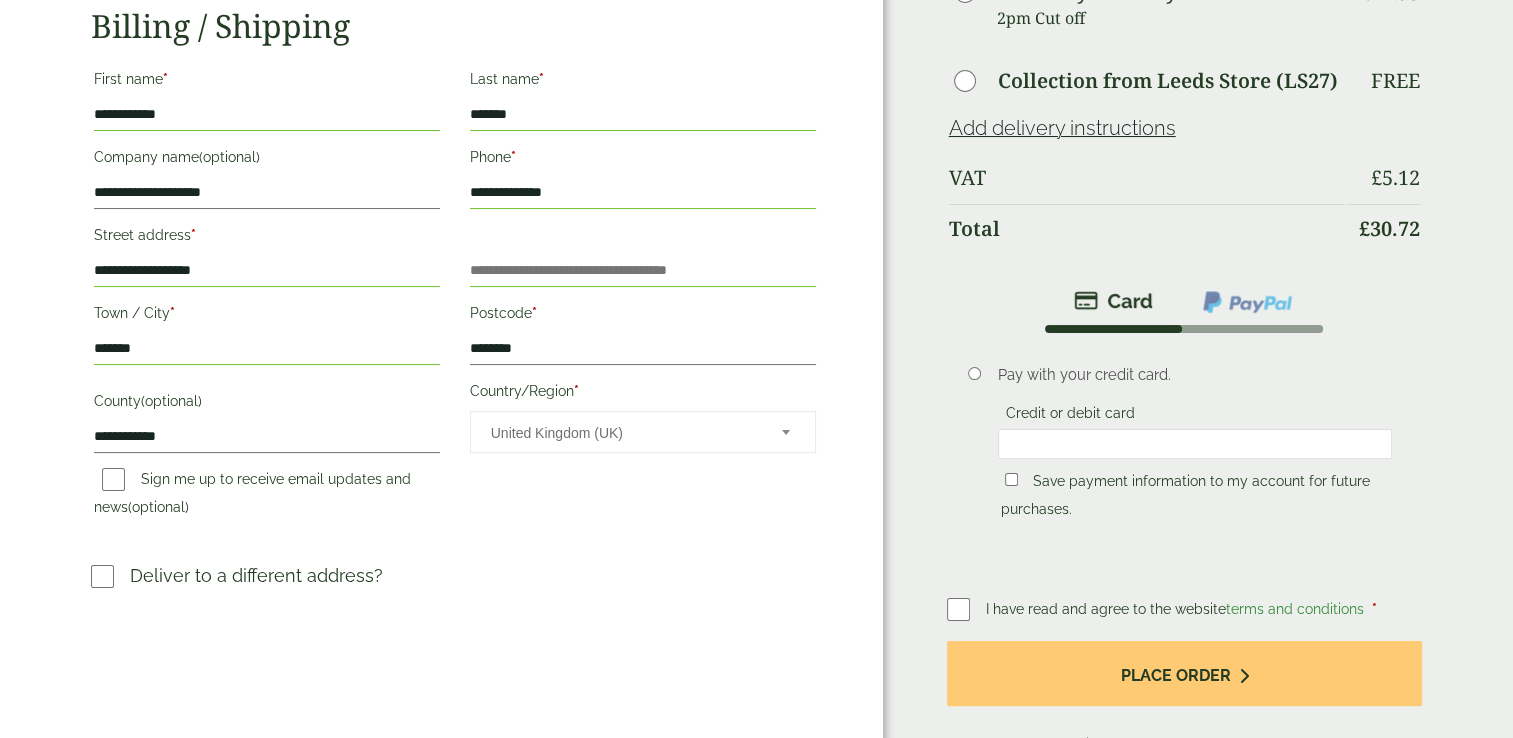 scroll, scrollTop: 278, scrollLeft: 0, axis: vertical 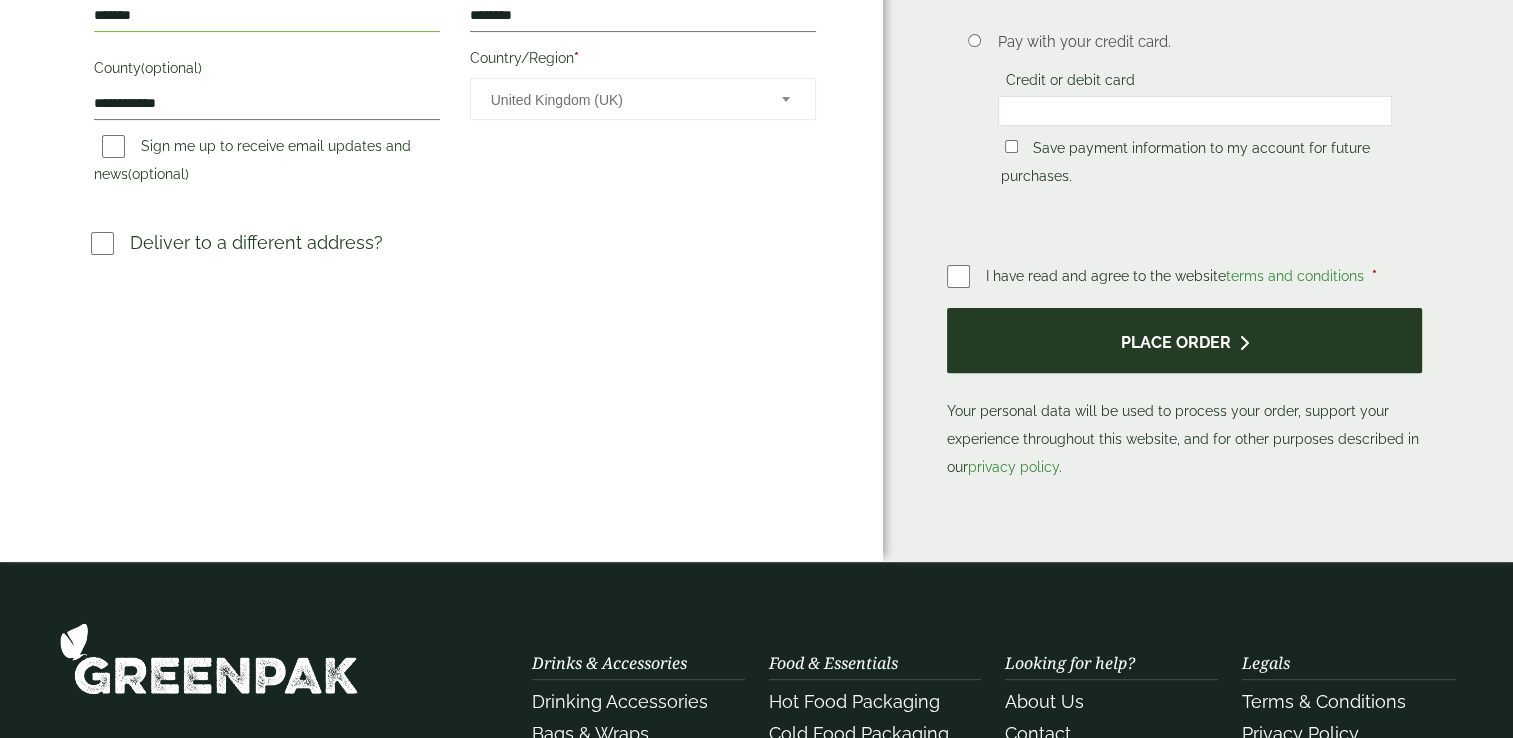 click on "Place order" at bounding box center [1185, 340] 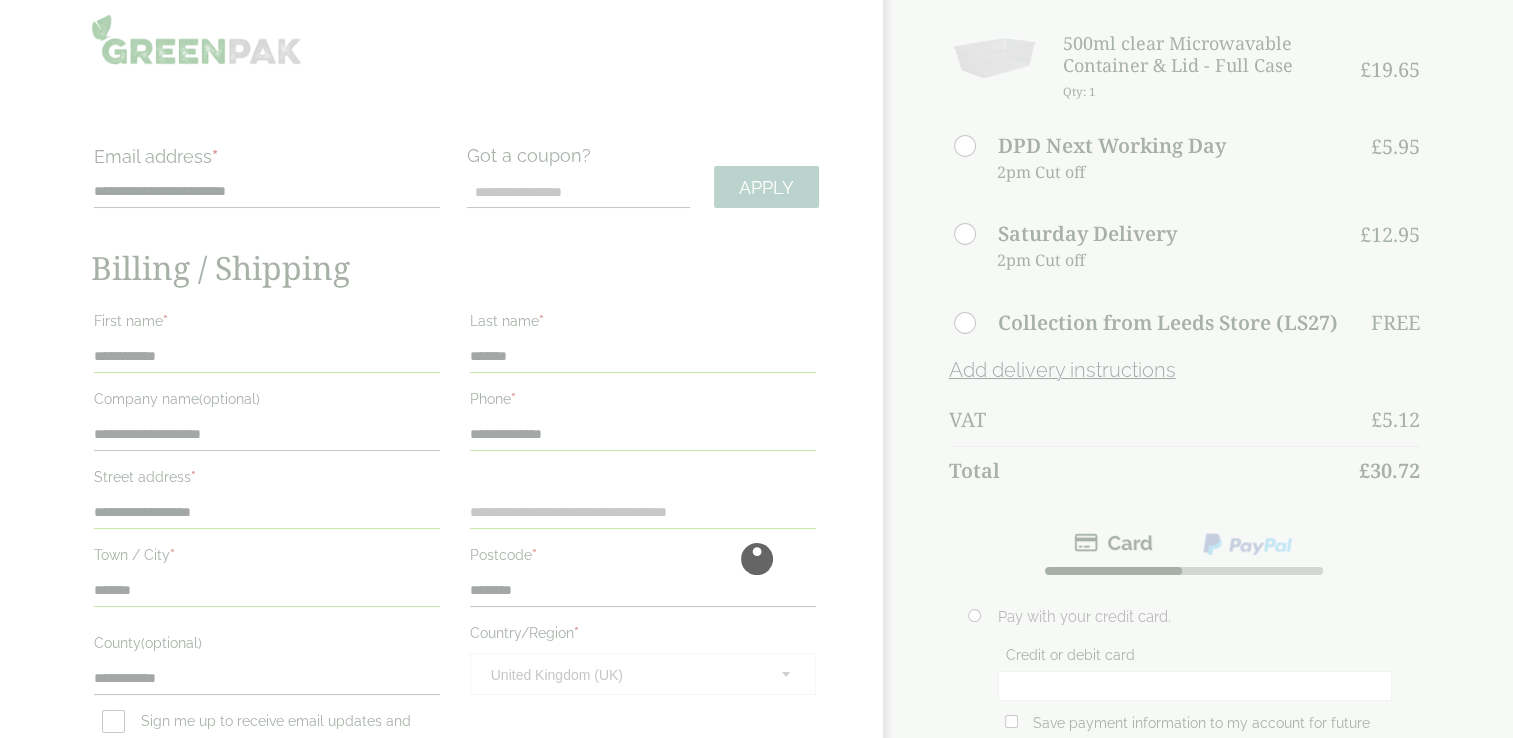 scroll, scrollTop: 0, scrollLeft: 0, axis: both 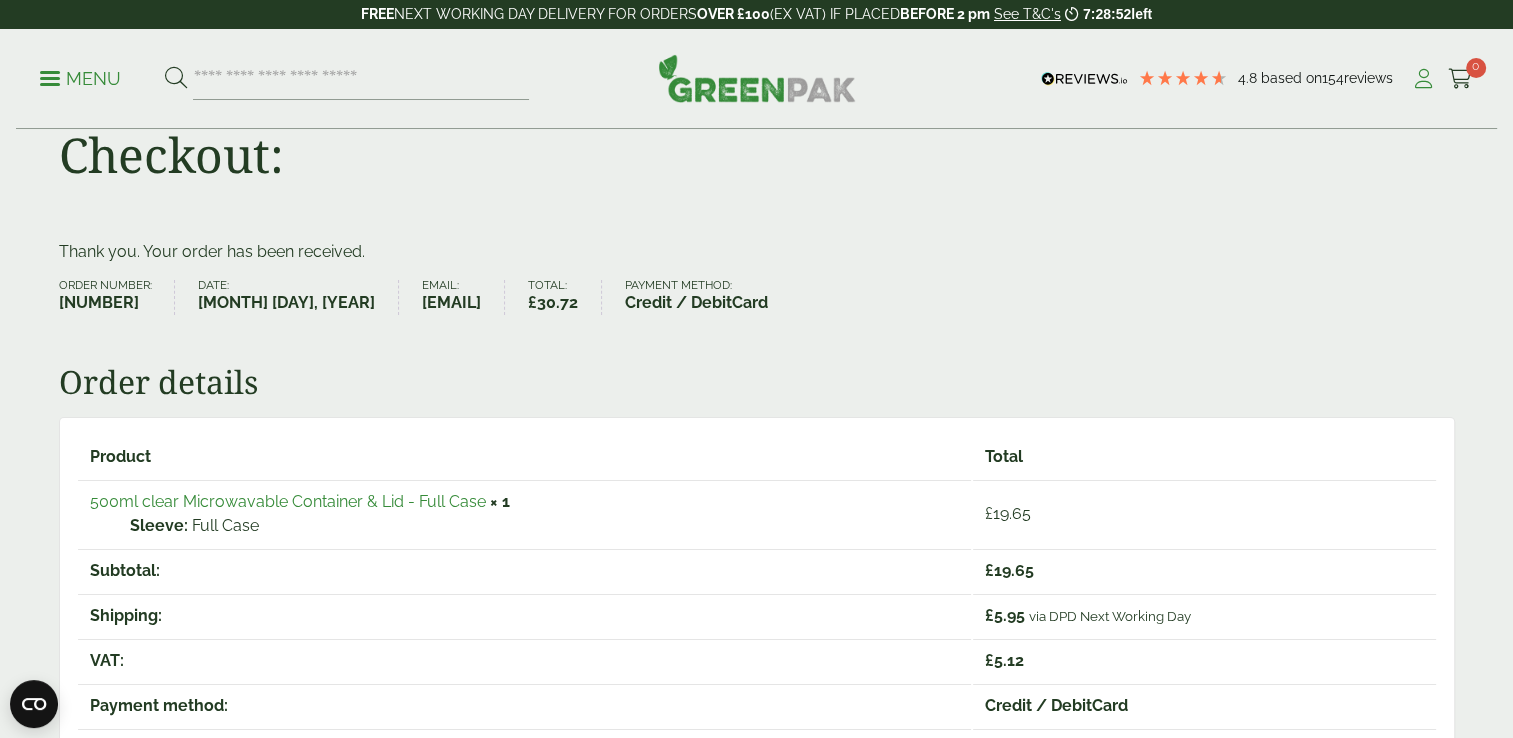 click at bounding box center (1423, 79) 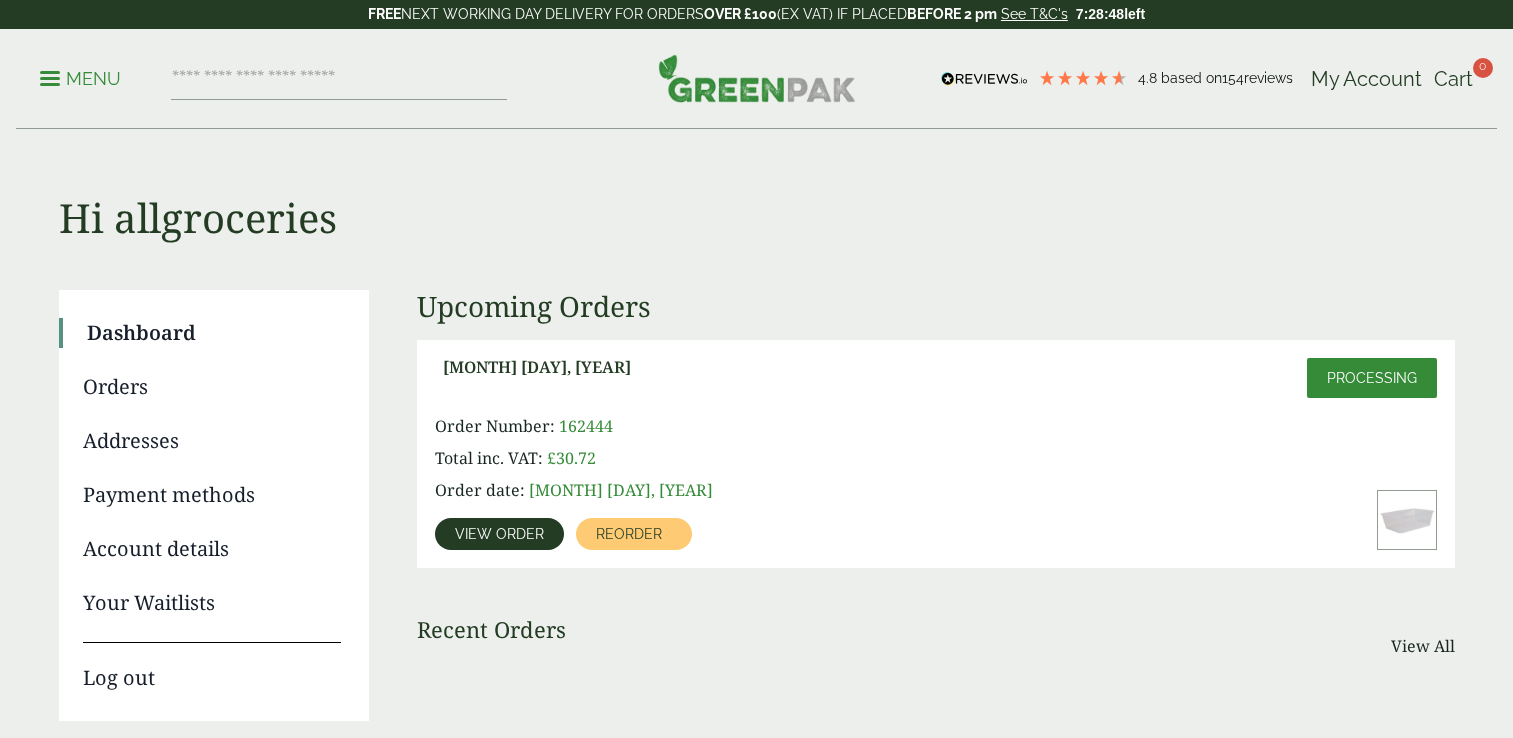scroll, scrollTop: 0, scrollLeft: 0, axis: both 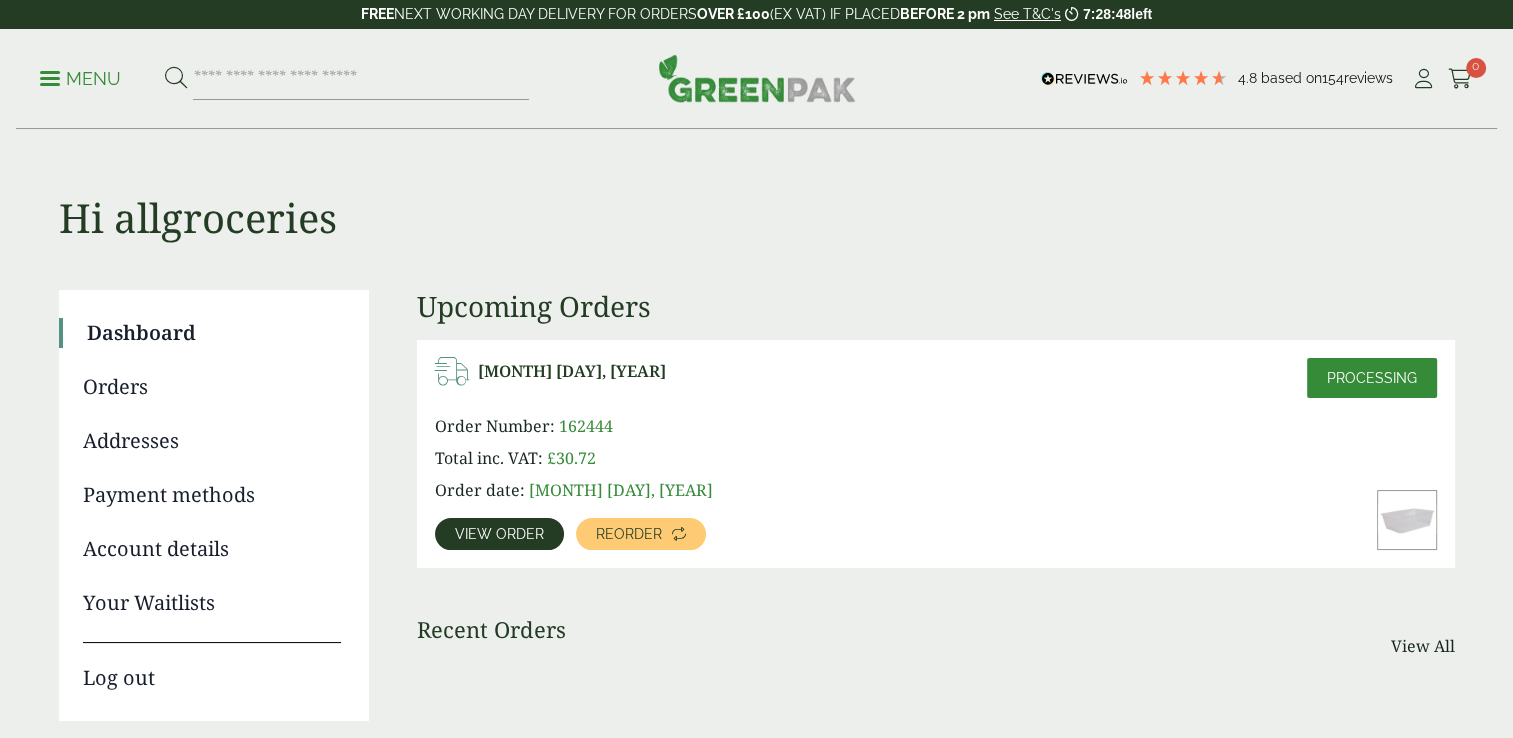 click on "Orders" at bounding box center (212, 387) 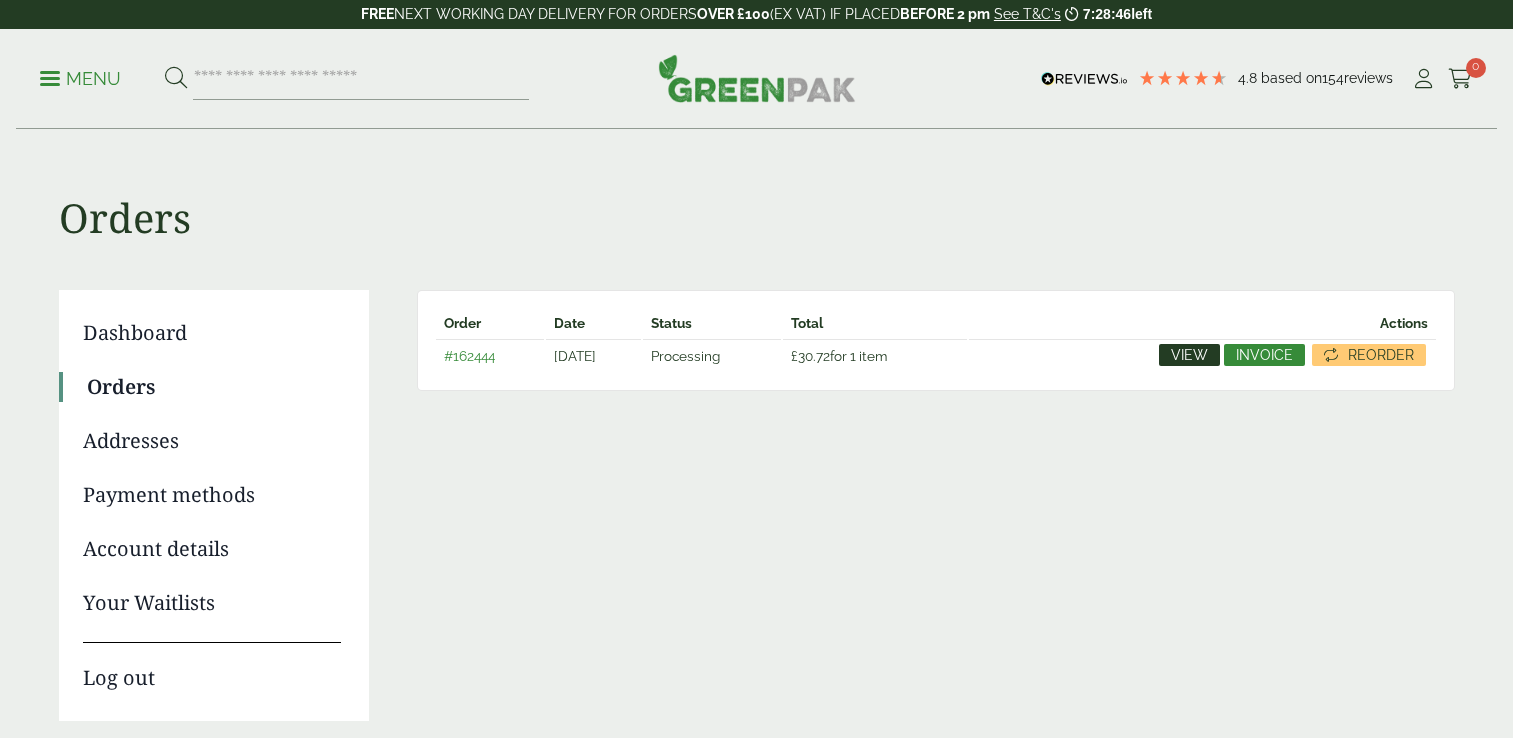 scroll, scrollTop: 0, scrollLeft: 0, axis: both 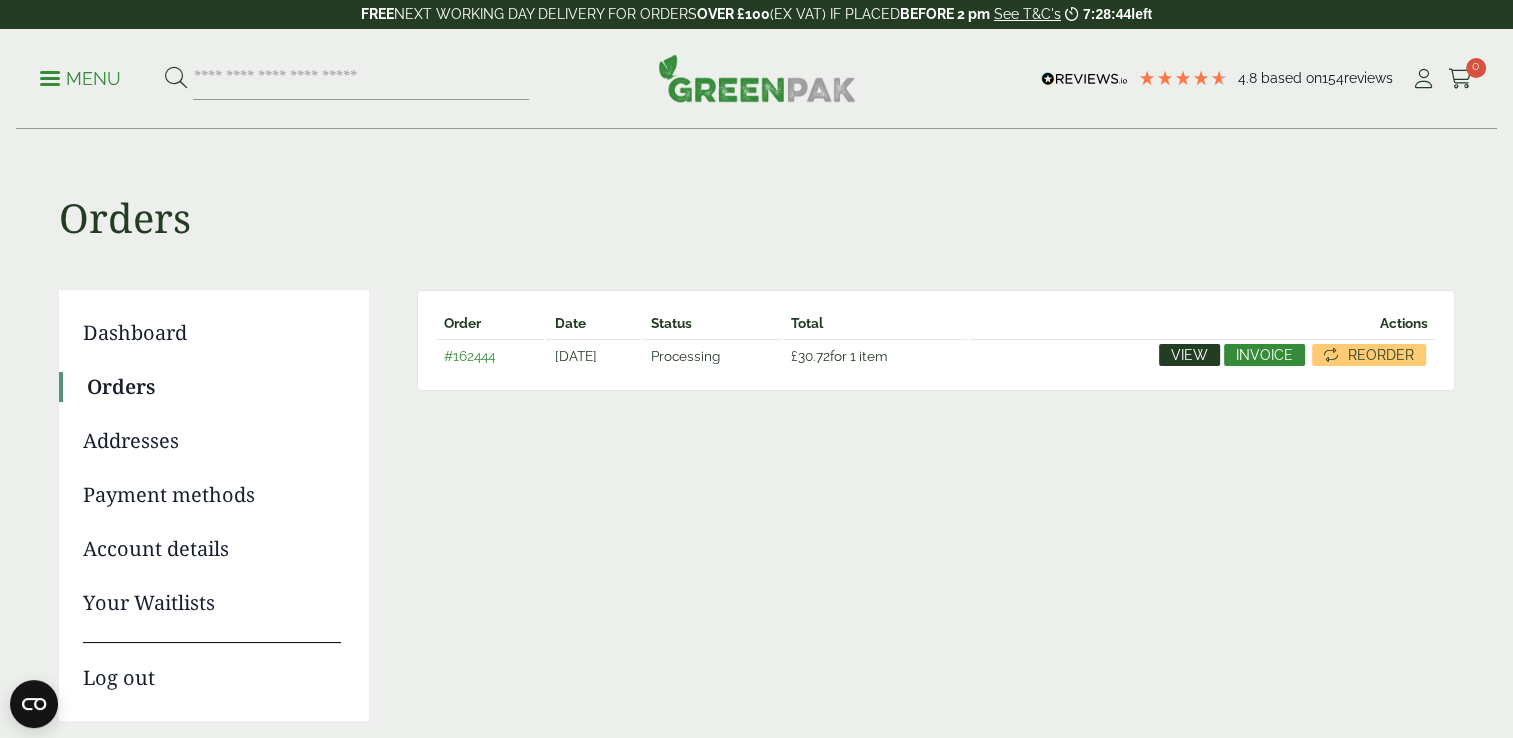 click on "View" at bounding box center (1189, 355) 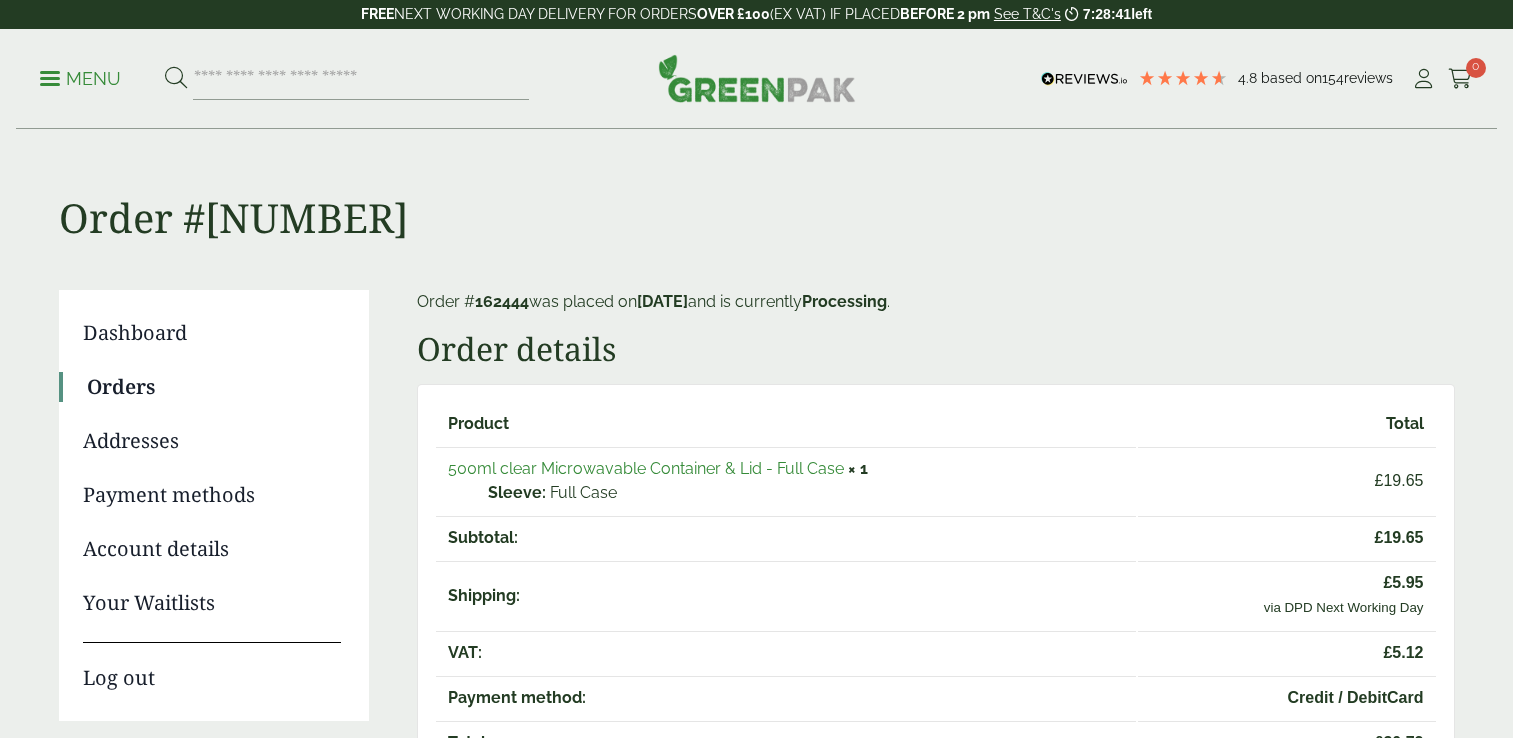 scroll, scrollTop: 0, scrollLeft: 0, axis: both 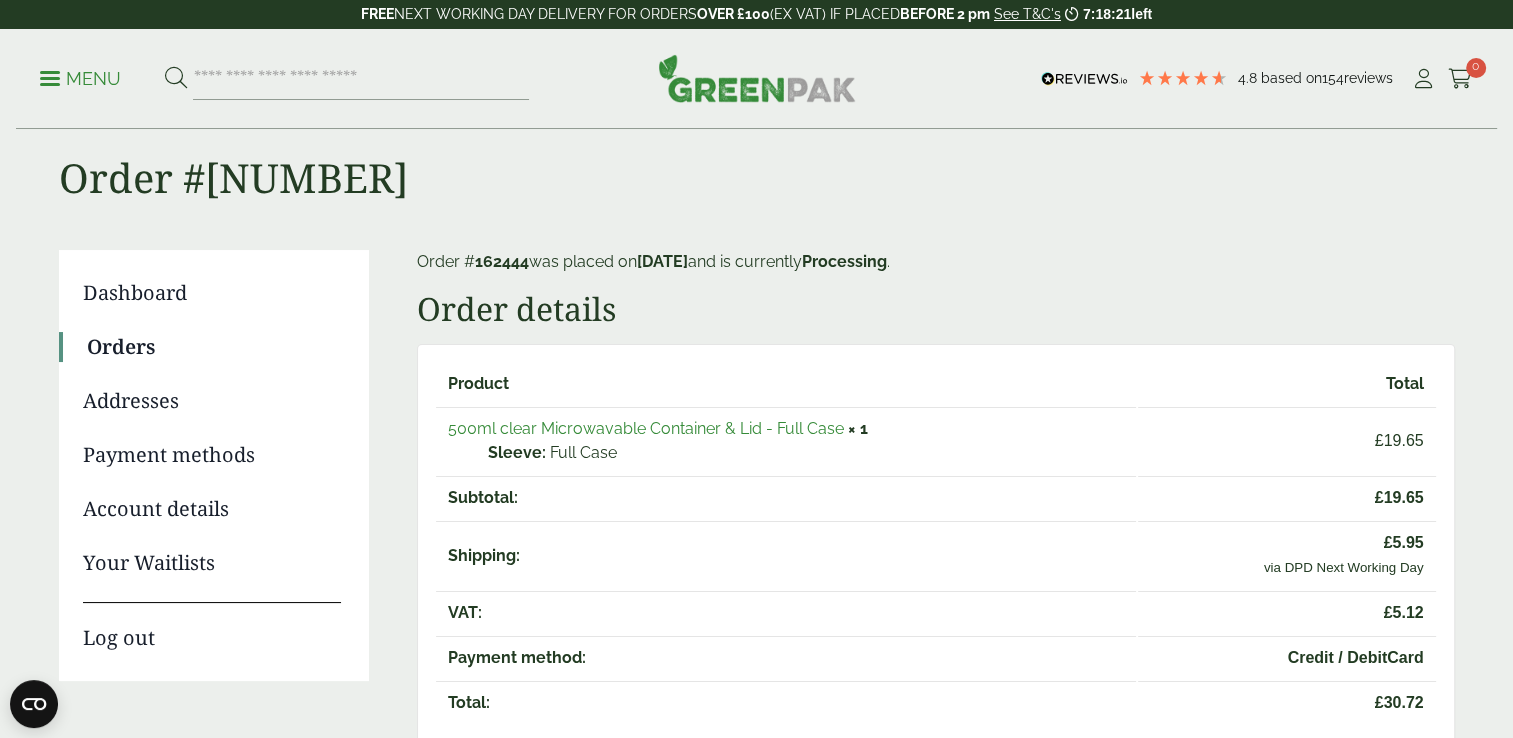 drag, startPoint x: 415, startPoint y: 257, endPoint x: 740, endPoint y: 266, distance: 325.1246 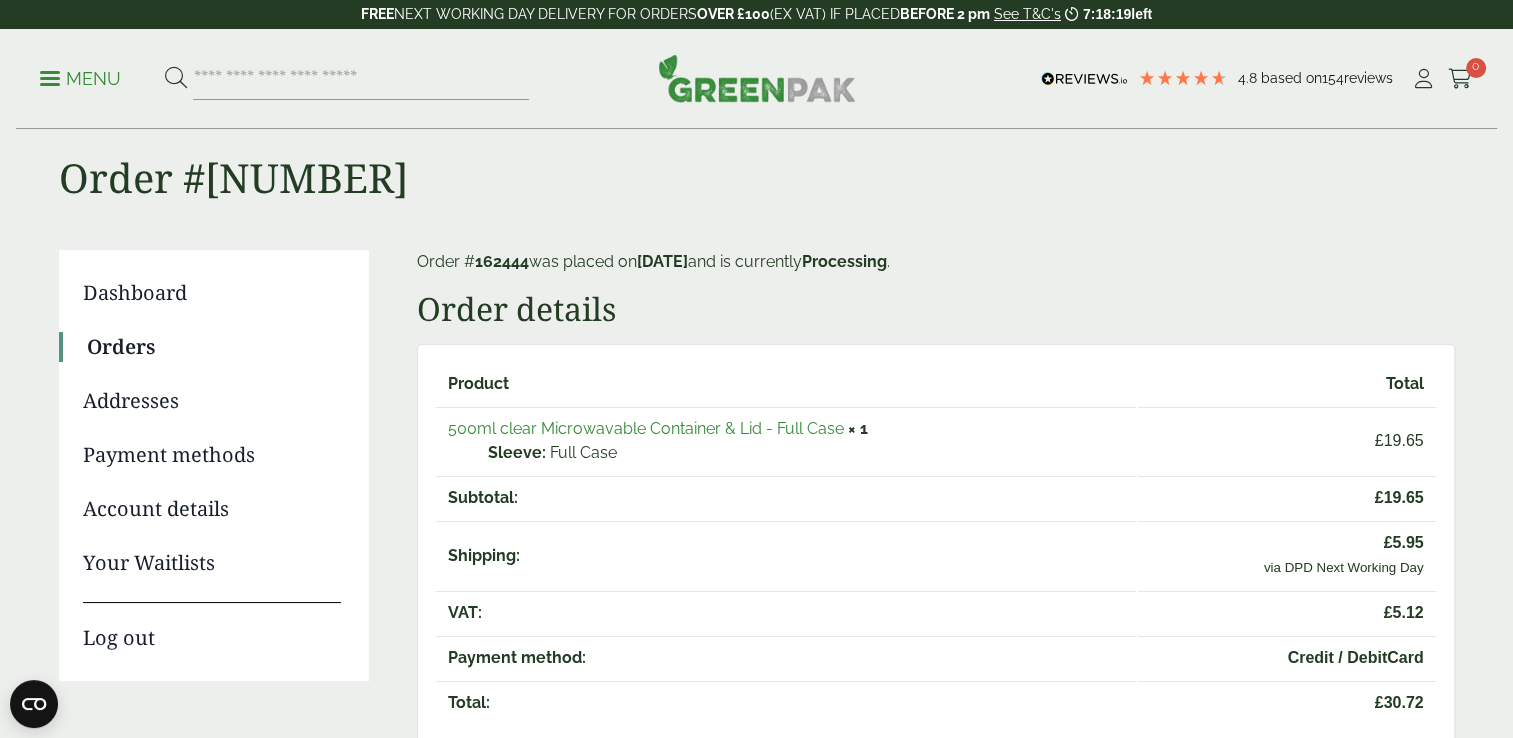 copy on "Order # [NUMBER] was placed on [DATE]" 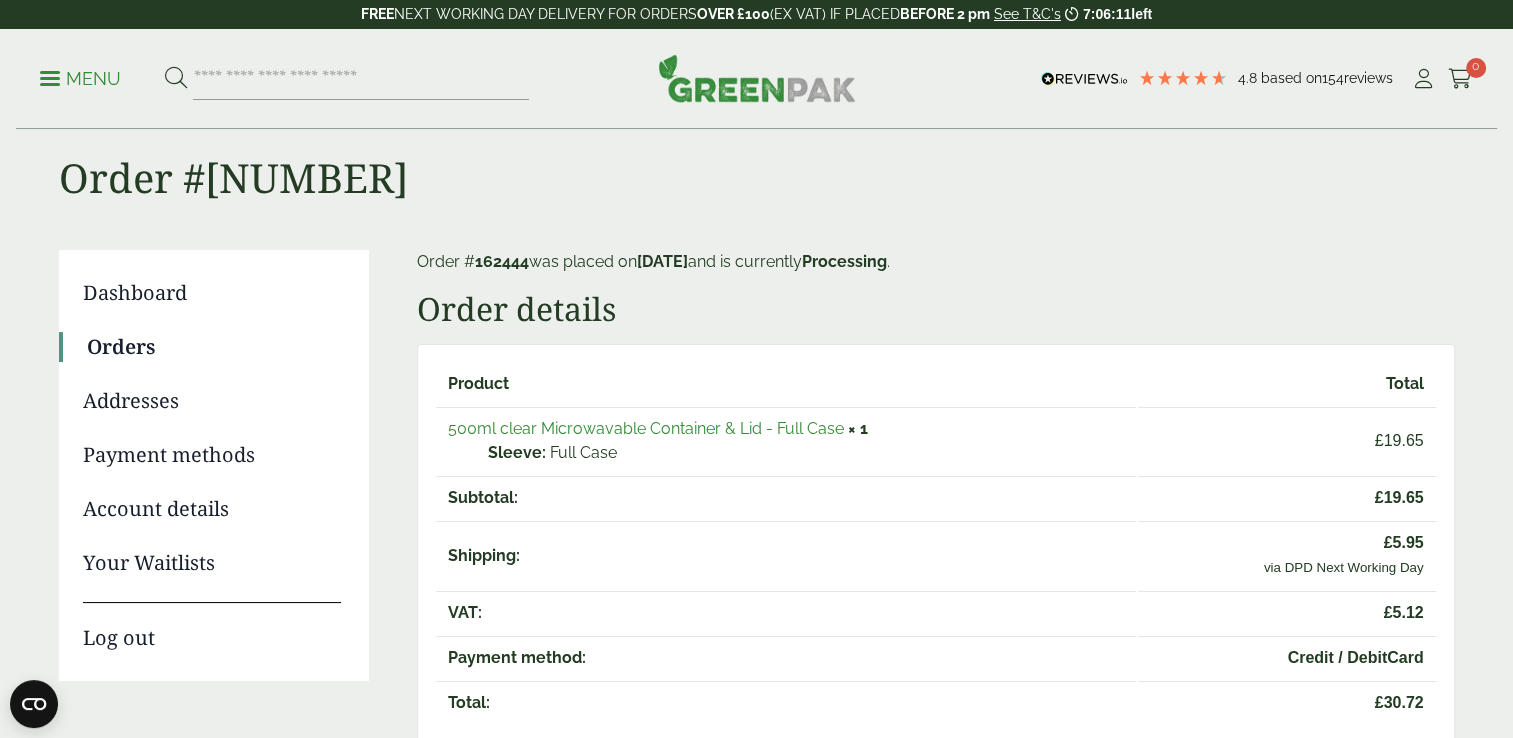 copy on "Order # [NUMBER] was placed on [DATE]" 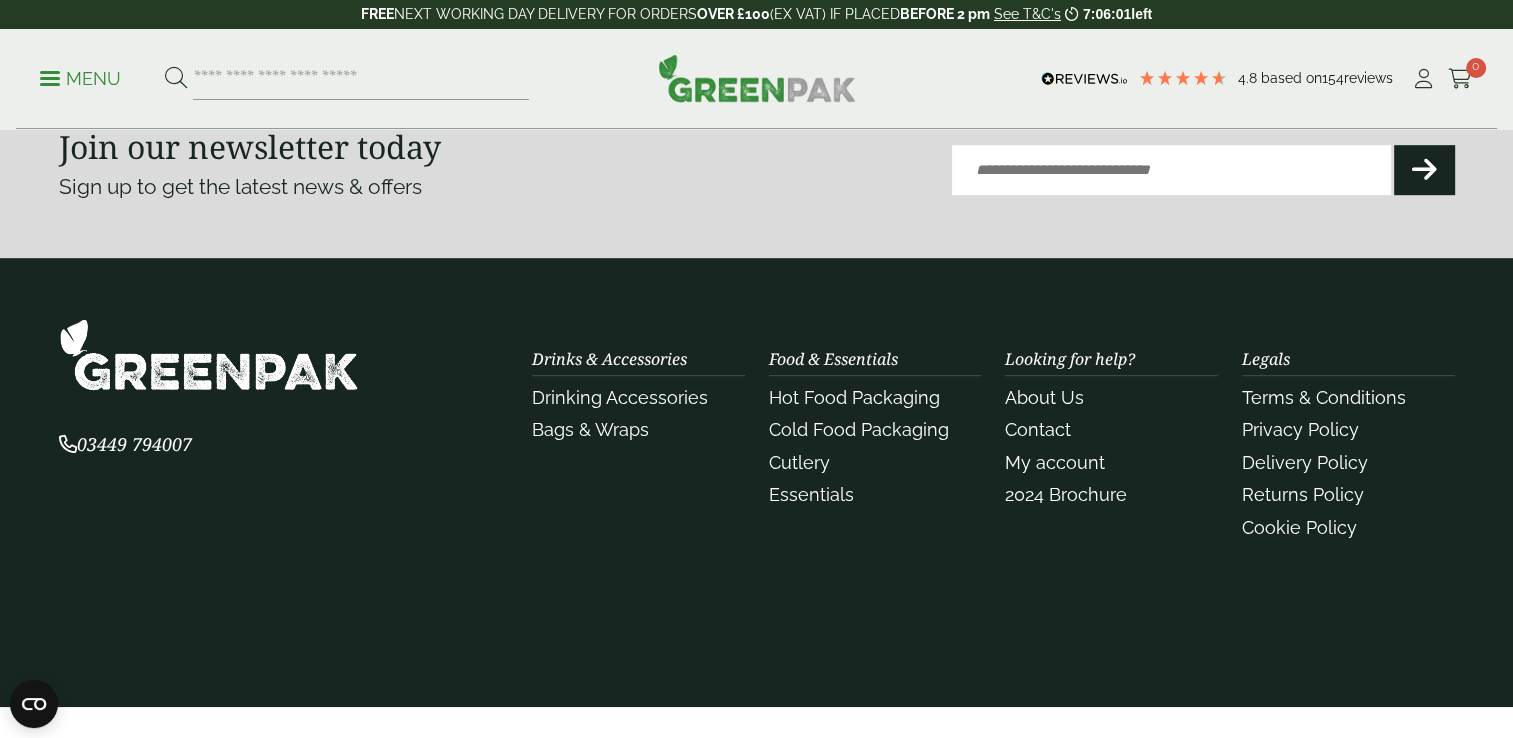 scroll, scrollTop: 1160, scrollLeft: 0, axis: vertical 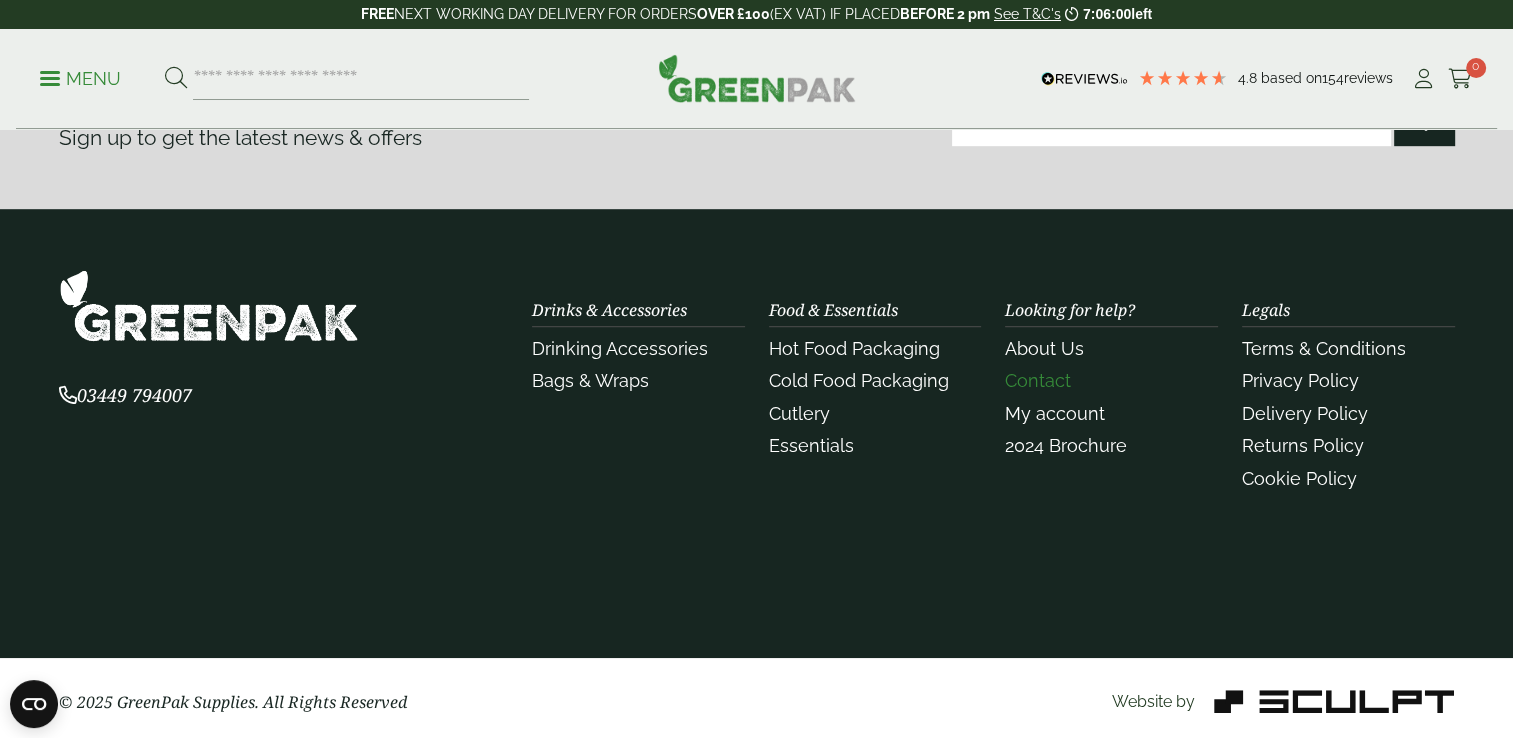 click on "Contact" at bounding box center (1038, 380) 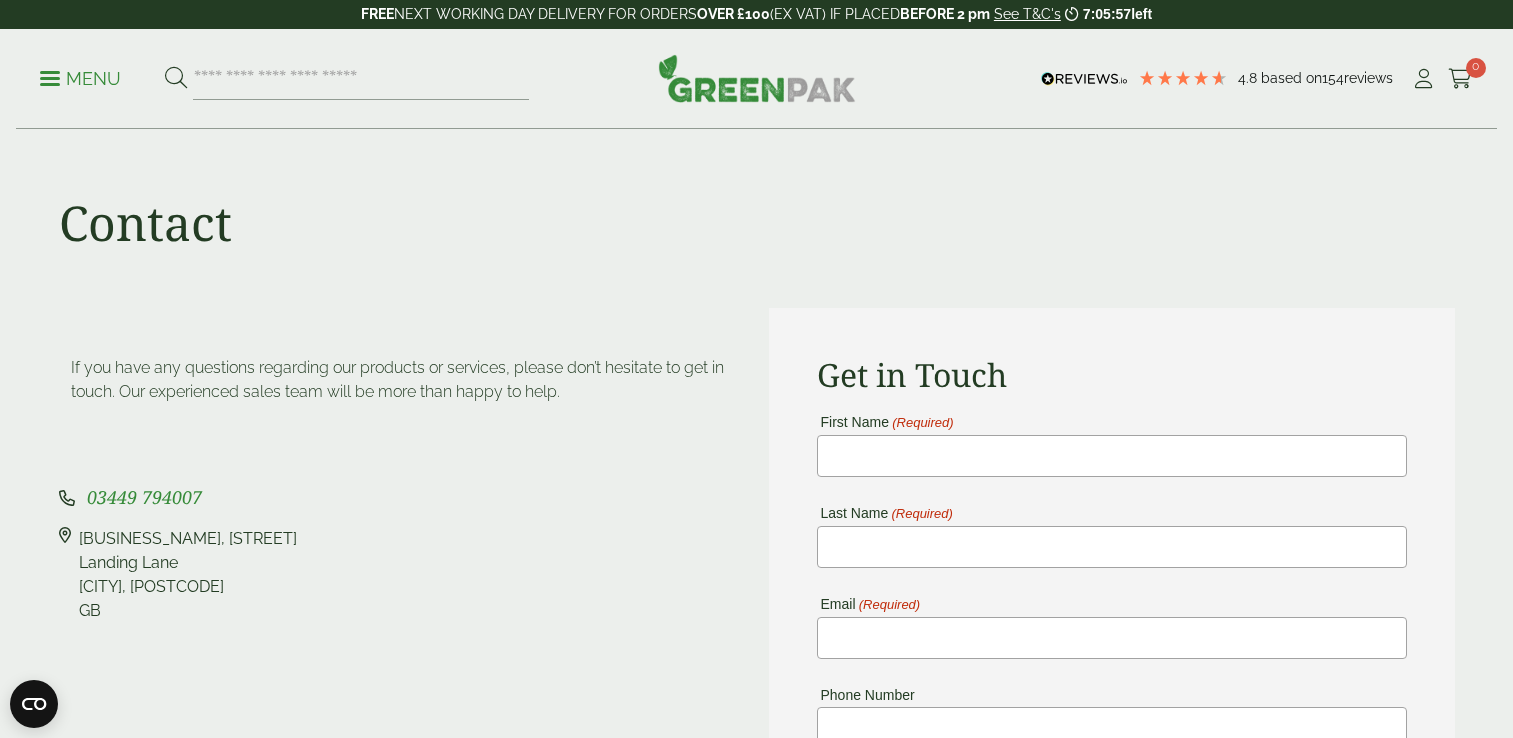 scroll, scrollTop: 0, scrollLeft: 0, axis: both 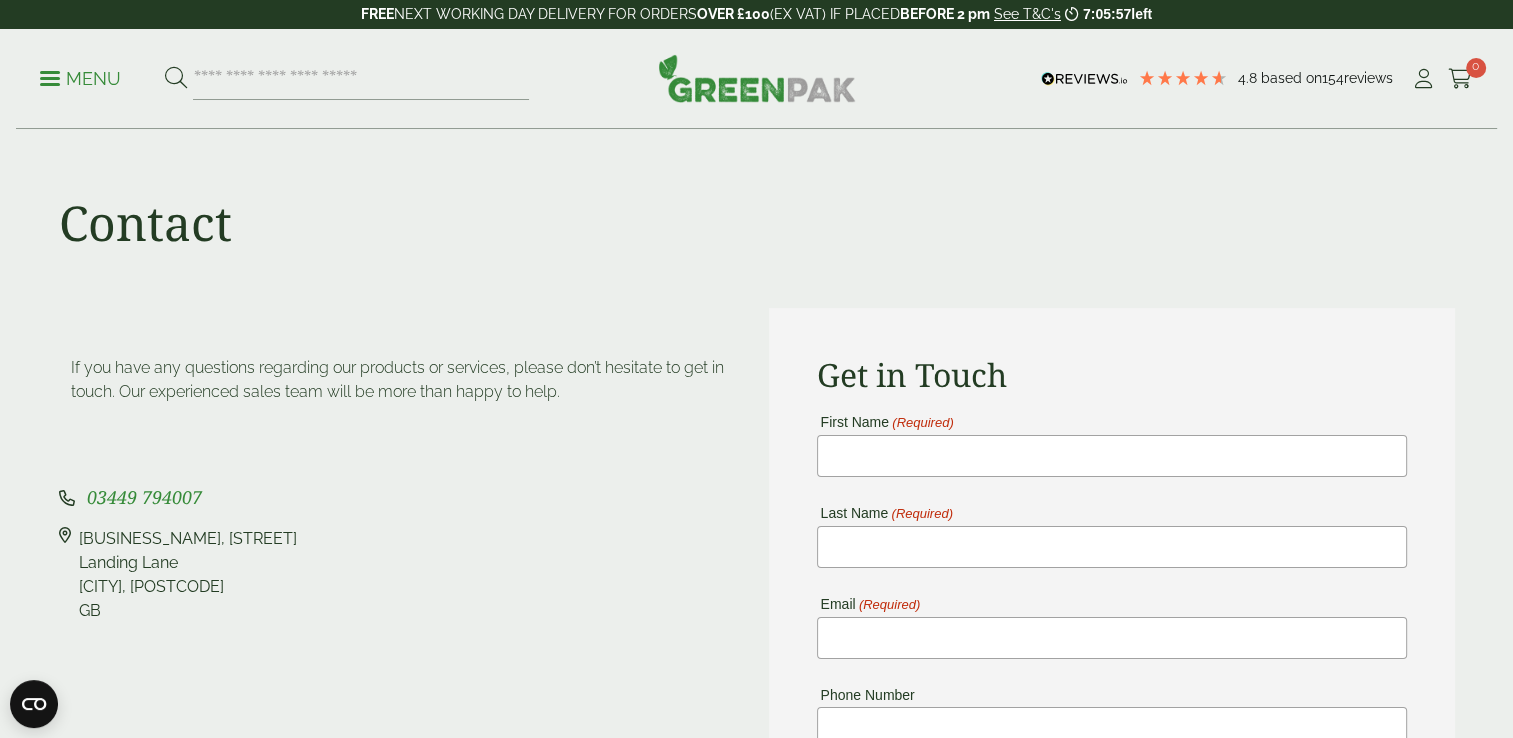 click on "Pleasant View Farm, Landing Lane Landing Lane Riccall,  YO19 6PW GB" at bounding box center [402, 575] 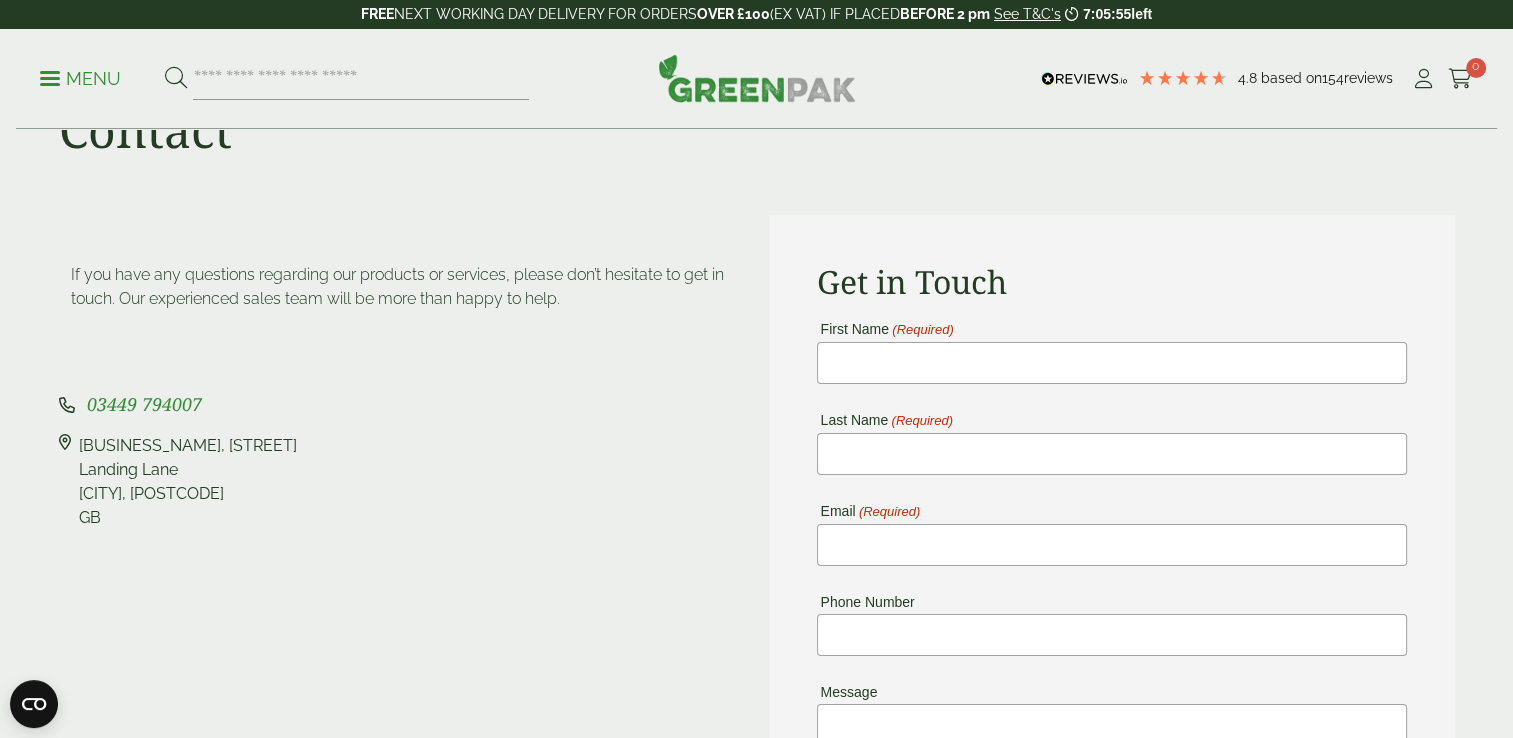 scroll, scrollTop: 120, scrollLeft: 0, axis: vertical 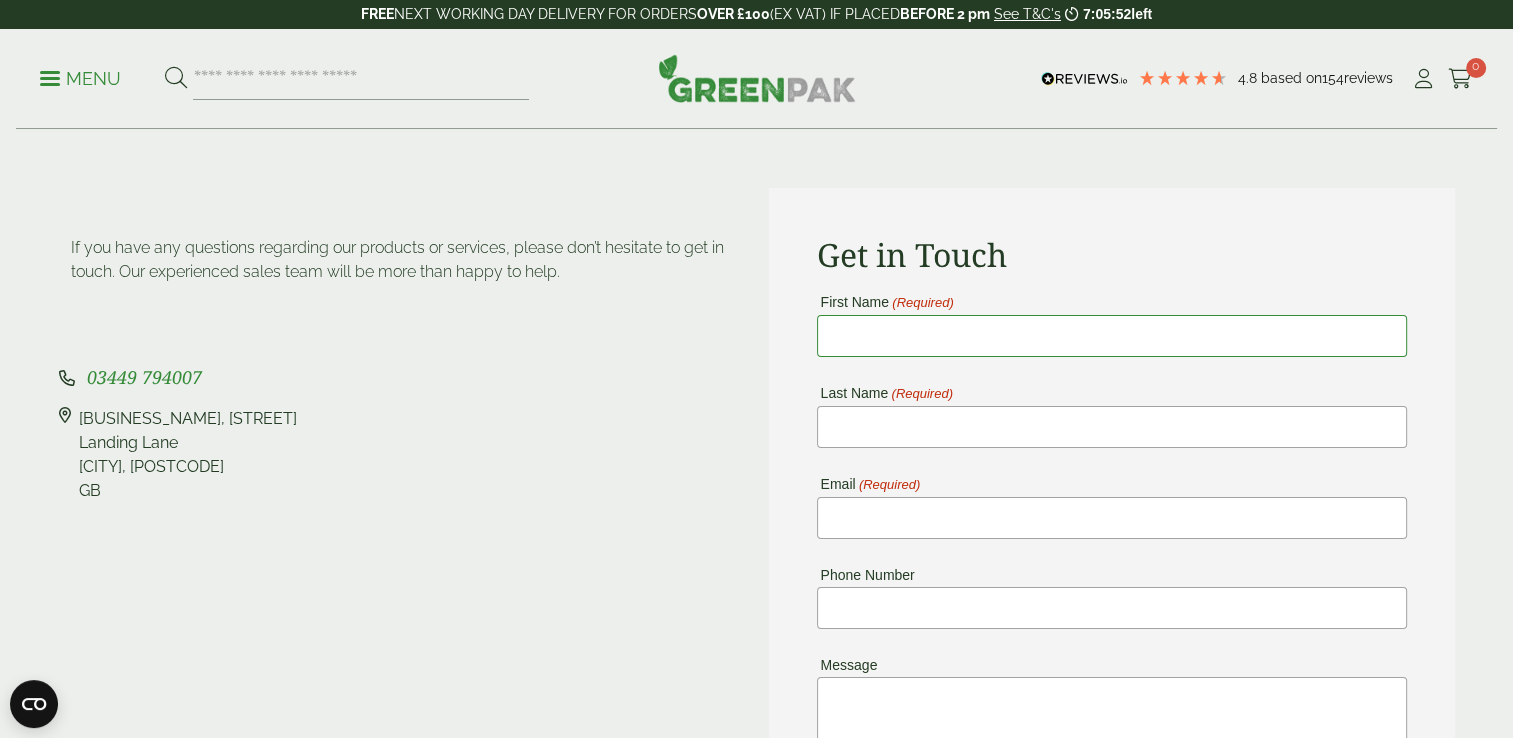 click on "First Name (Required)" at bounding box center (1112, 336) 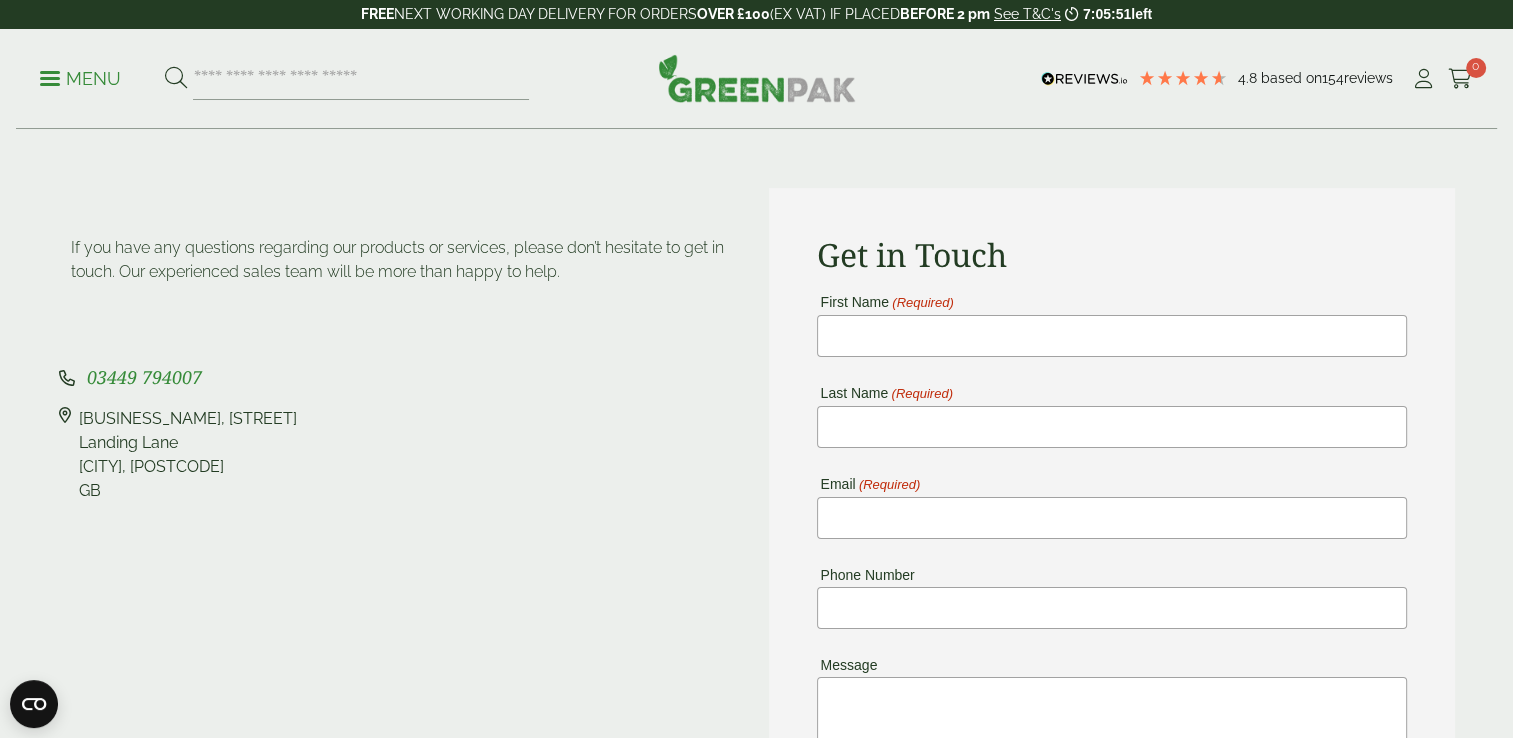click on "If you have any questions regarding our products or services, please don’t hesitate to get in touch. Our experienced sales team will be more than happy to help.
03449 794007
Pleasant View Farm, Landing Lane Landing Lane Riccall,  YO19 6PW GB" at bounding box center (402, 645) 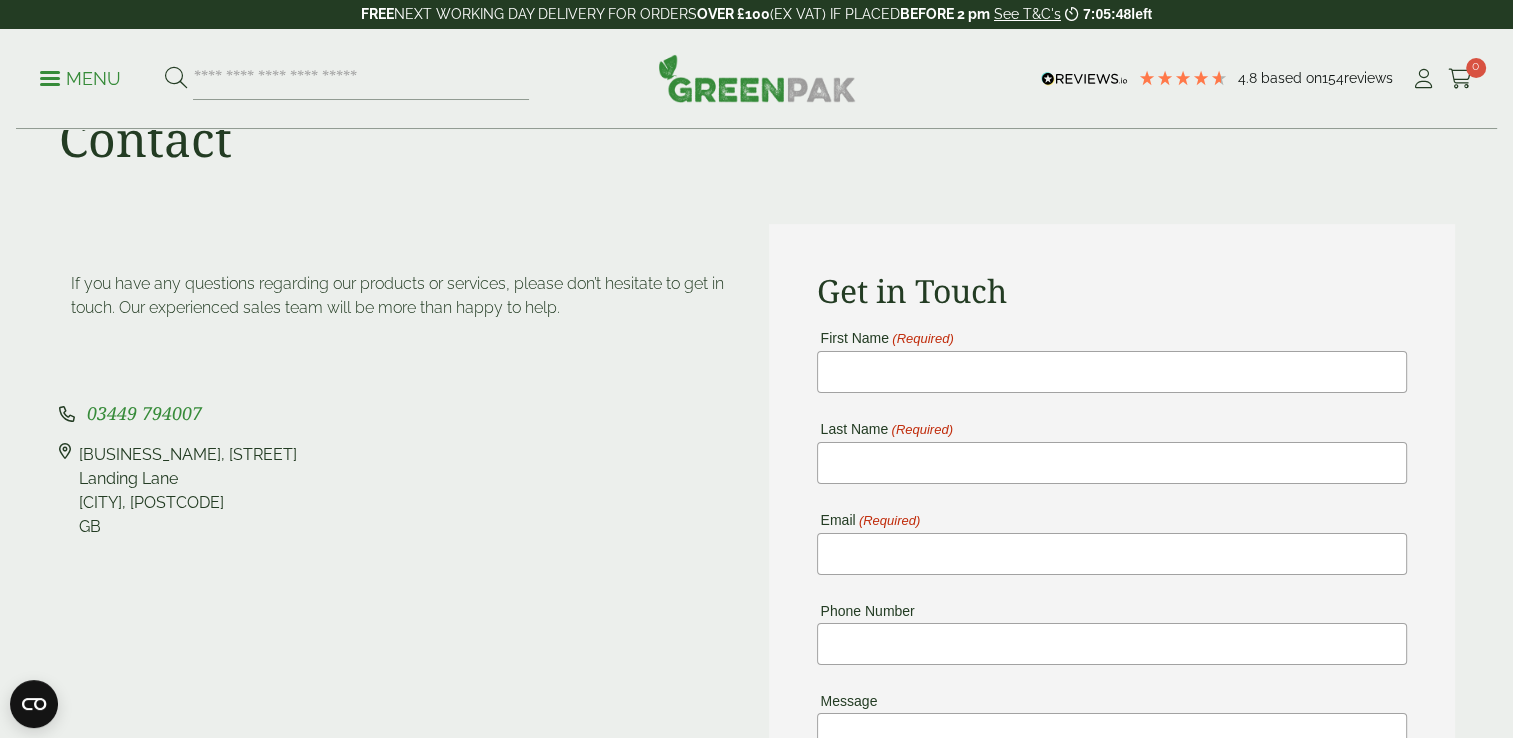 scroll, scrollTop: 0, scrollLeft: 0, axis: both 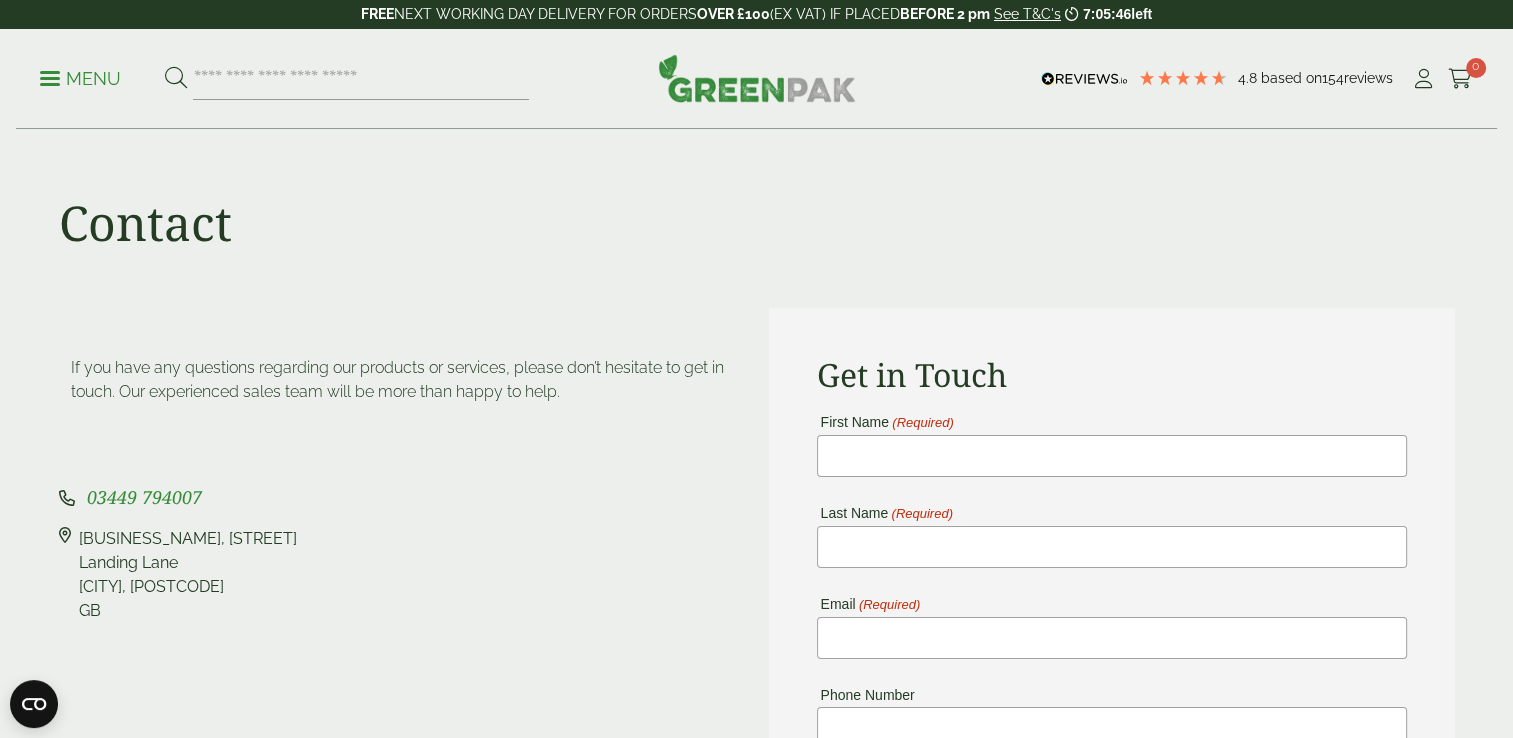 click on "03449 794007" at bounding box center [144, 497] 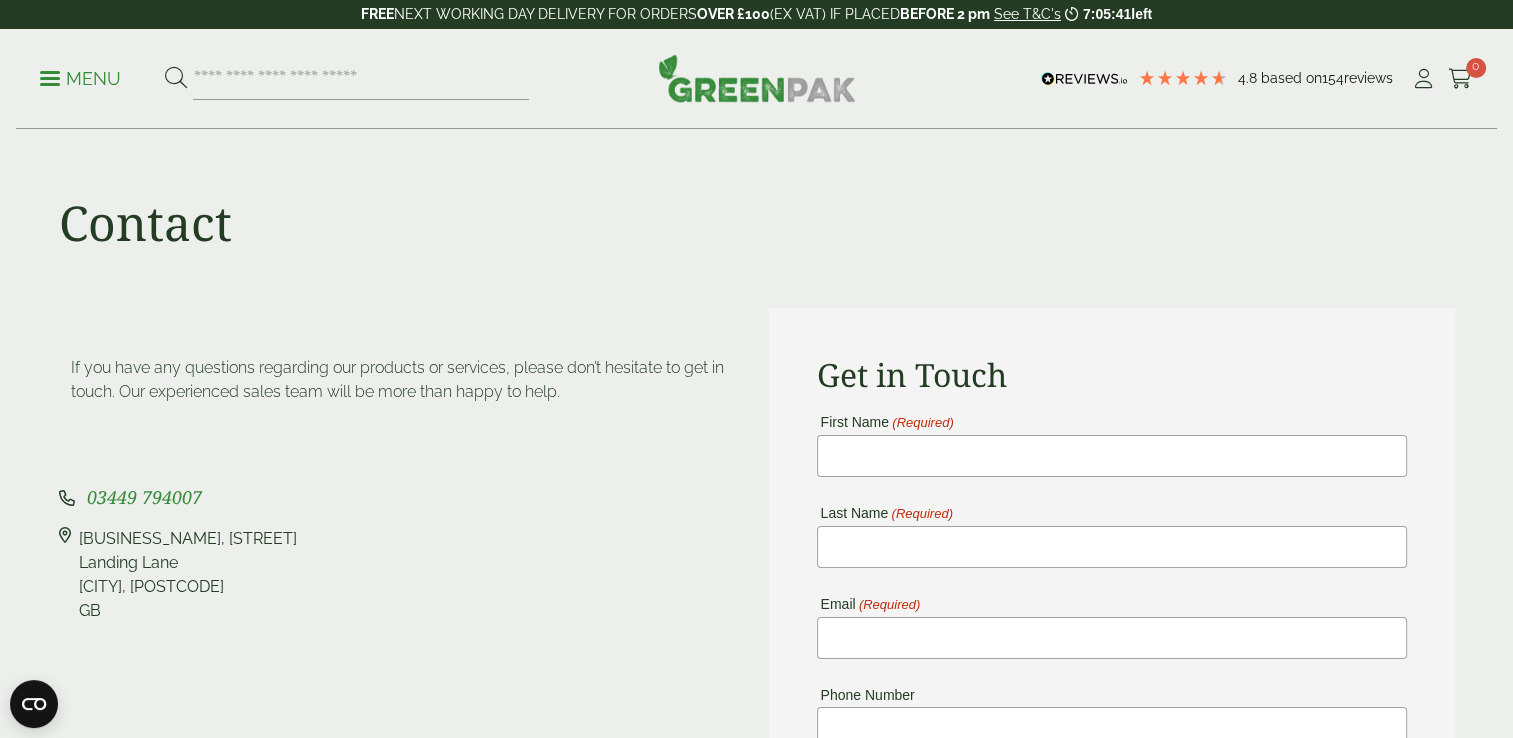 click on "Pleasant View Farm, Landing Lane Landing Lane Riccall,  YO19 6PW GB" at bounding box center [402, 575] 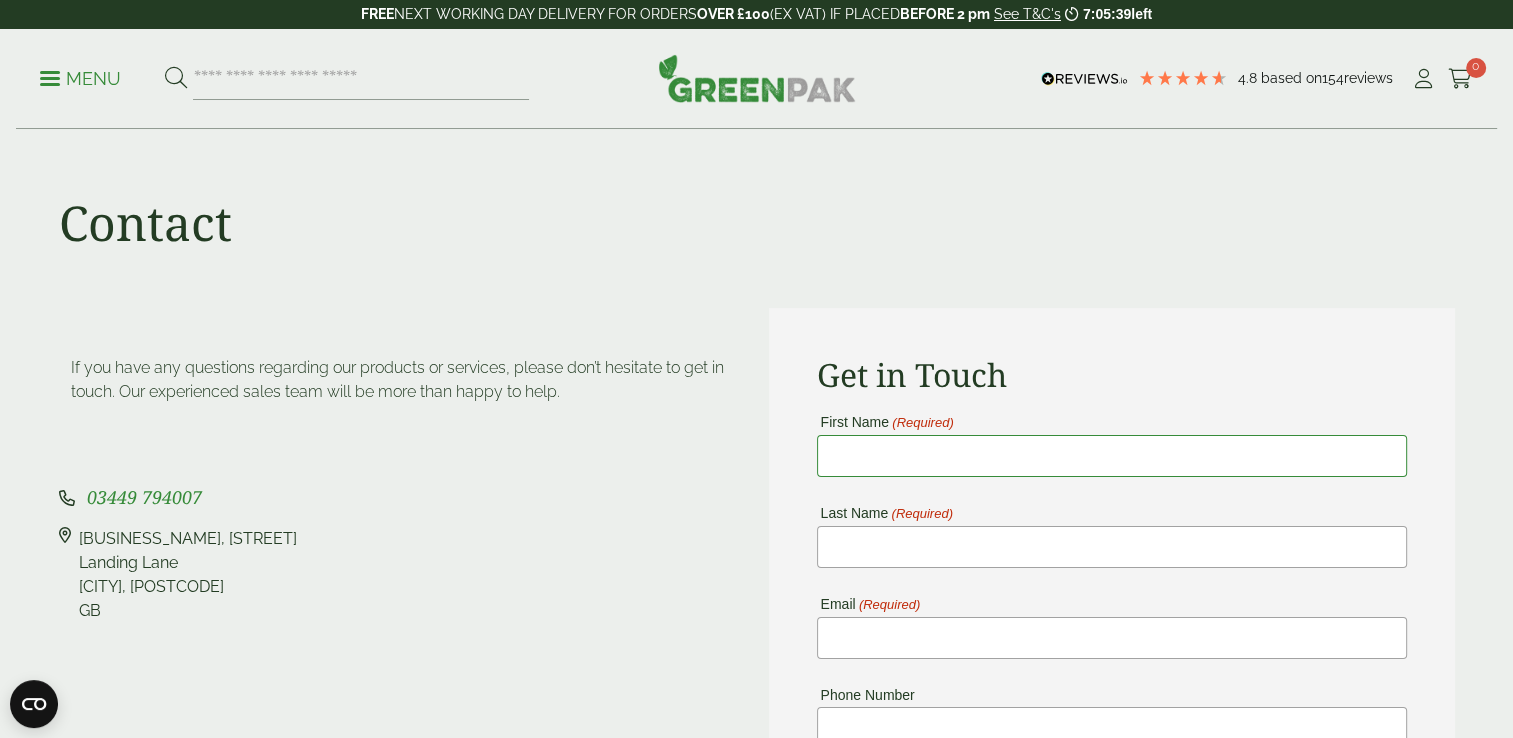 click on "First Name (Required)" at bounding box center [1112, 456] 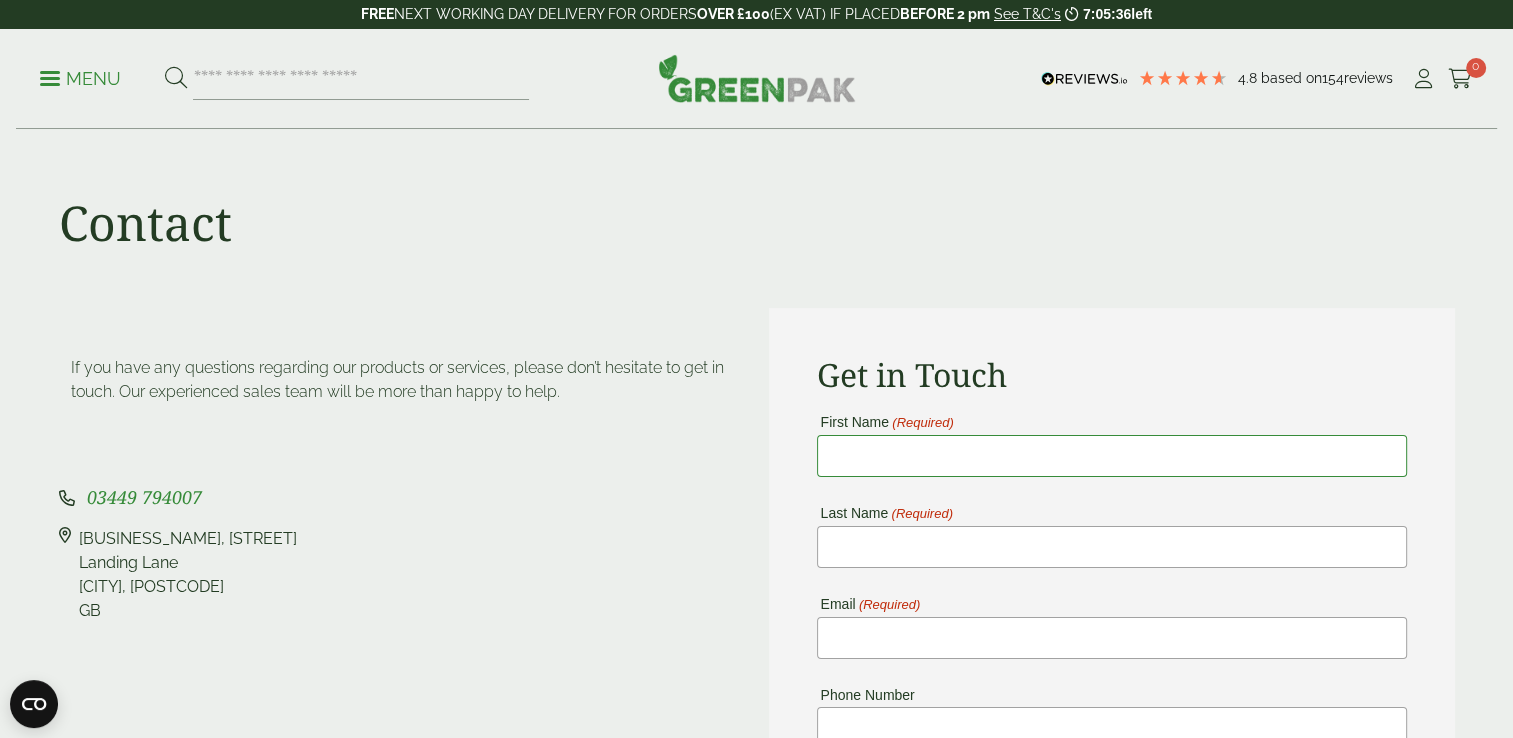 type on "*" 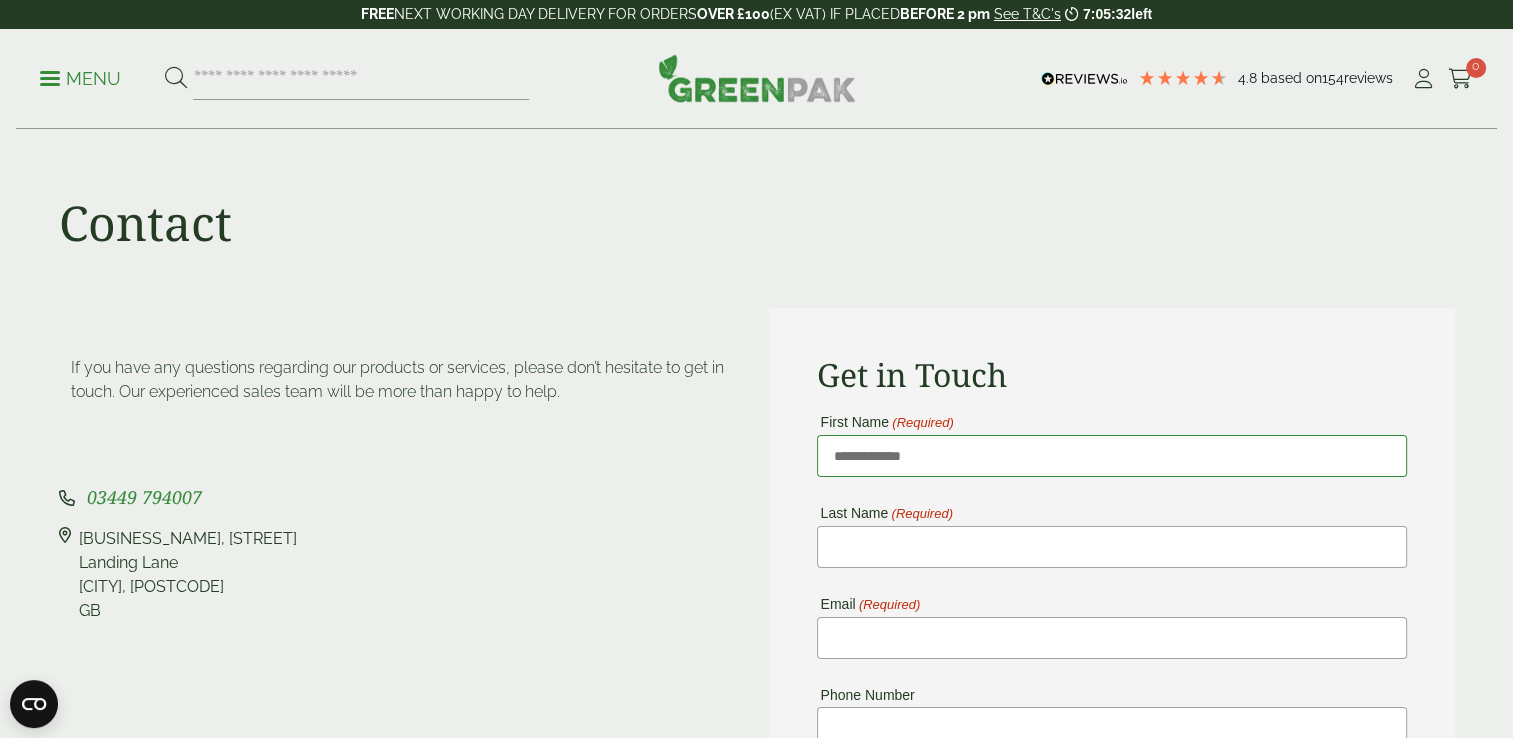 type on "**********" 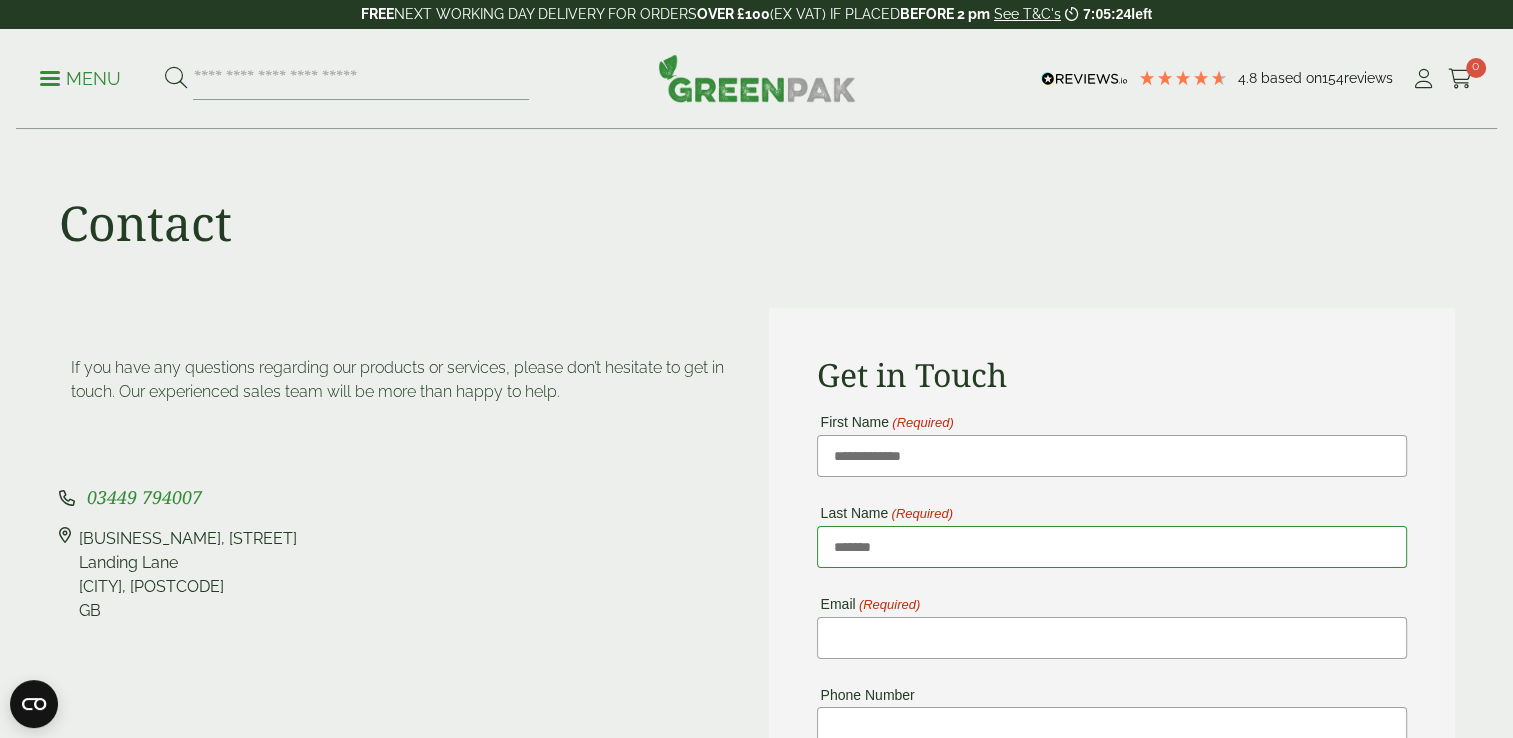 type on "*******" 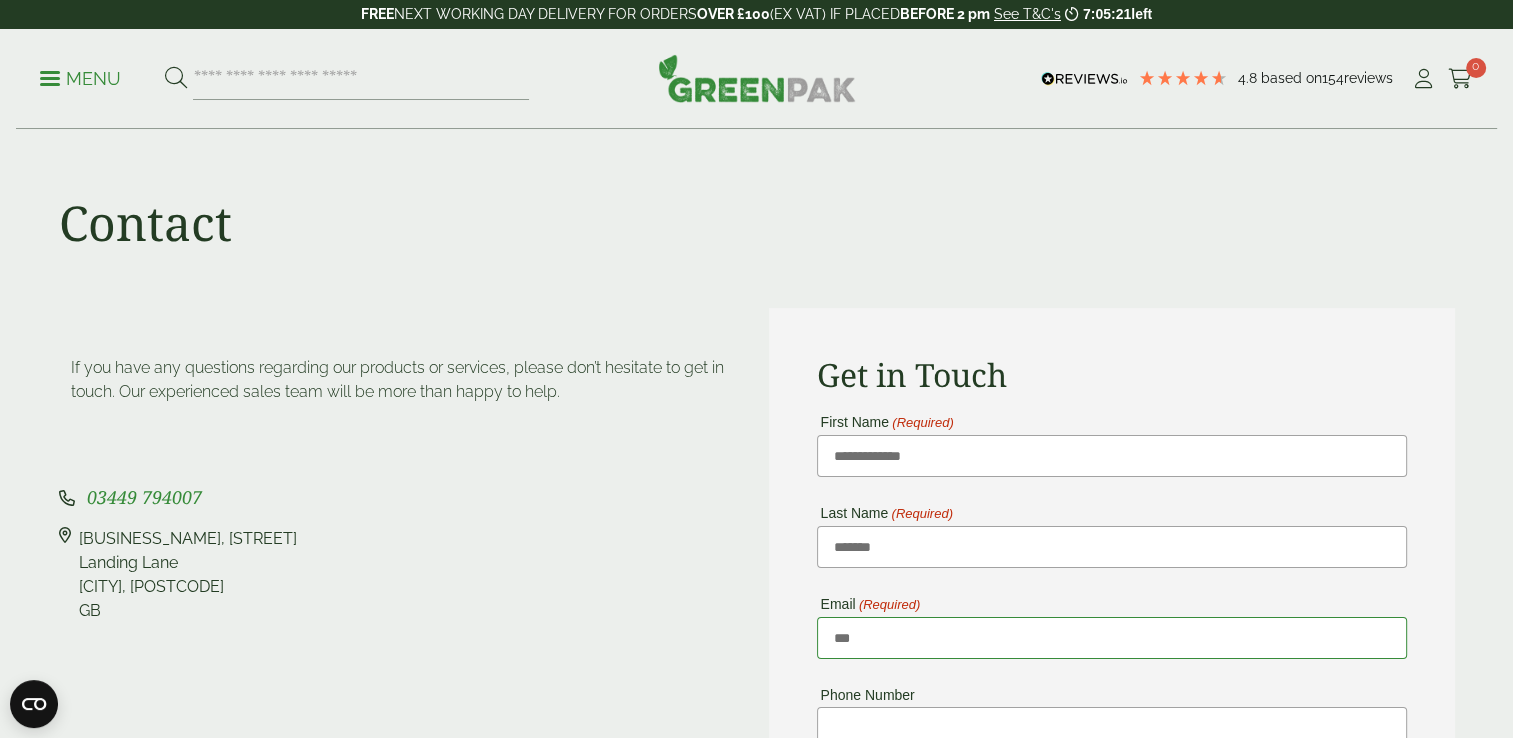 type on "**********" 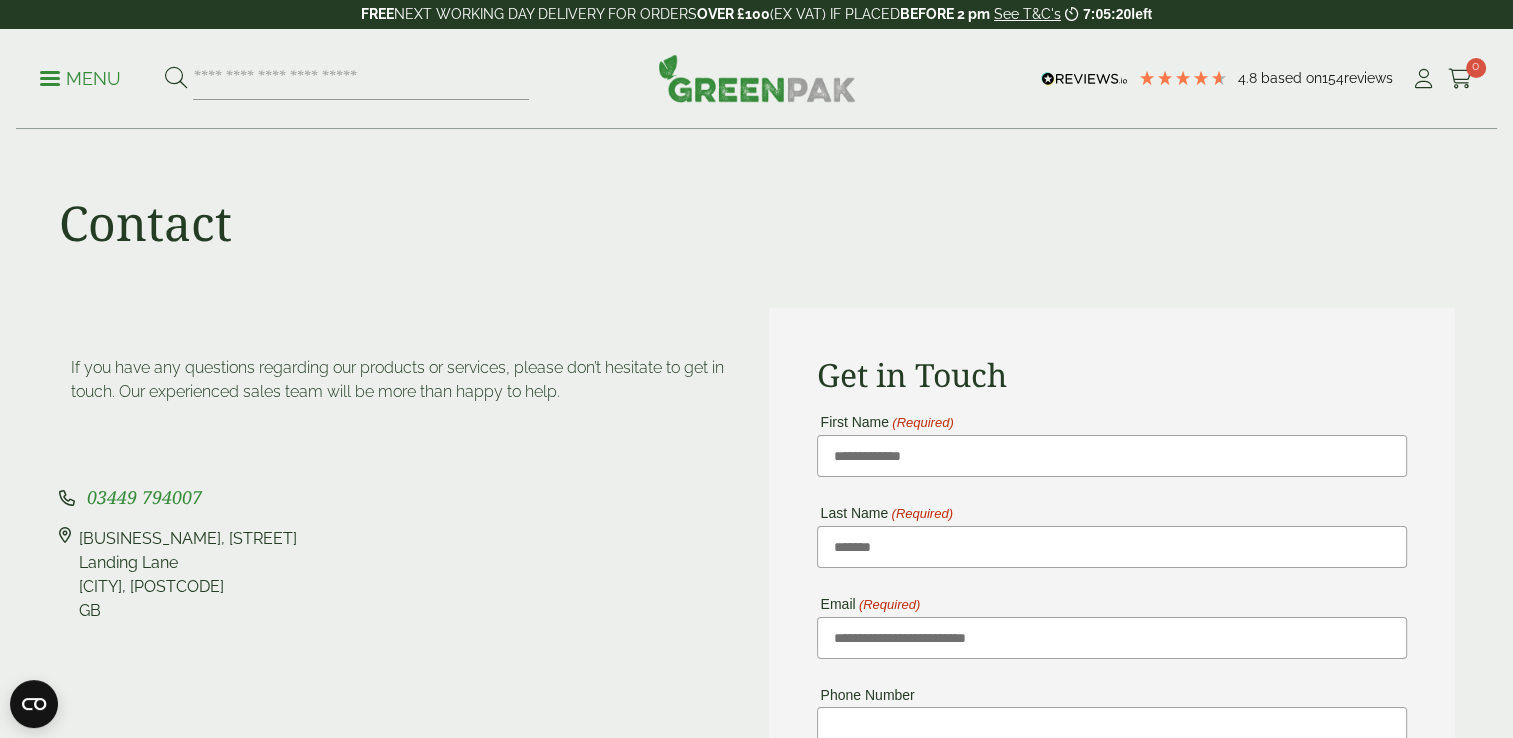 click on "If you have any questions regarding our products or services, please don’t hesitate to get in touch. Our experienced sales team will be more than happy to help.
03449 794007
Pleasant View Farm, Landing Lane Landing Lane Riccall,  YO19 6PW GB" at bounding box center (402, 765) 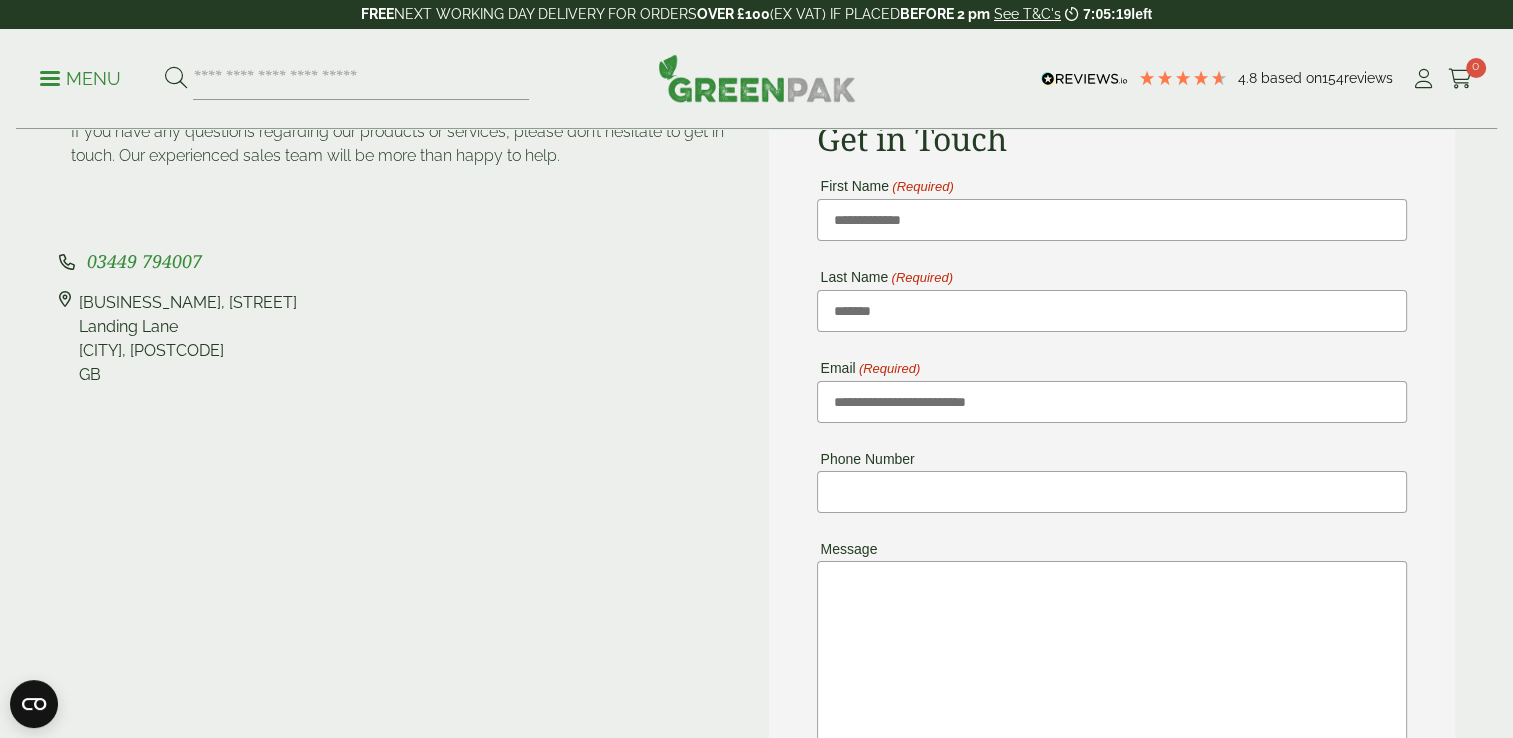 scroll, scrollTop: 240, scrollLeft: 0, axis: vertical 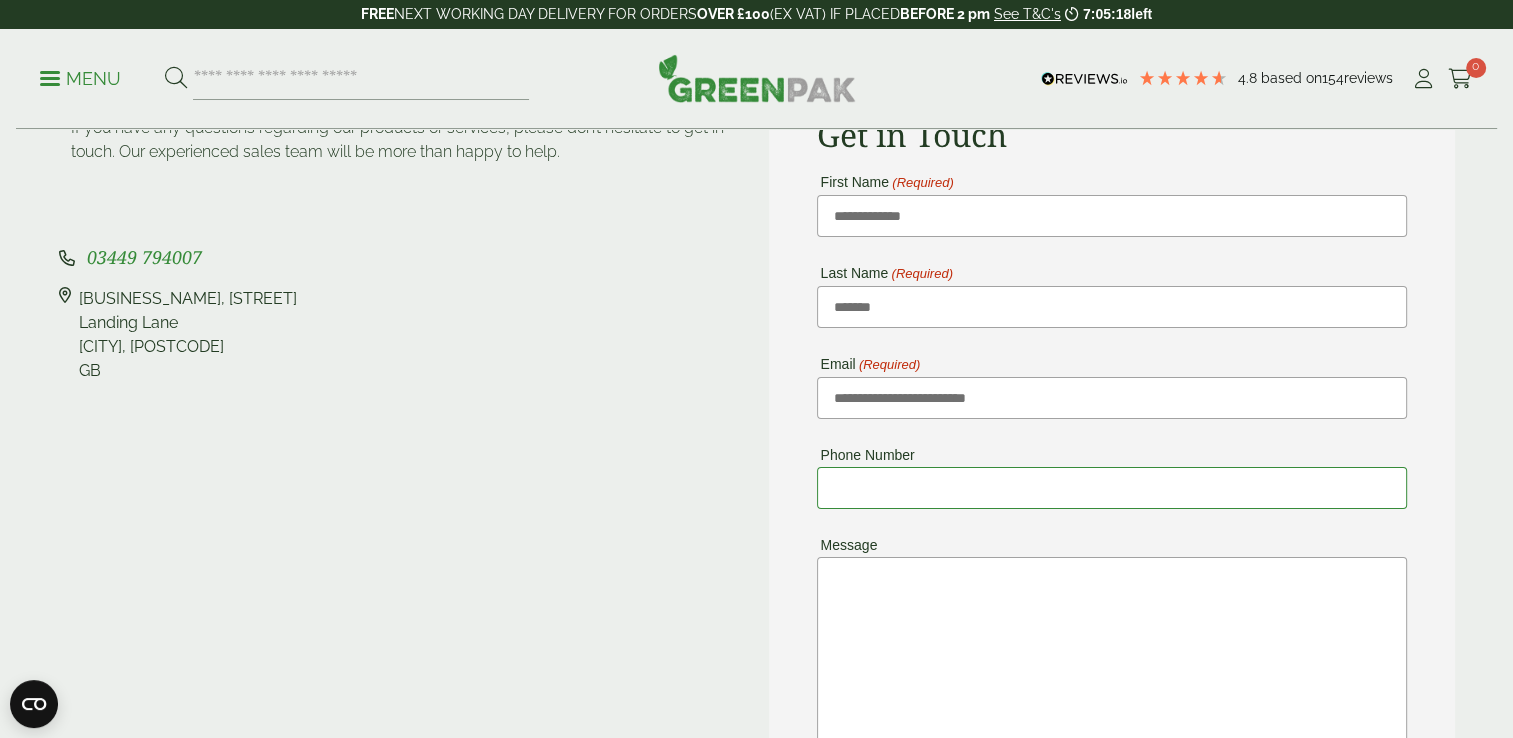click on "Phone Number" at bounding box center [1112, 488] 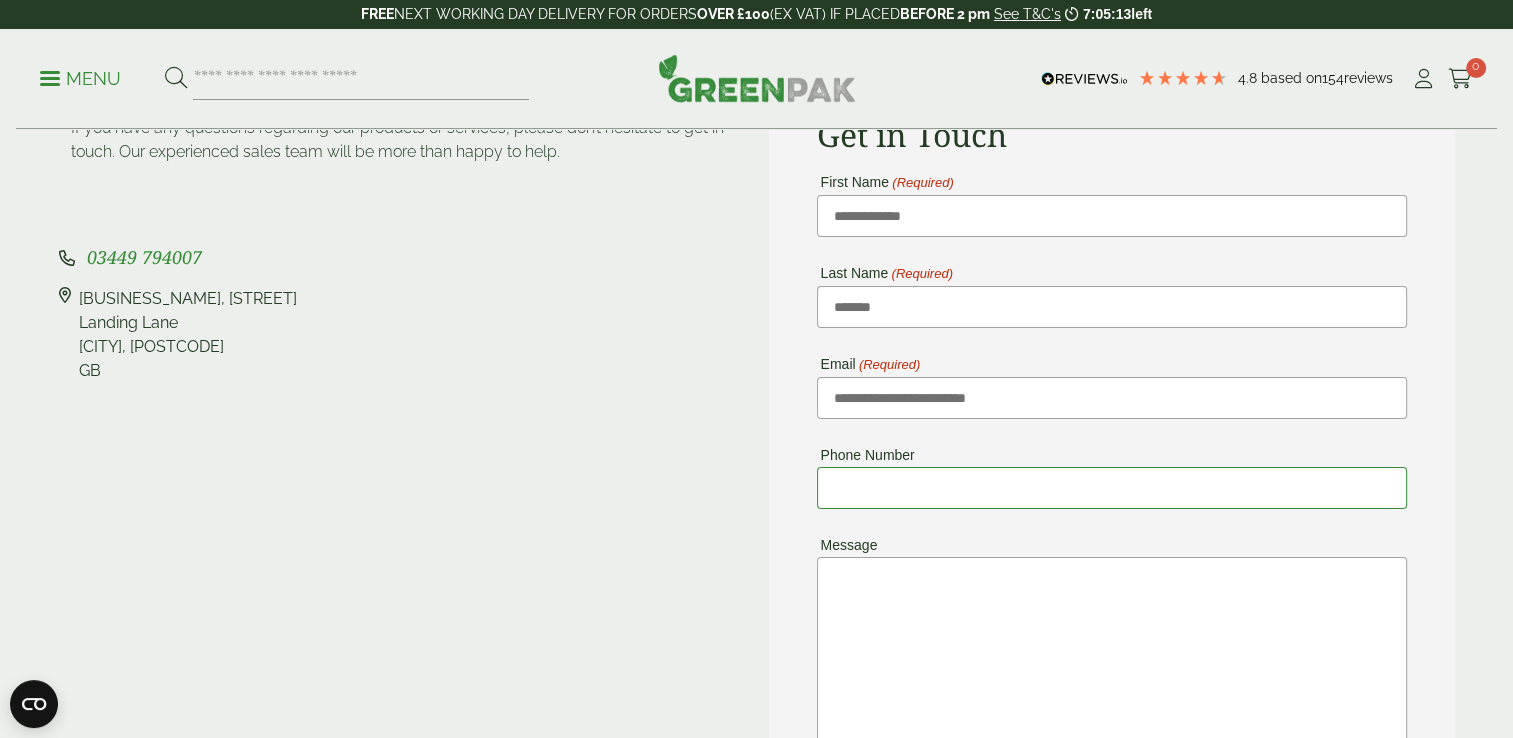 type on "**********" 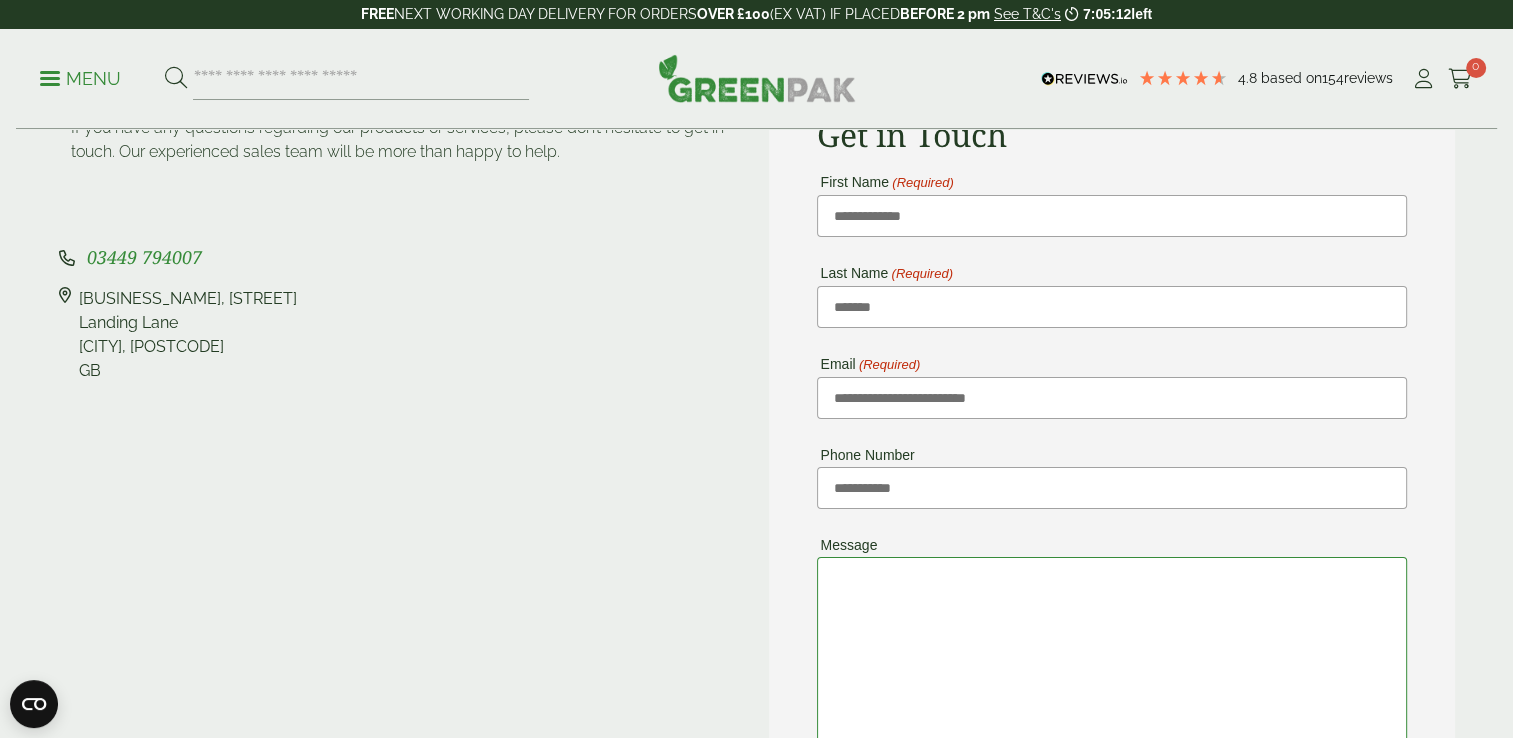 click on "Message" at bounding box center (1112, 701) 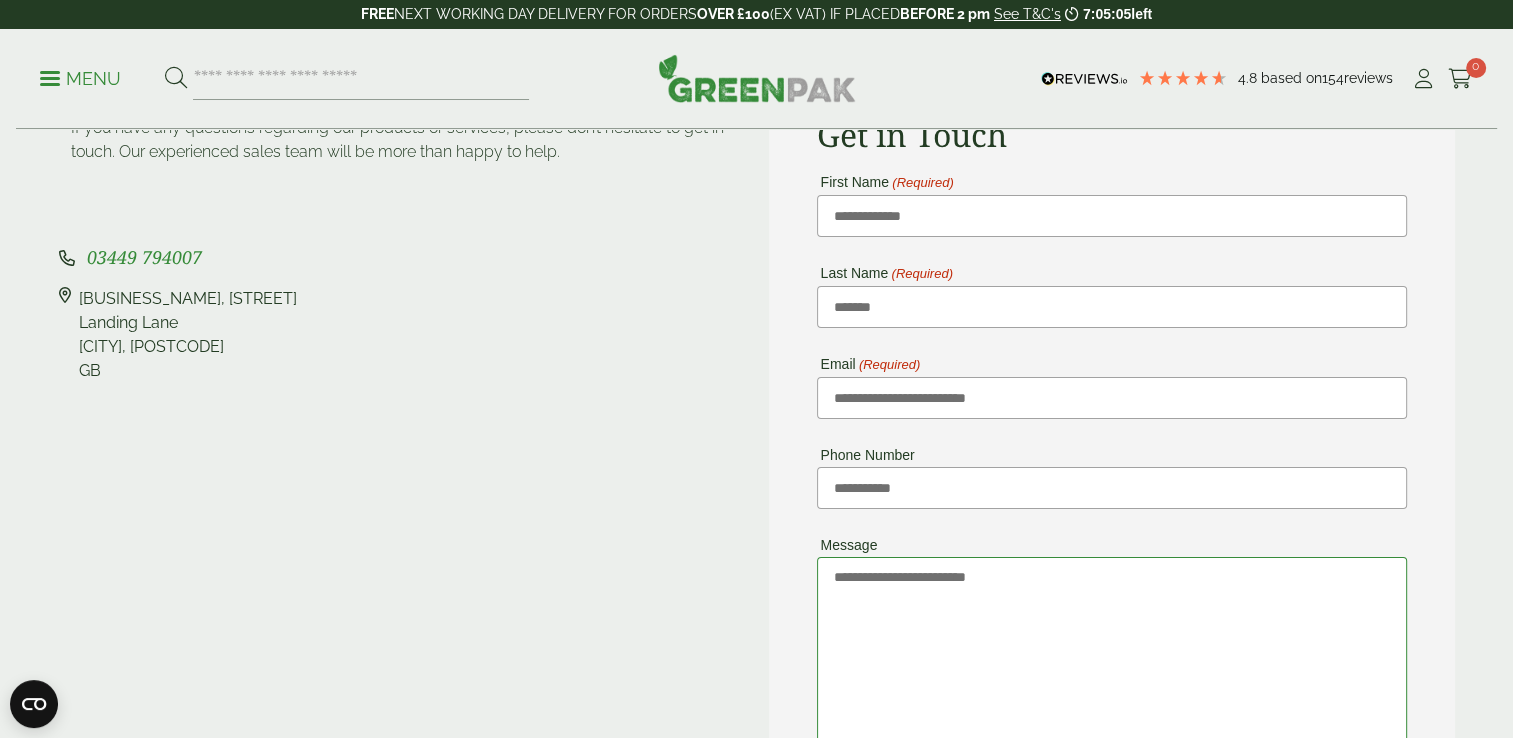 paste on "**********" 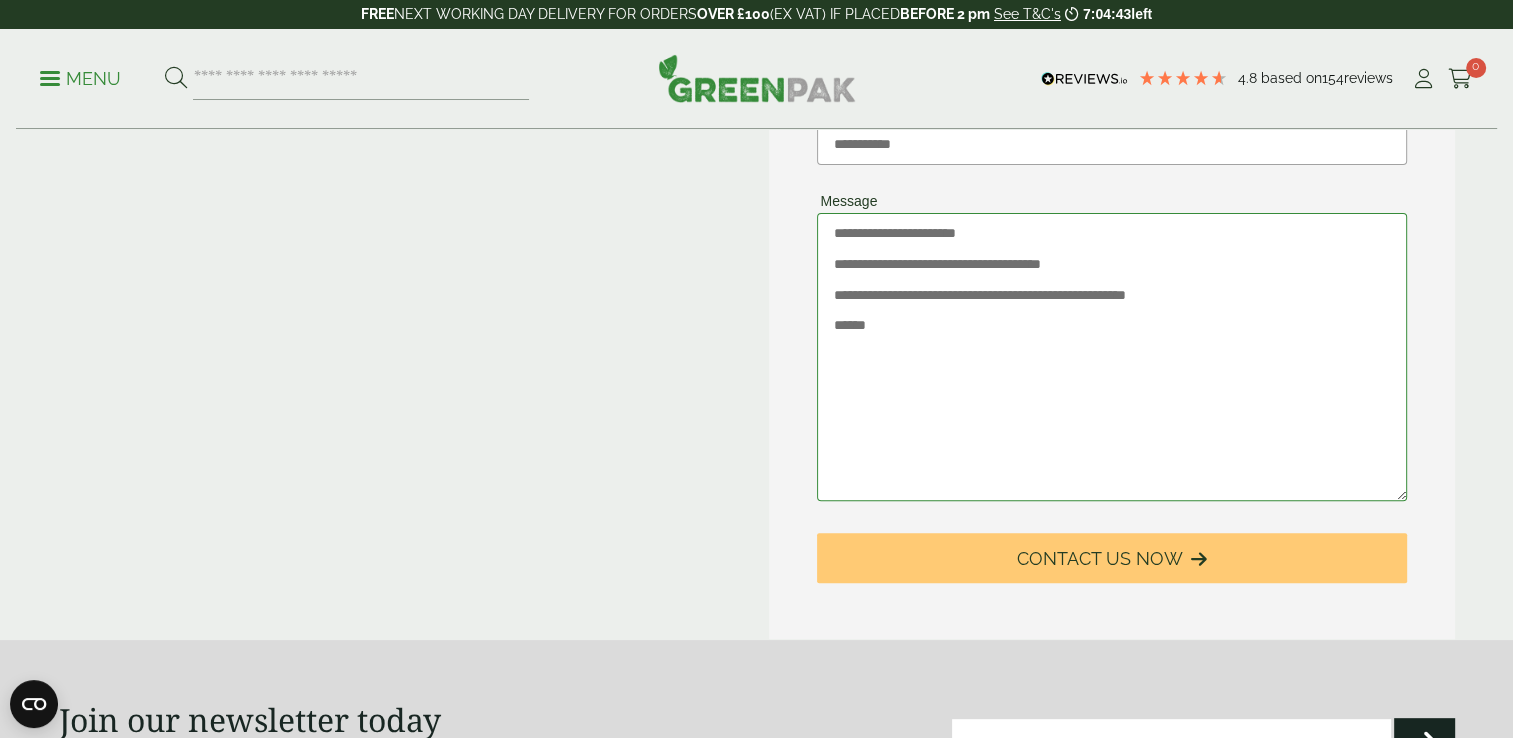 scroll, scrollTop: 596, scrollLeft: 0, axis: vertical 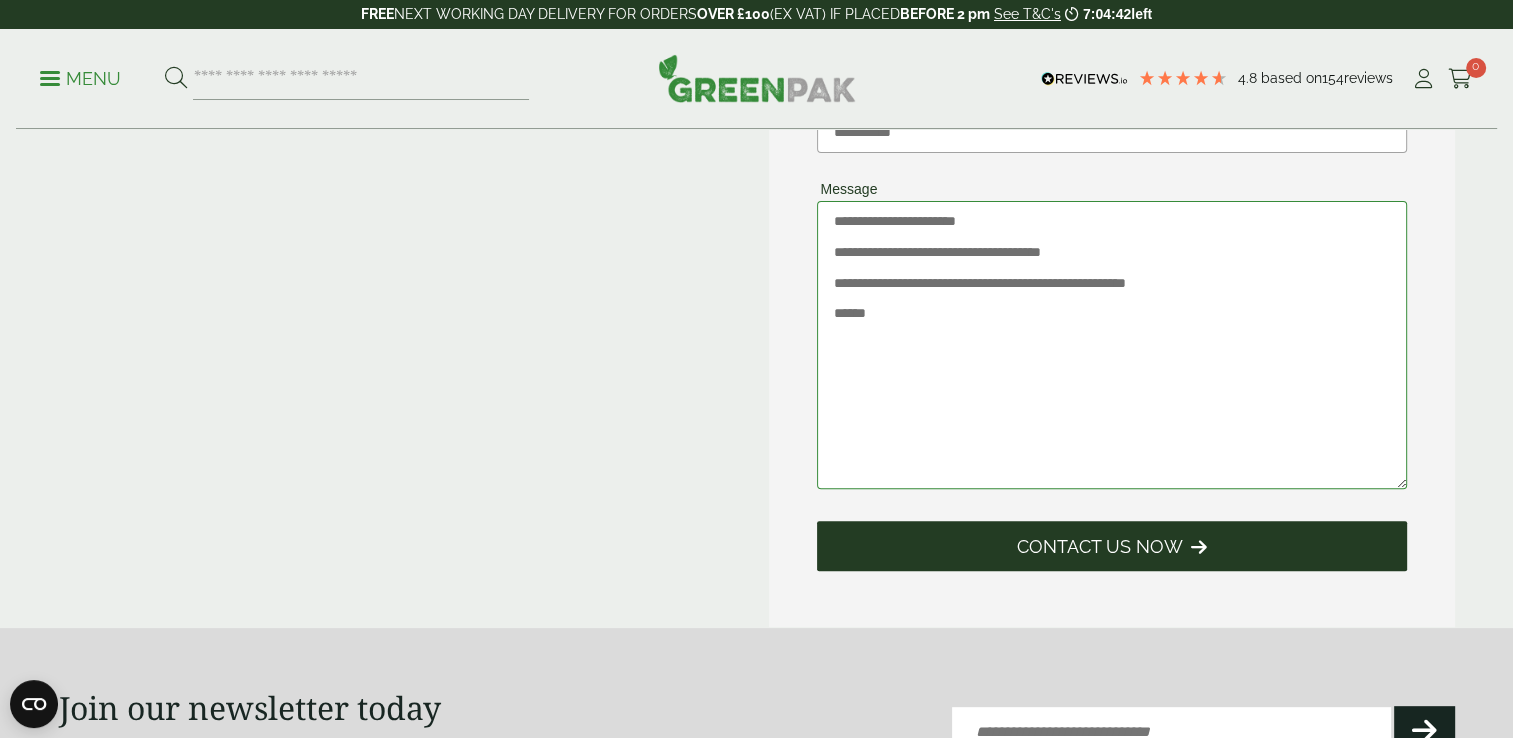 type on "**********" 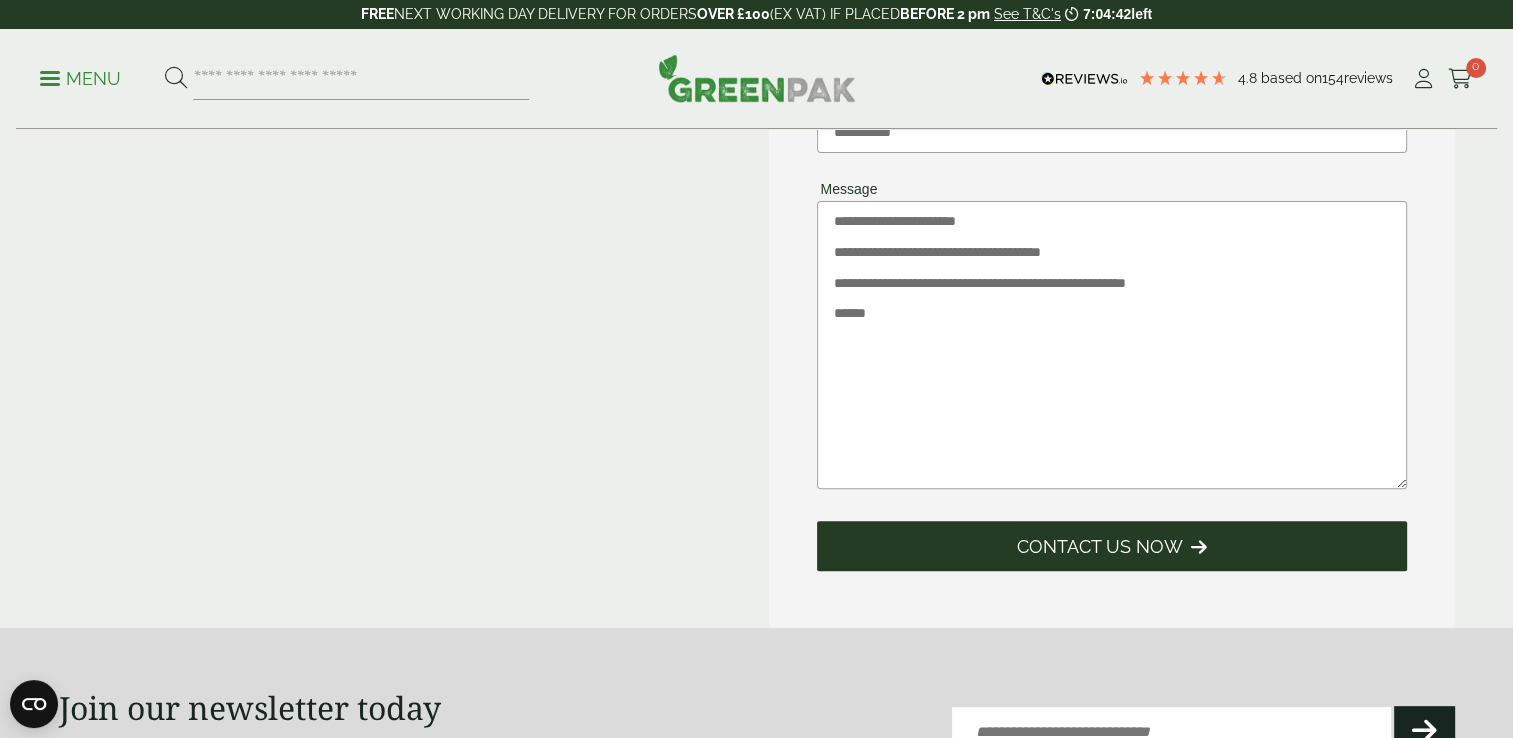 click on "Contact Us Now" at bounding box center (1100, 547) 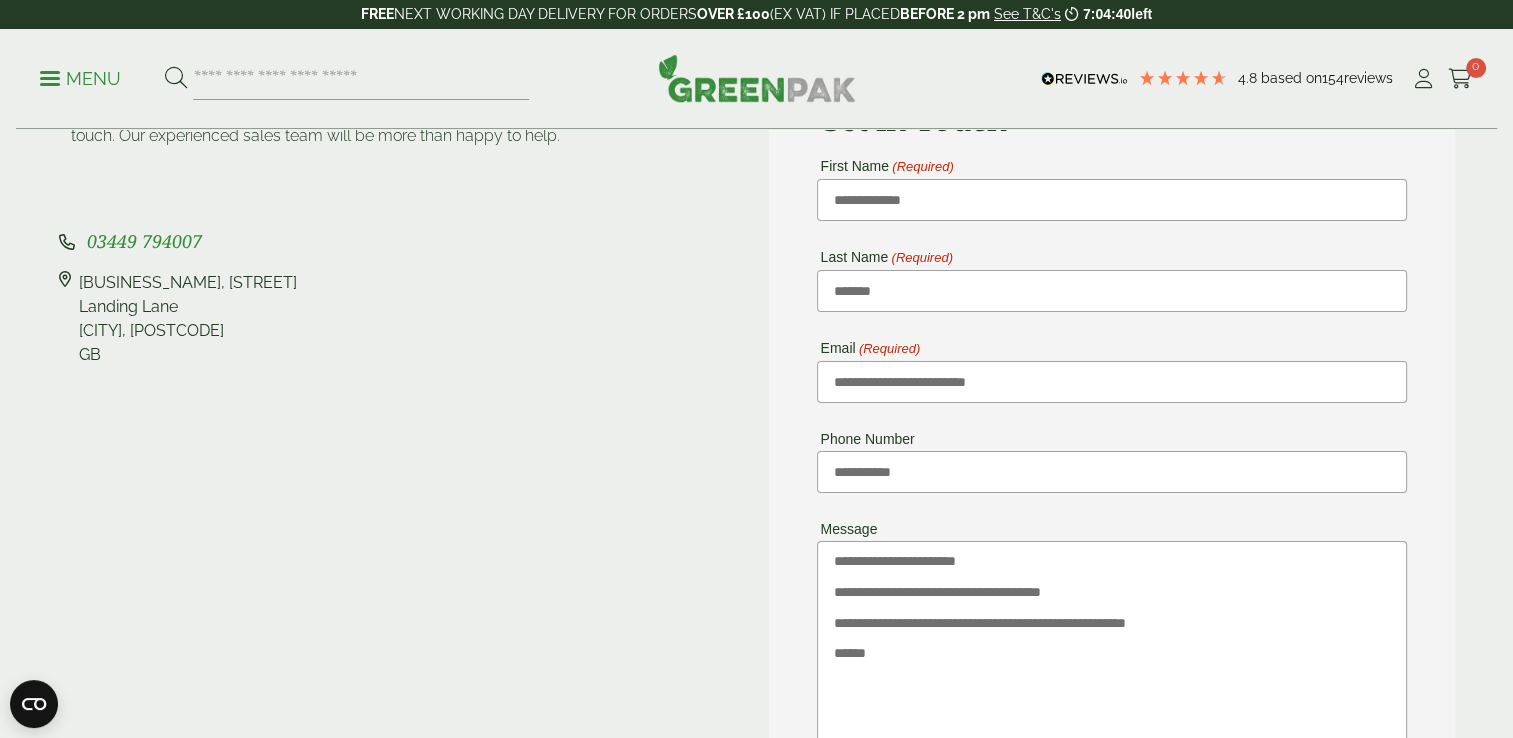 scroll, scrollTop: 0, scrollLeft: 0, axis: both 